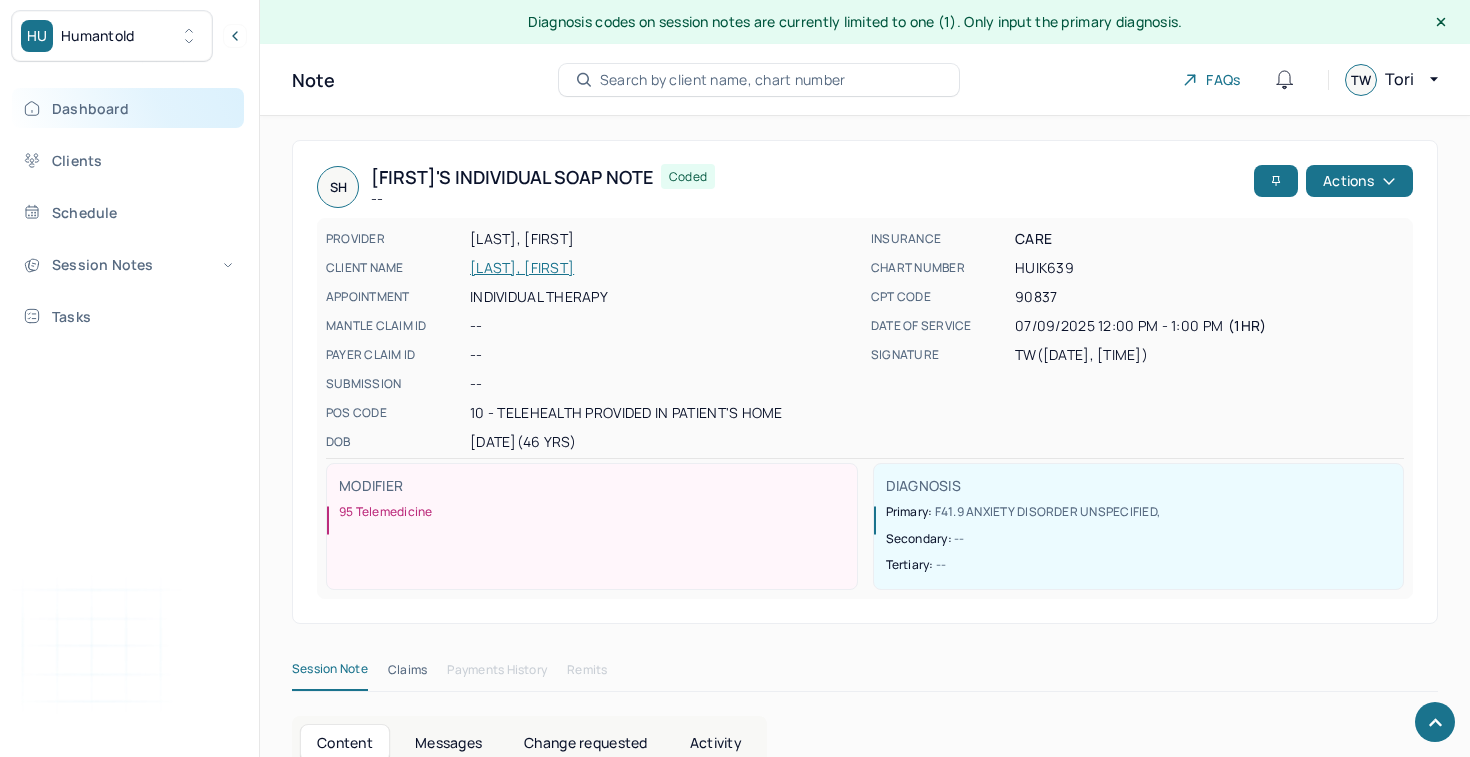 scroll, scrollTop: 2174, scrollLeft: 0, axis: vertical 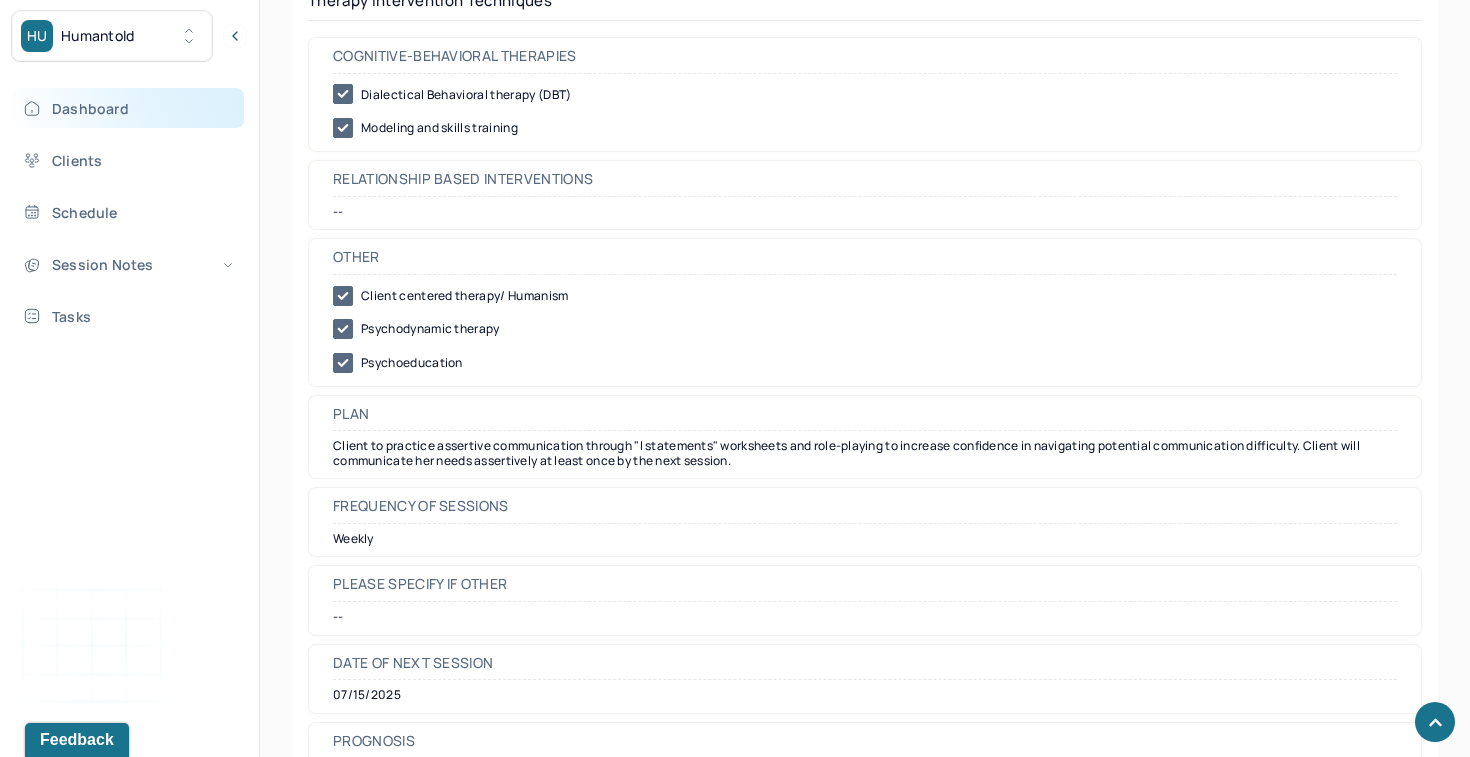 click on "Dashboard" at bounding box center [128, 108] 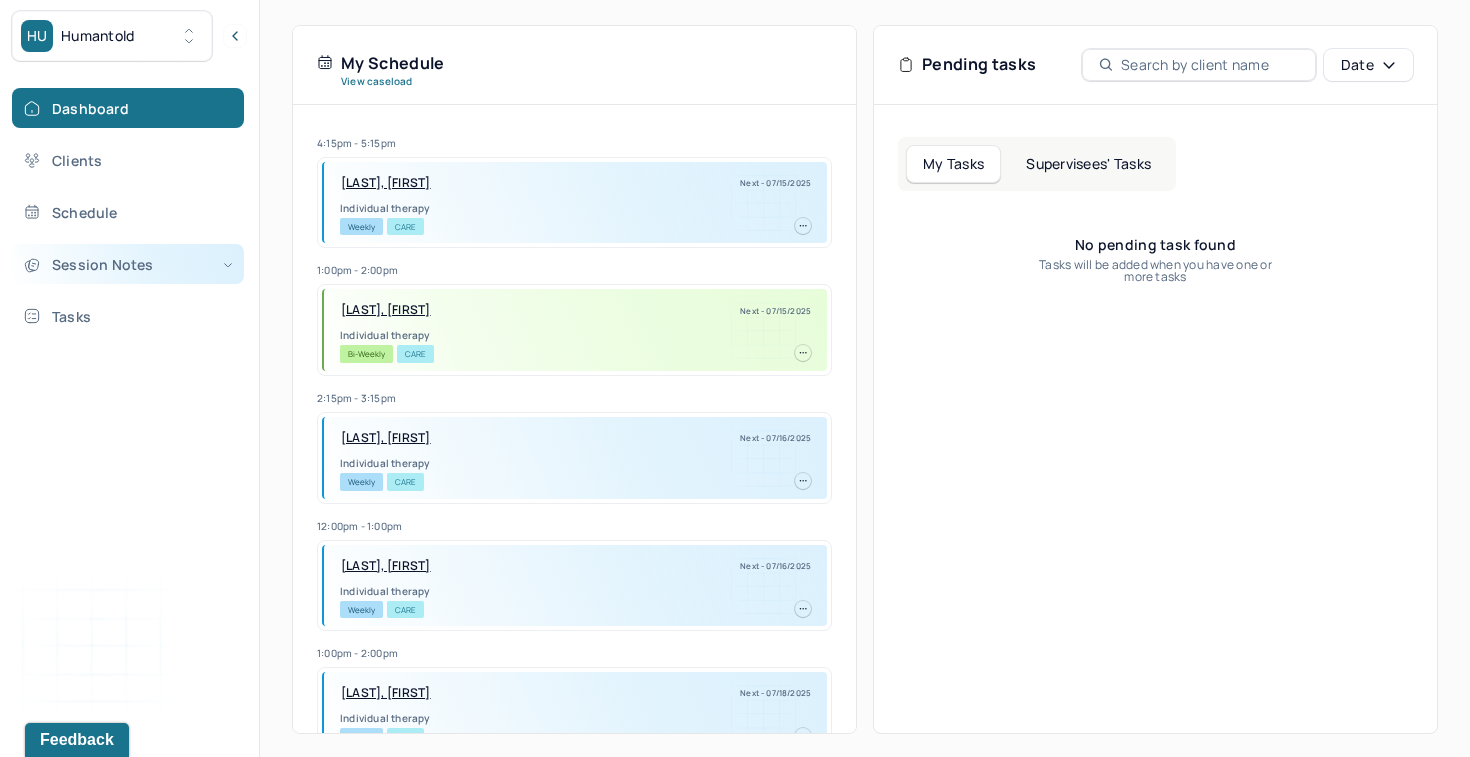 click on "Session Notes" at bounding box center [128, 264] 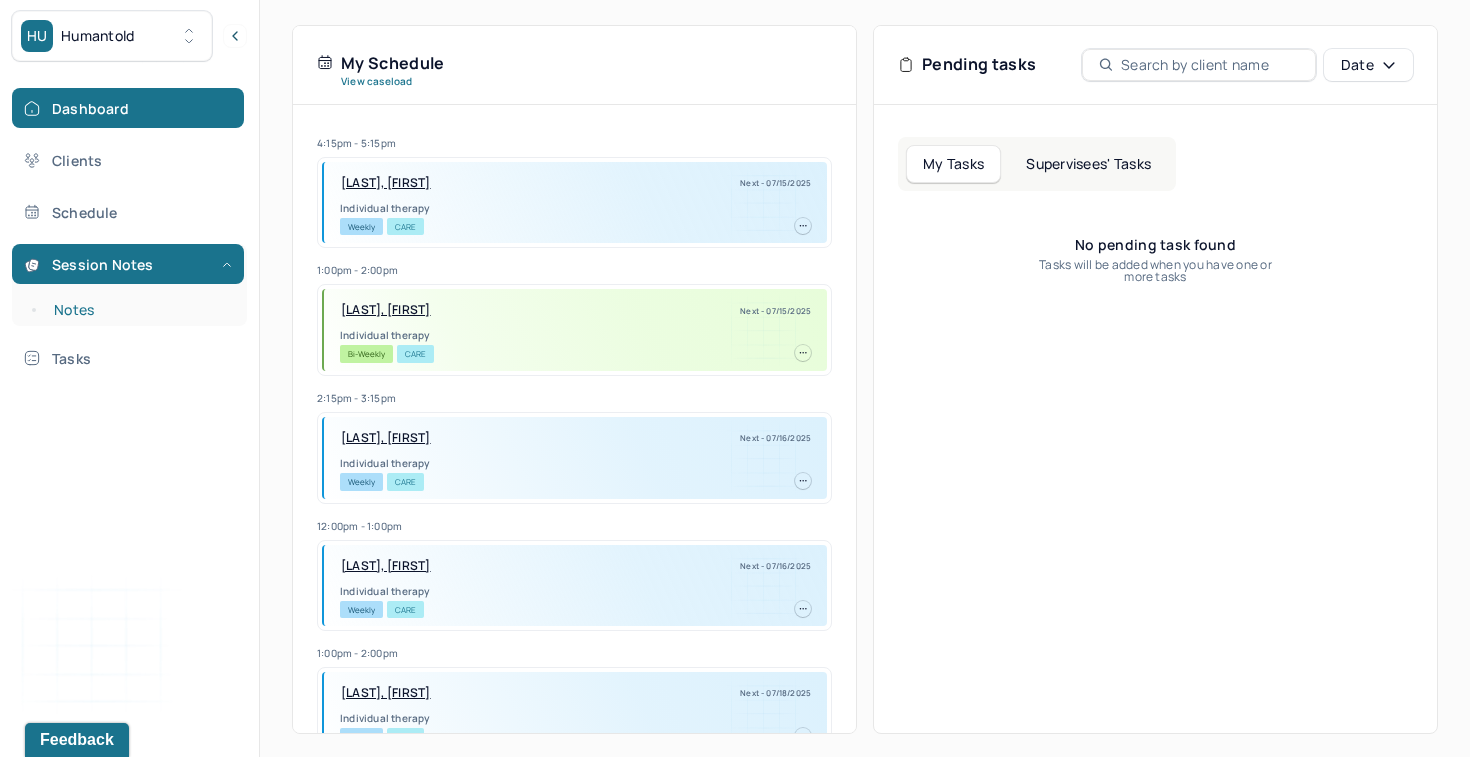 click on "Notes" at bounding box center [139, 310] 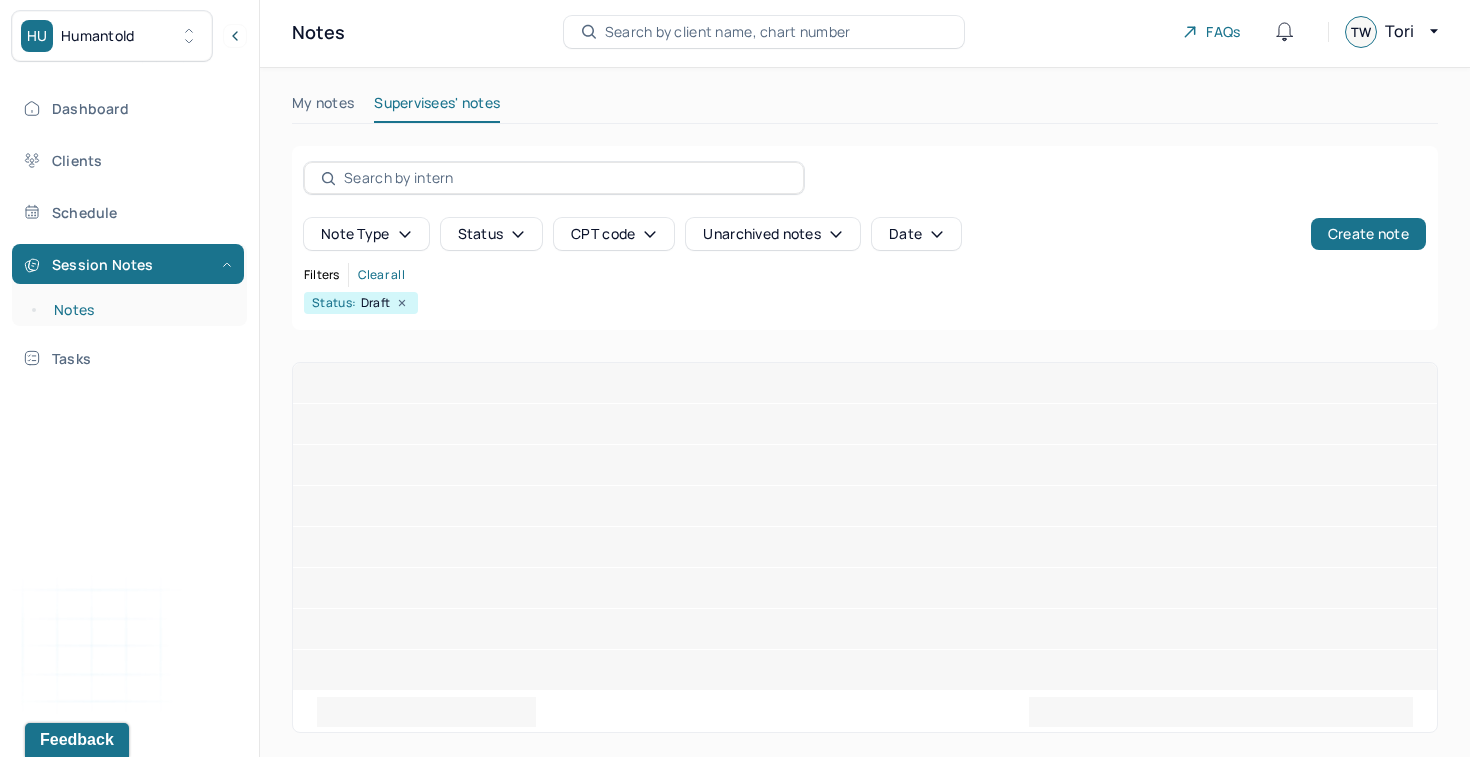 scroll, scrollTop: 0, scrollLeft: 0, axis: both 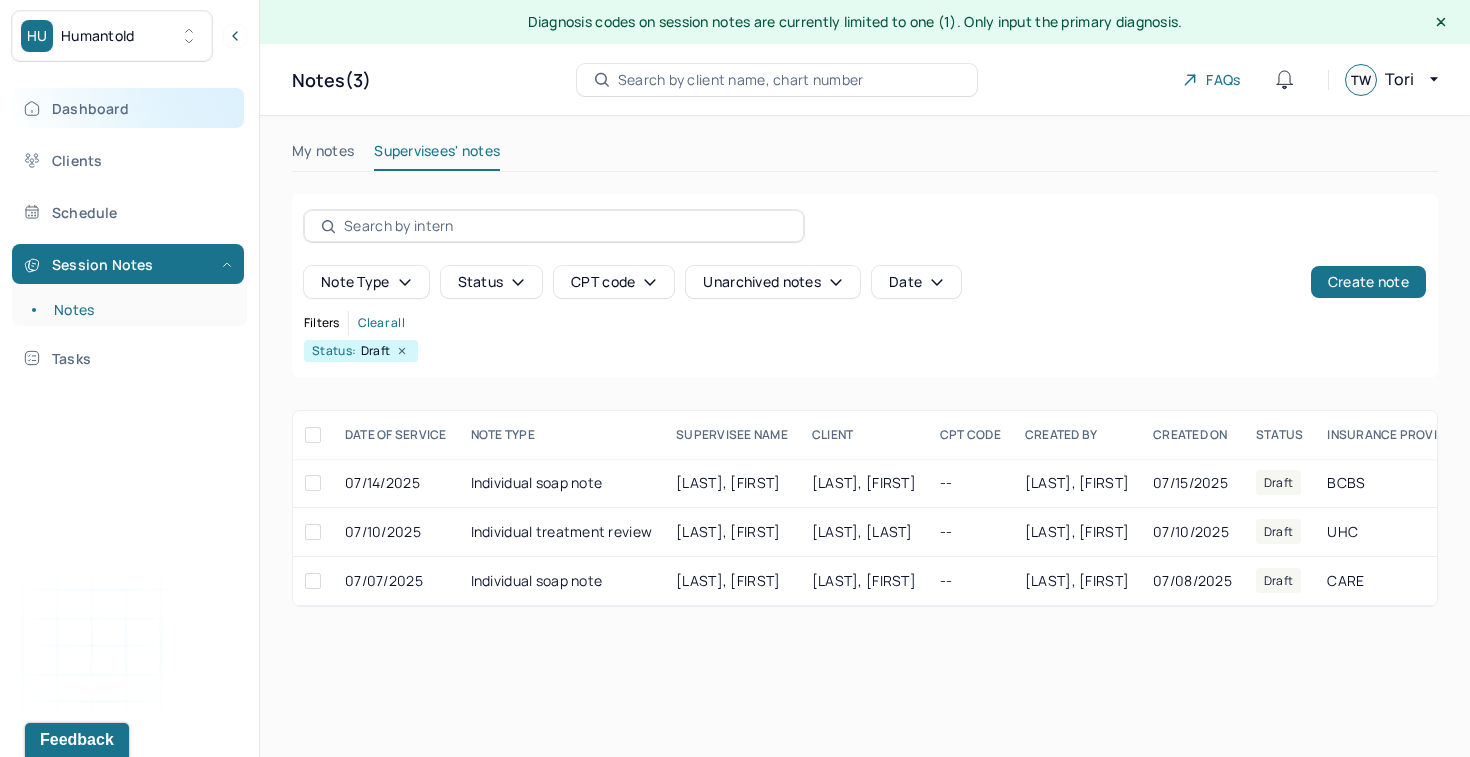 click on "Dashboard" at bounding box center (128, 108) 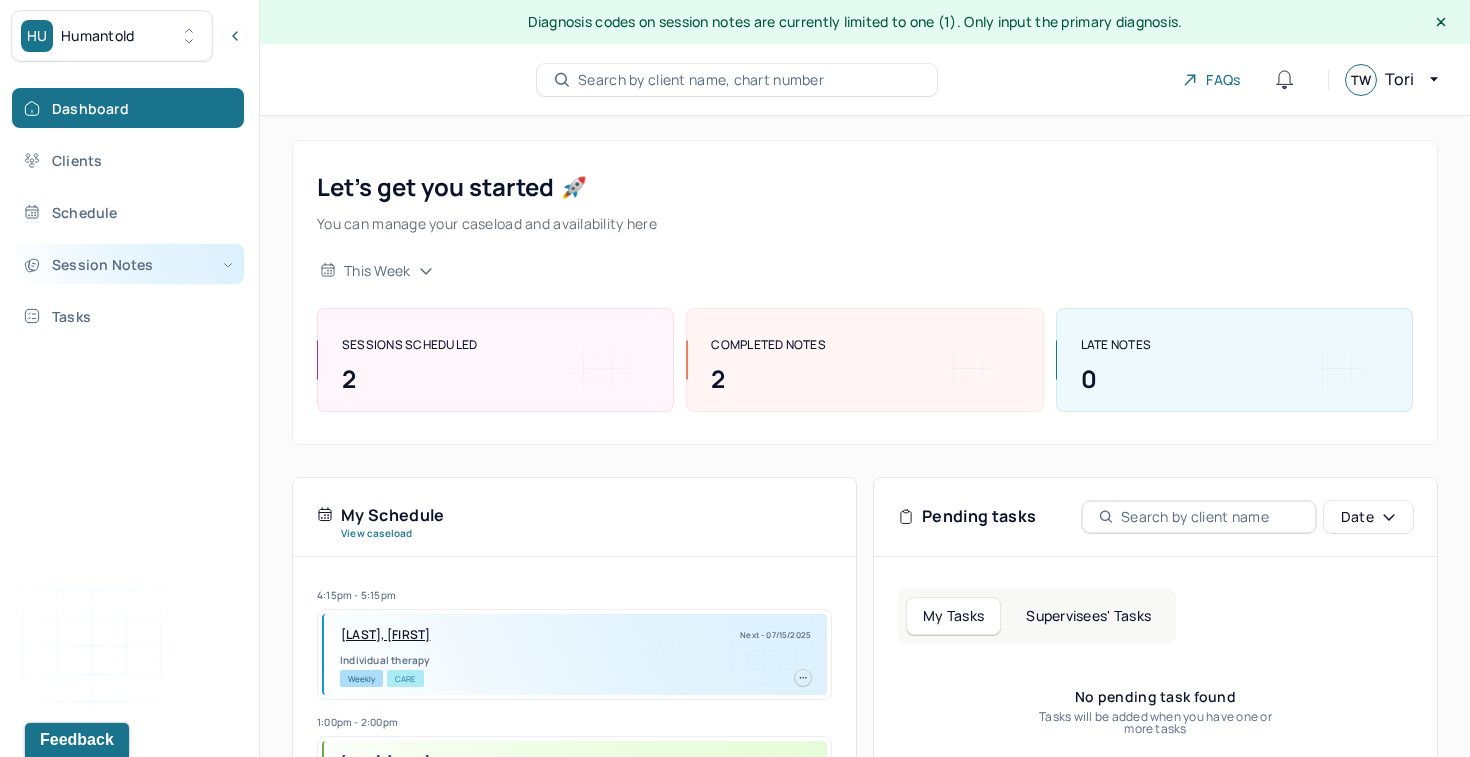 click on "Session Notes" at bounding box center [128, 264] 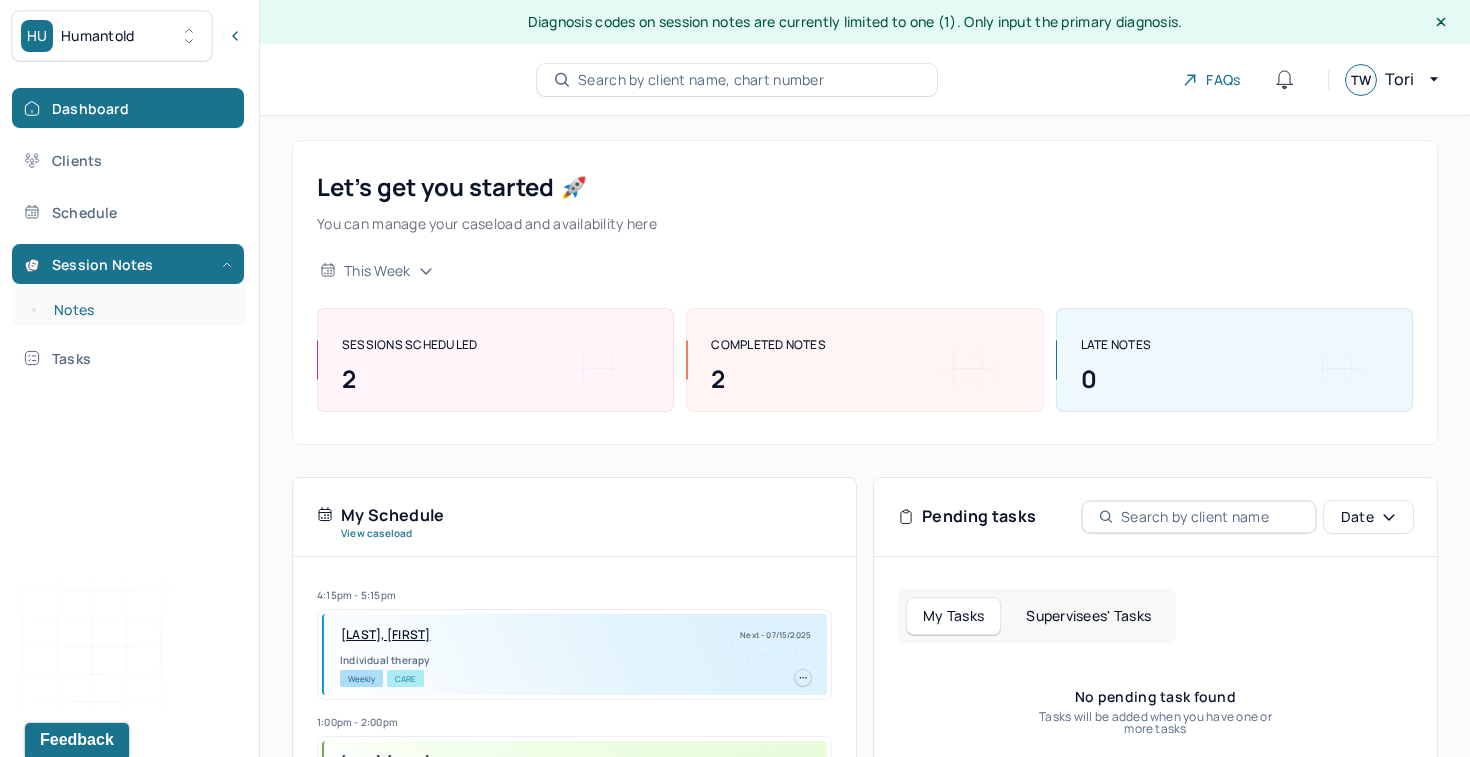 click on "Notes" at bounding box center (139, 310) 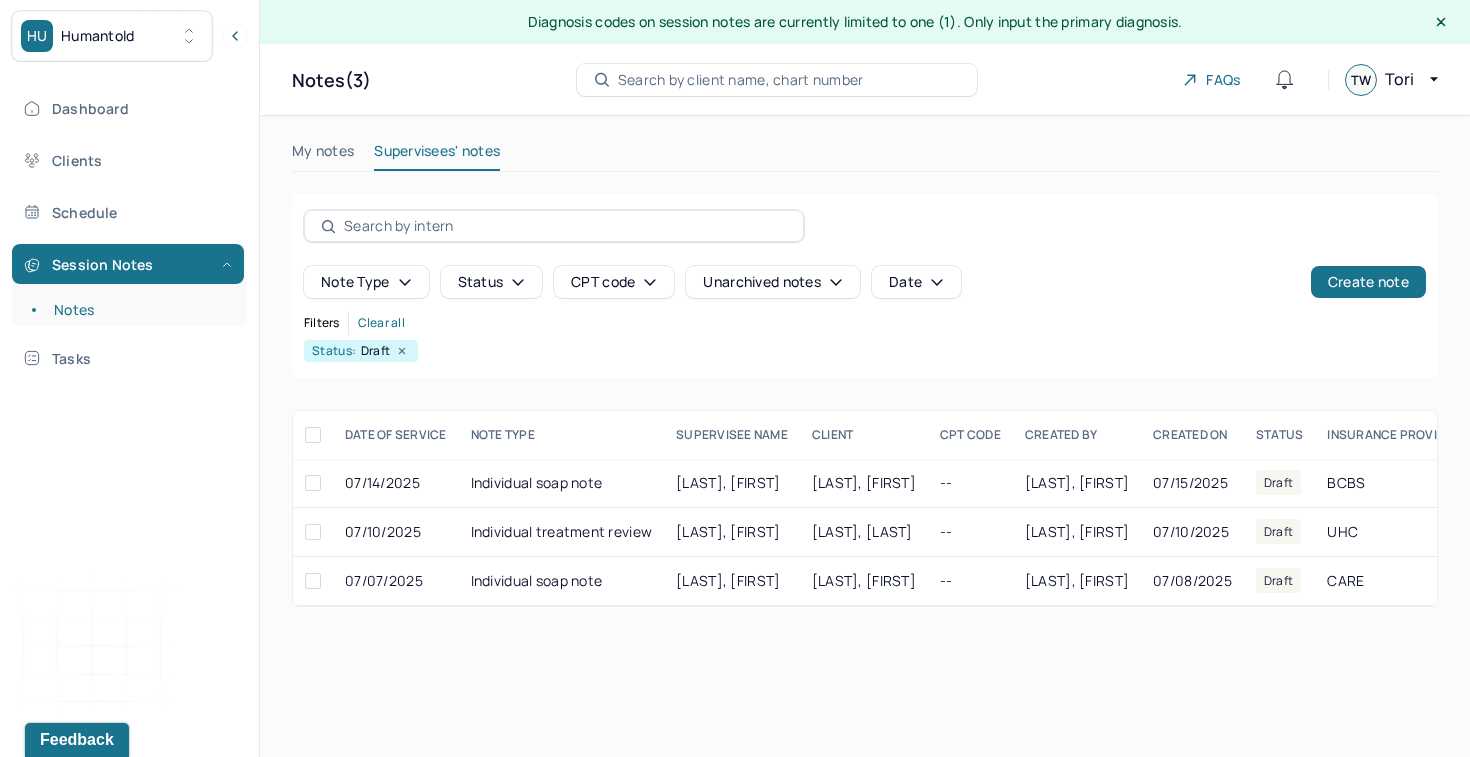 click on "My notes" at bounding box center [323, 155] 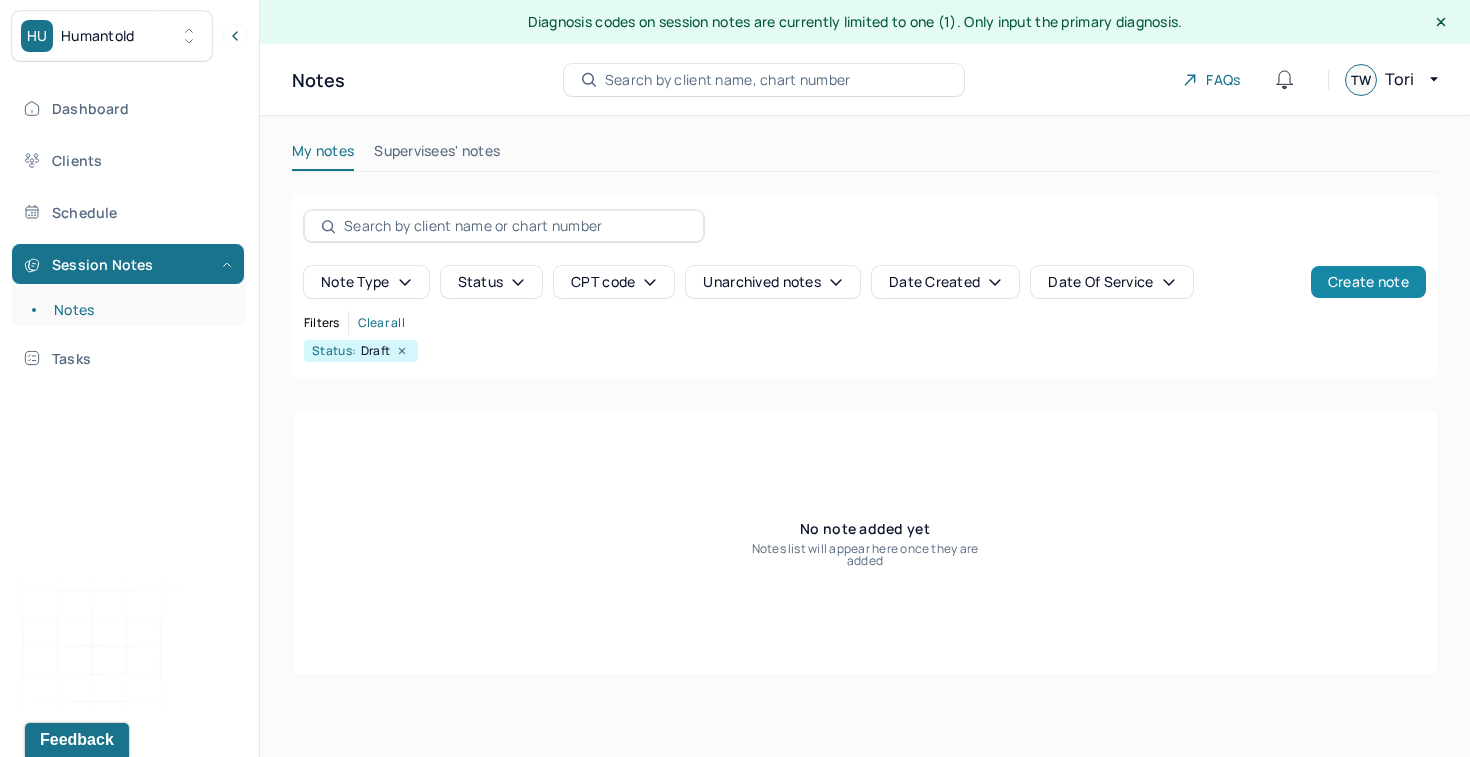 click on "Create note" at bounding box center [1368, 282] 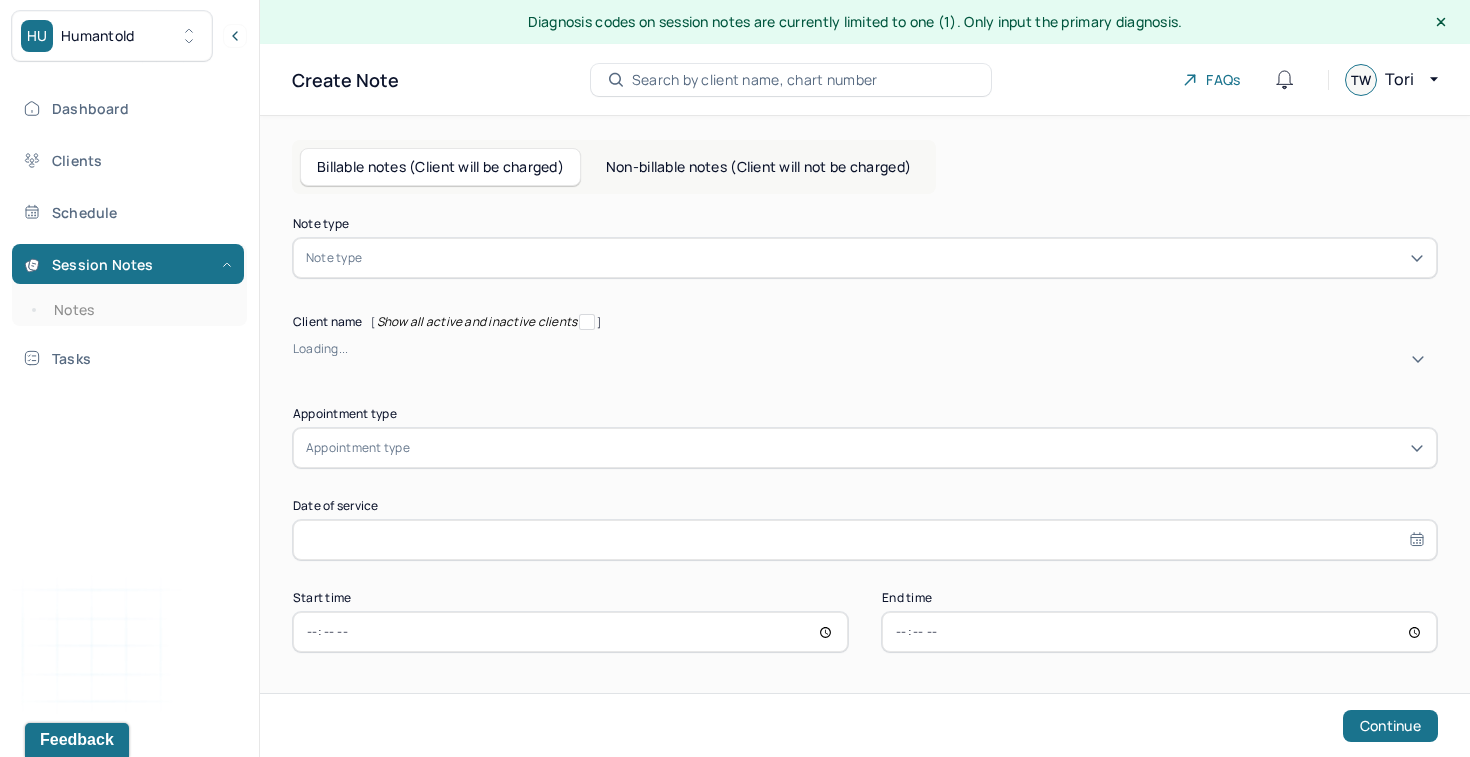 click at bounding box center (895, 258) 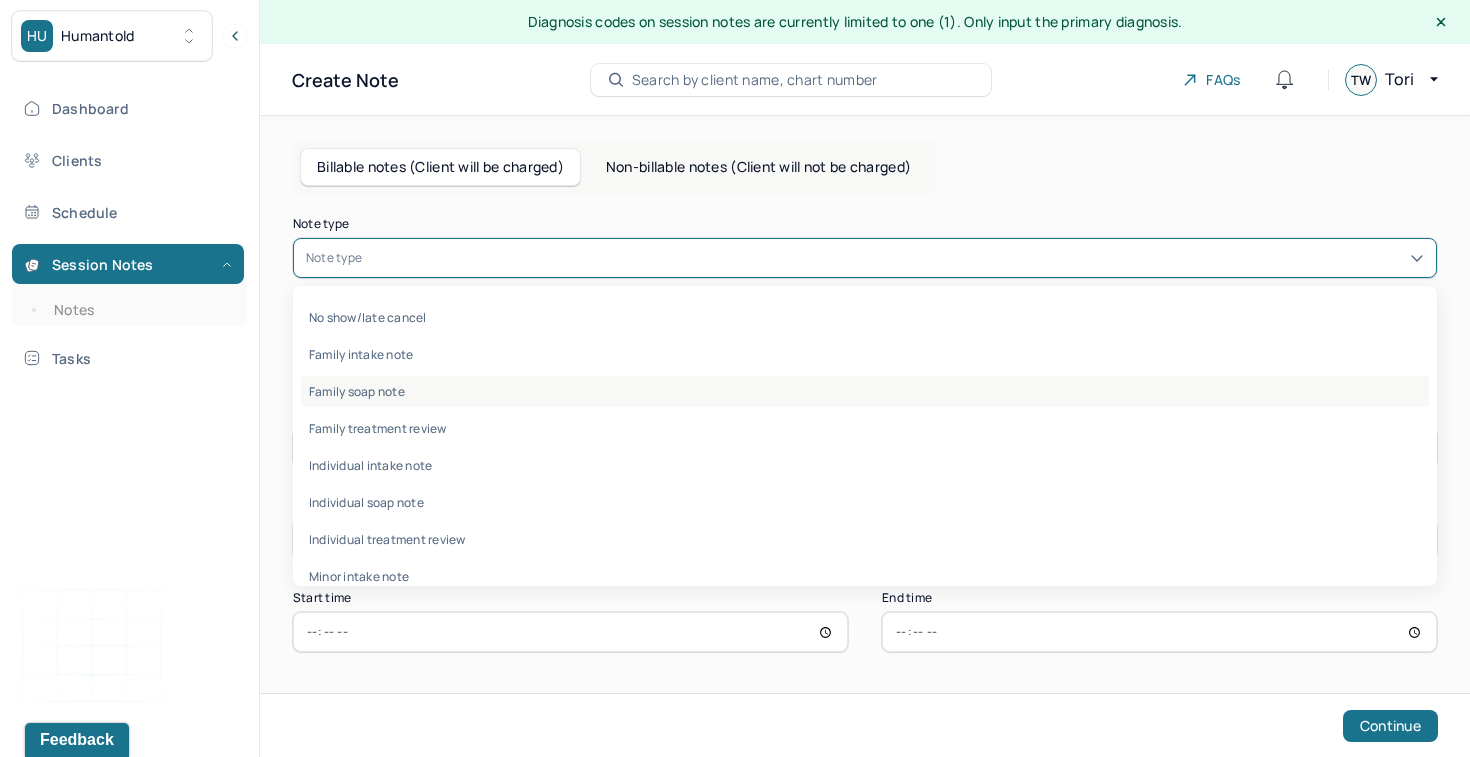 scroll, scrollTop: 65, scrollLeft: 0, axis: vertical 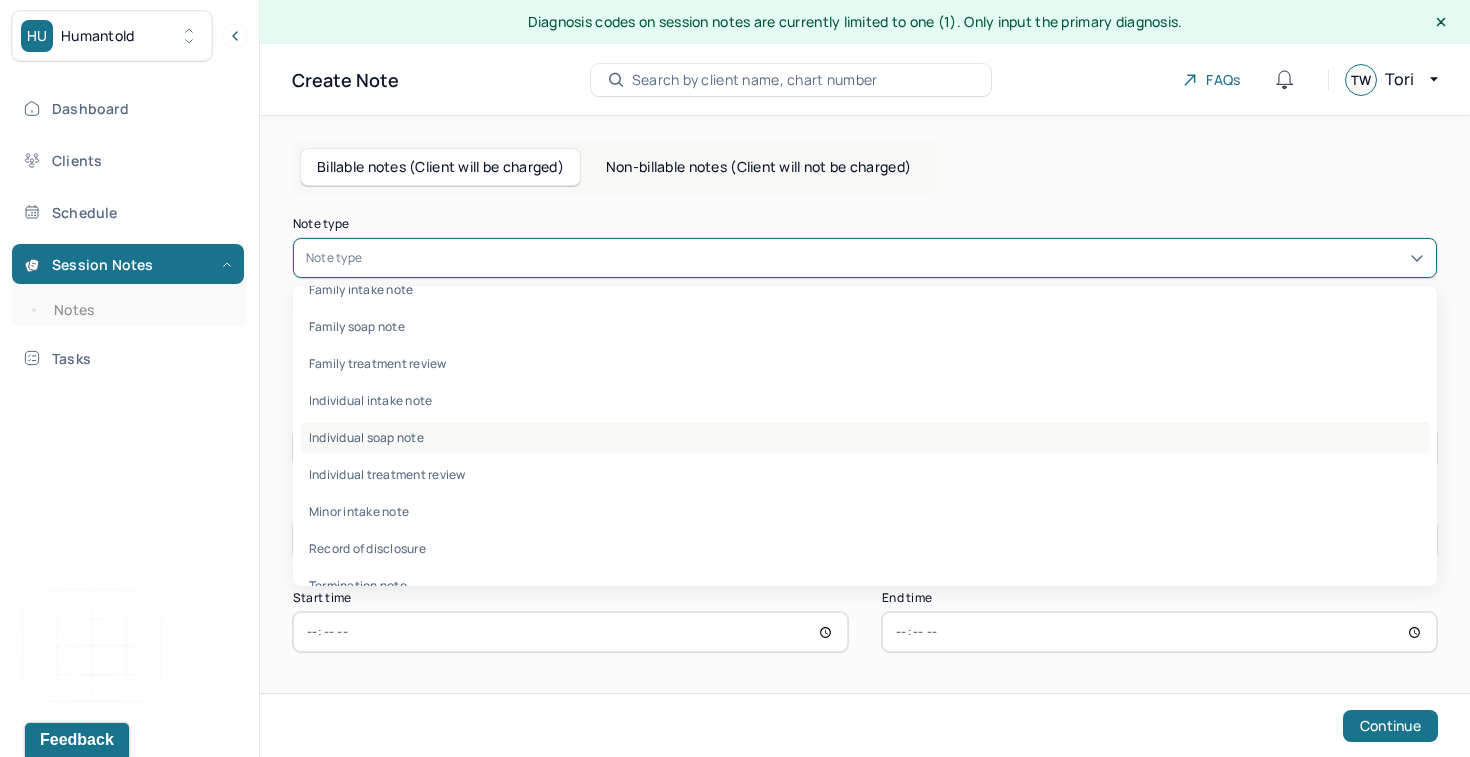 click on "Individual soap note" at bounding box center (865, 437) 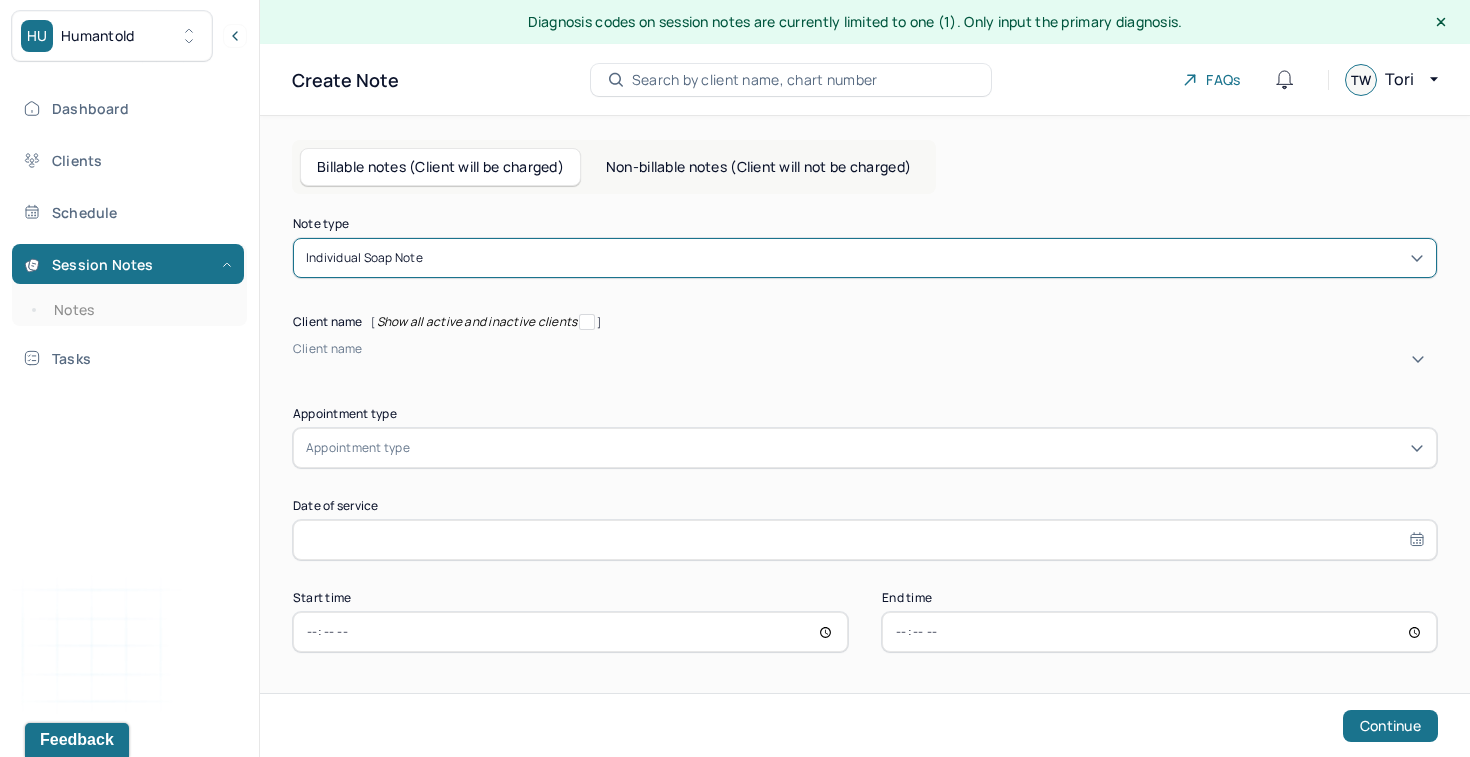 click on "Client name" at bounding box center (865, 359) 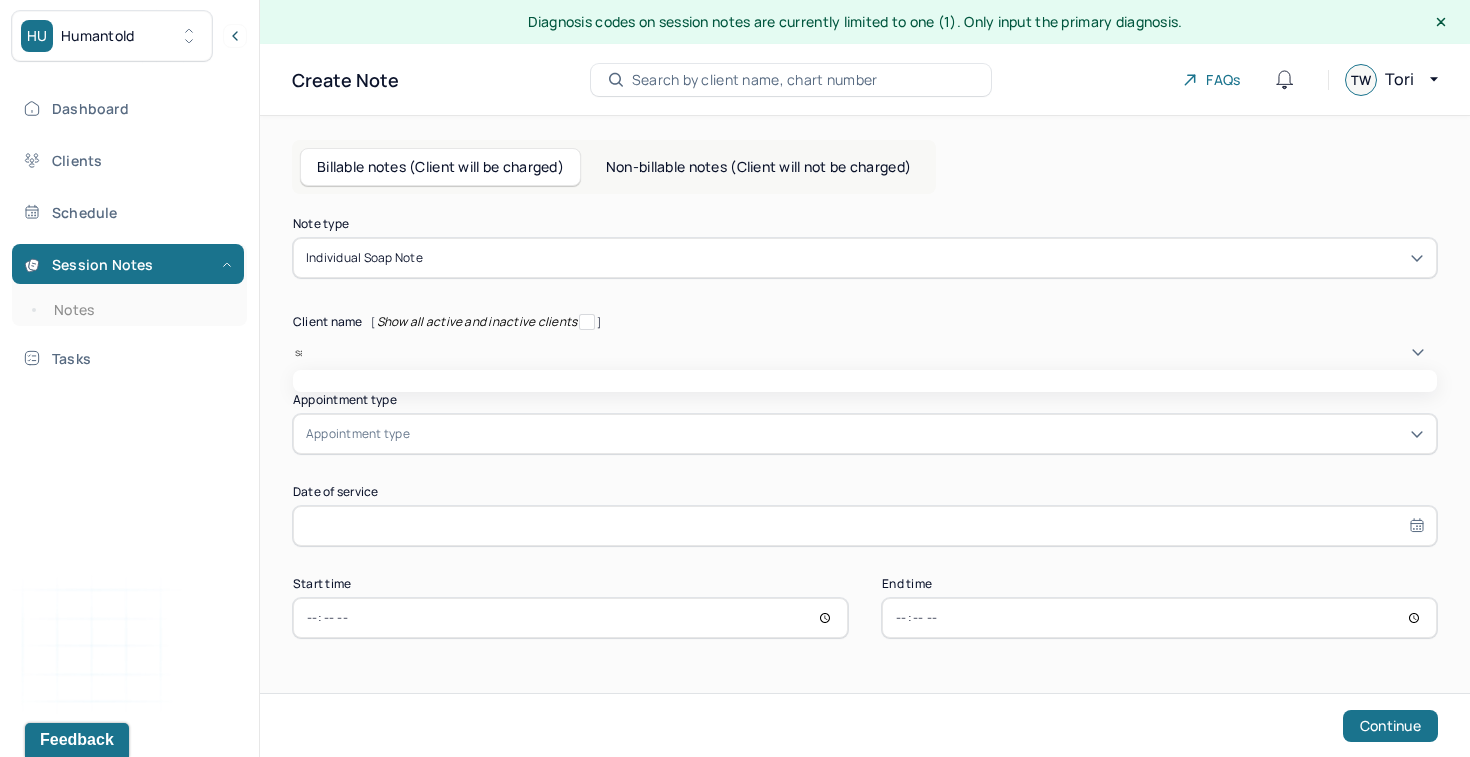 type on "san" 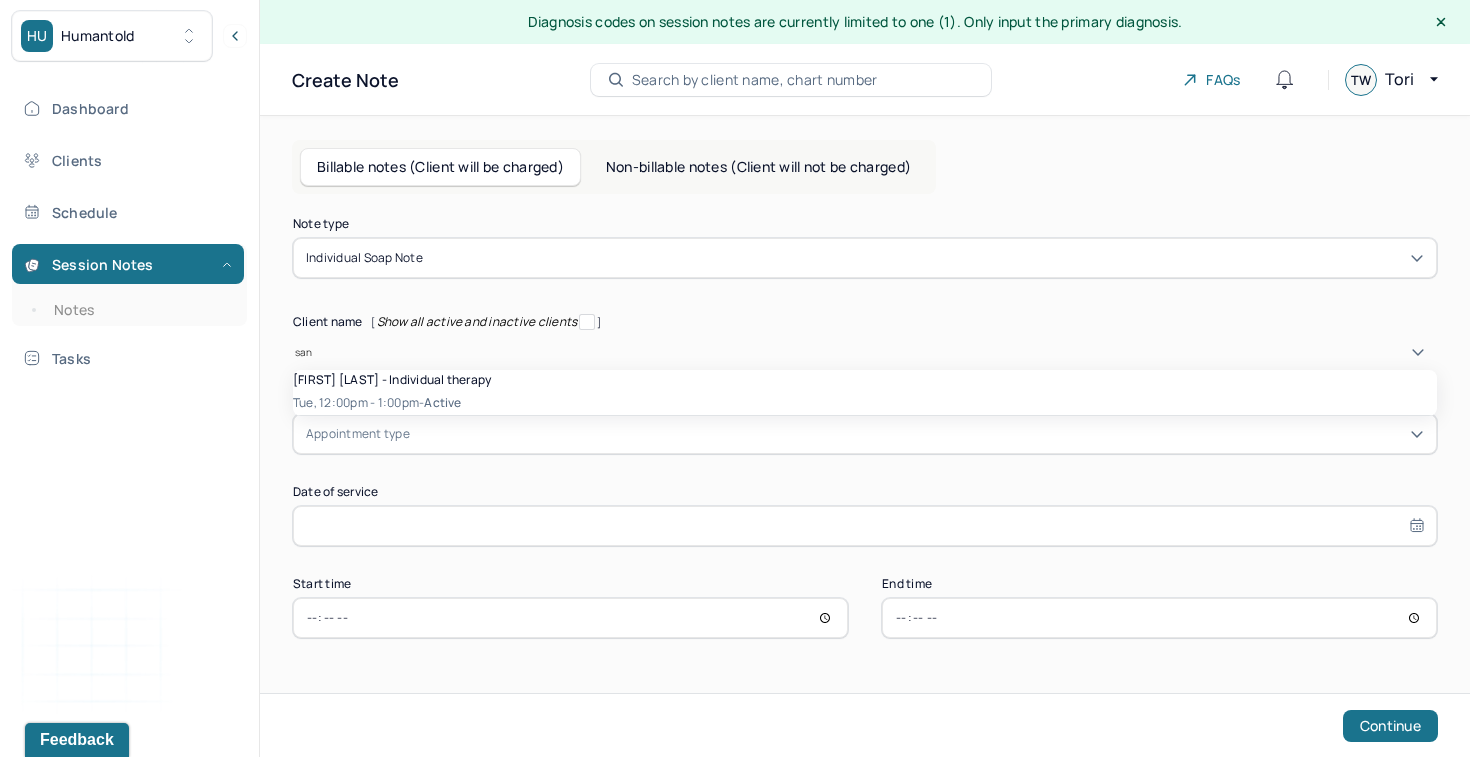 click on "Tue, 12:00pm - 1:00pm - active" at bounding box center [865, 403] 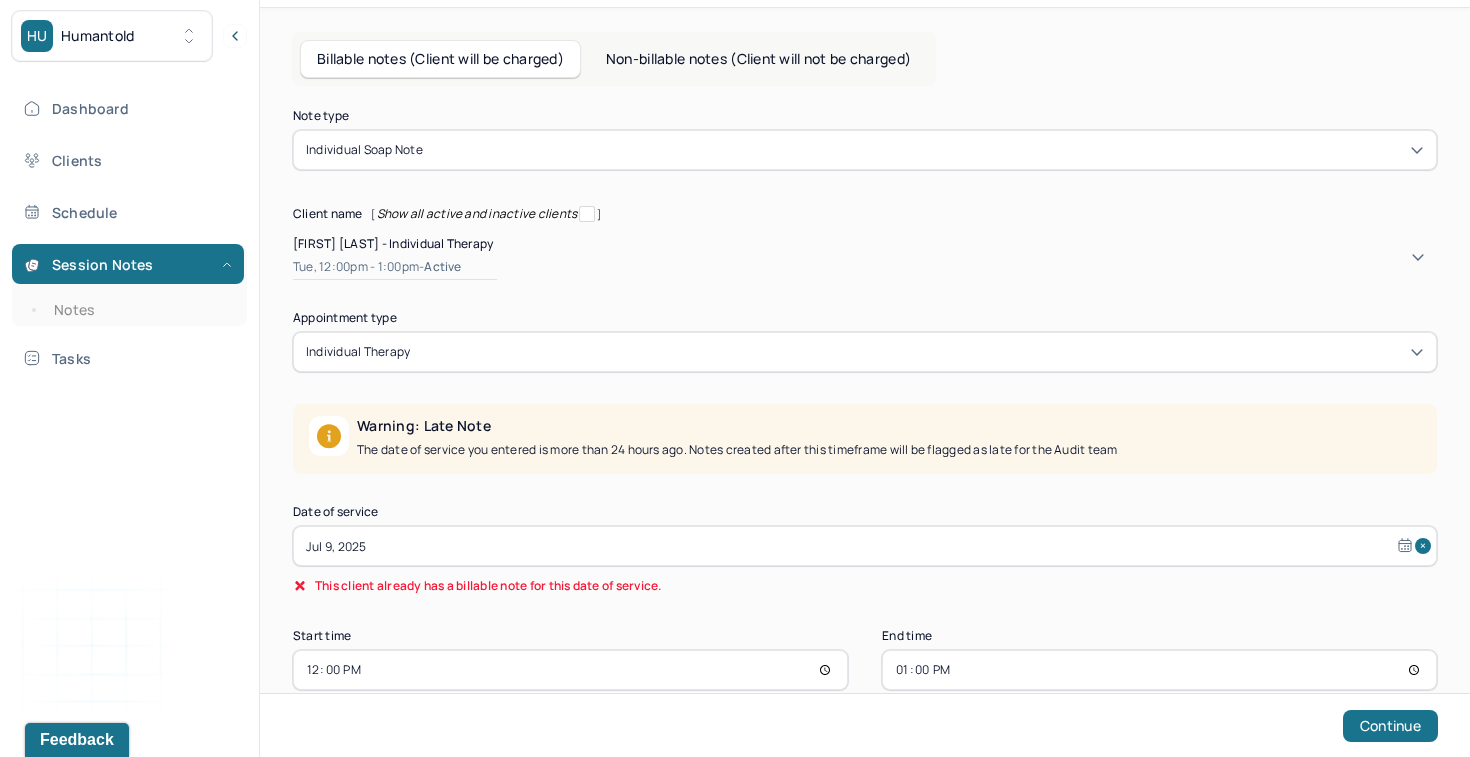 scroll, scrollTop: 148, scrollLeft: 0, axis: vertical 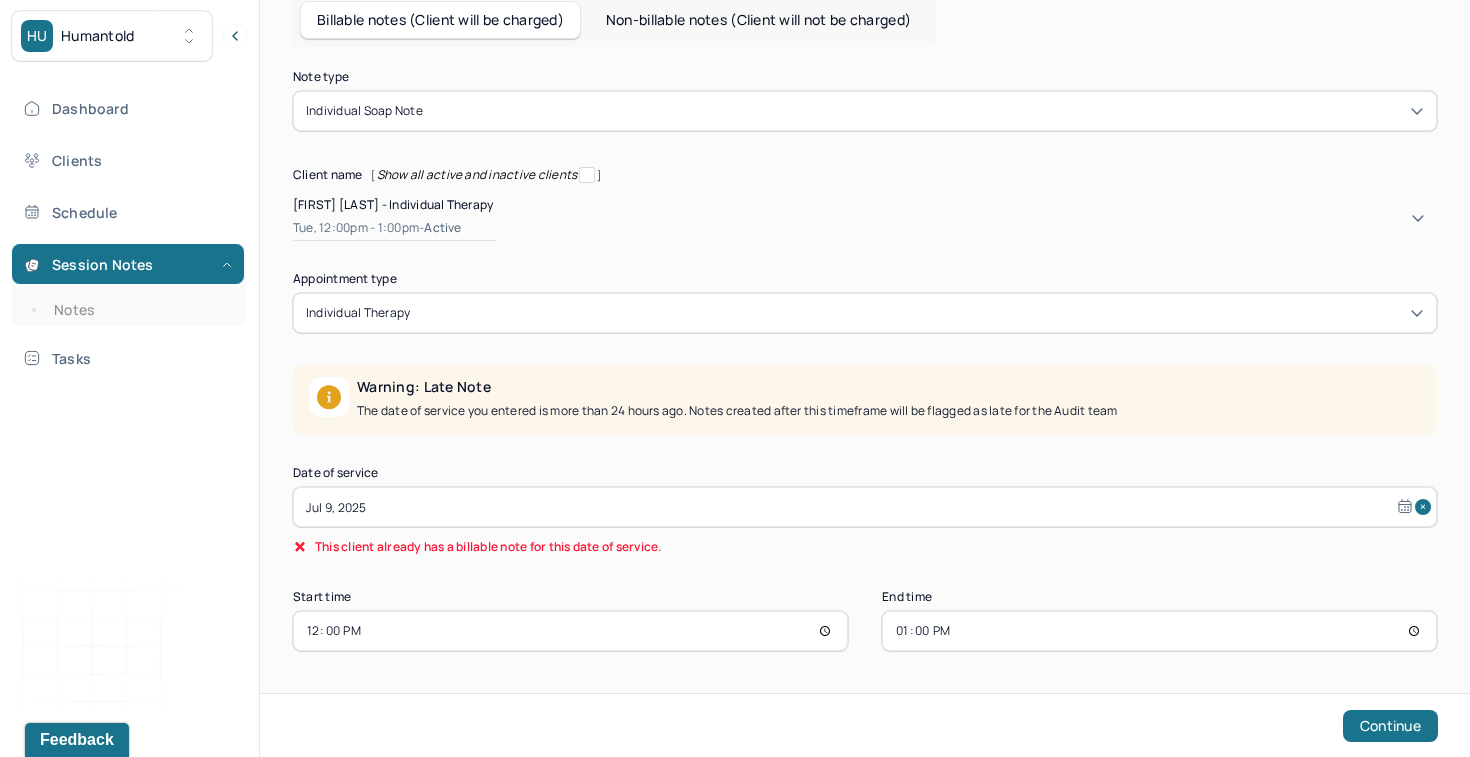select on "6" 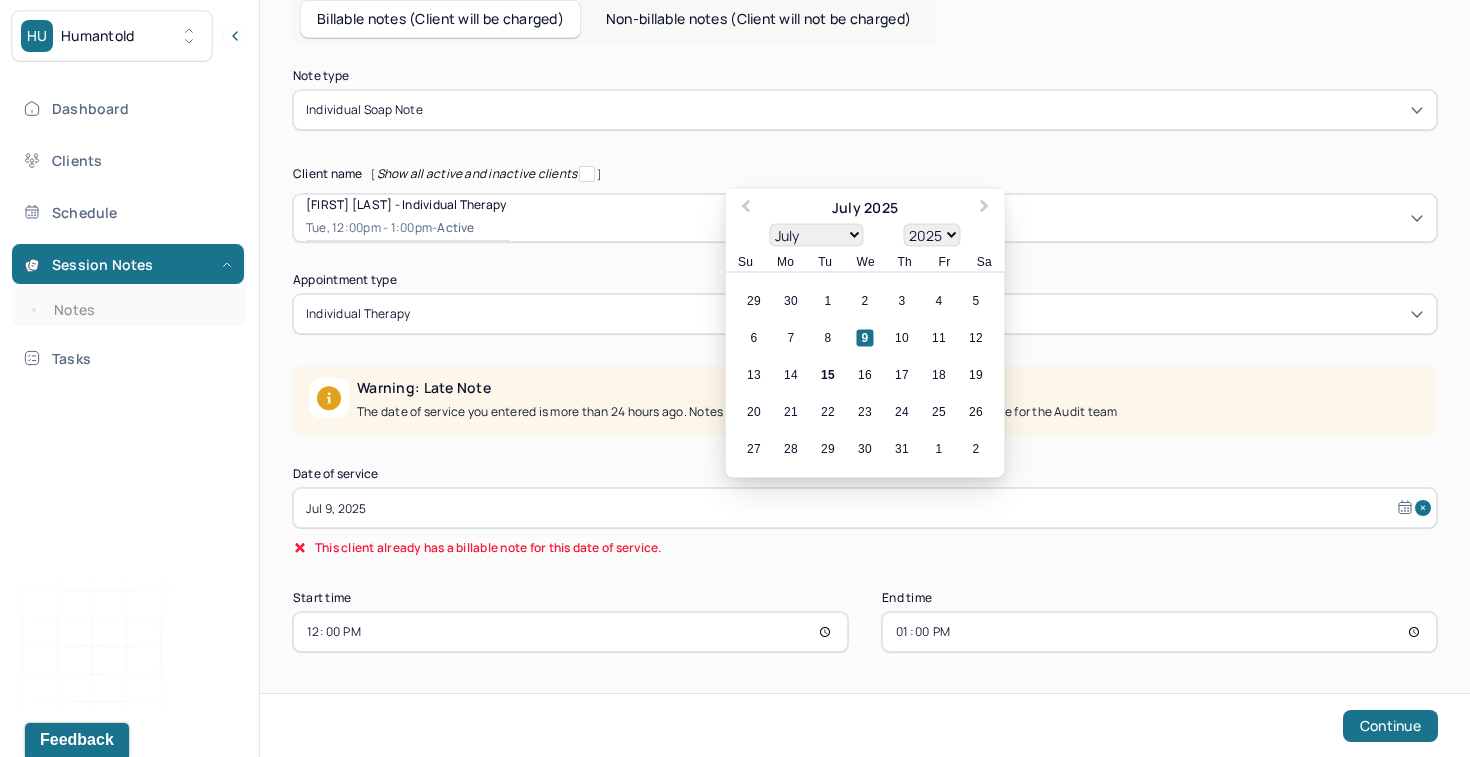 click on "Jul 9, 2025" at bounding box center (865, 508) 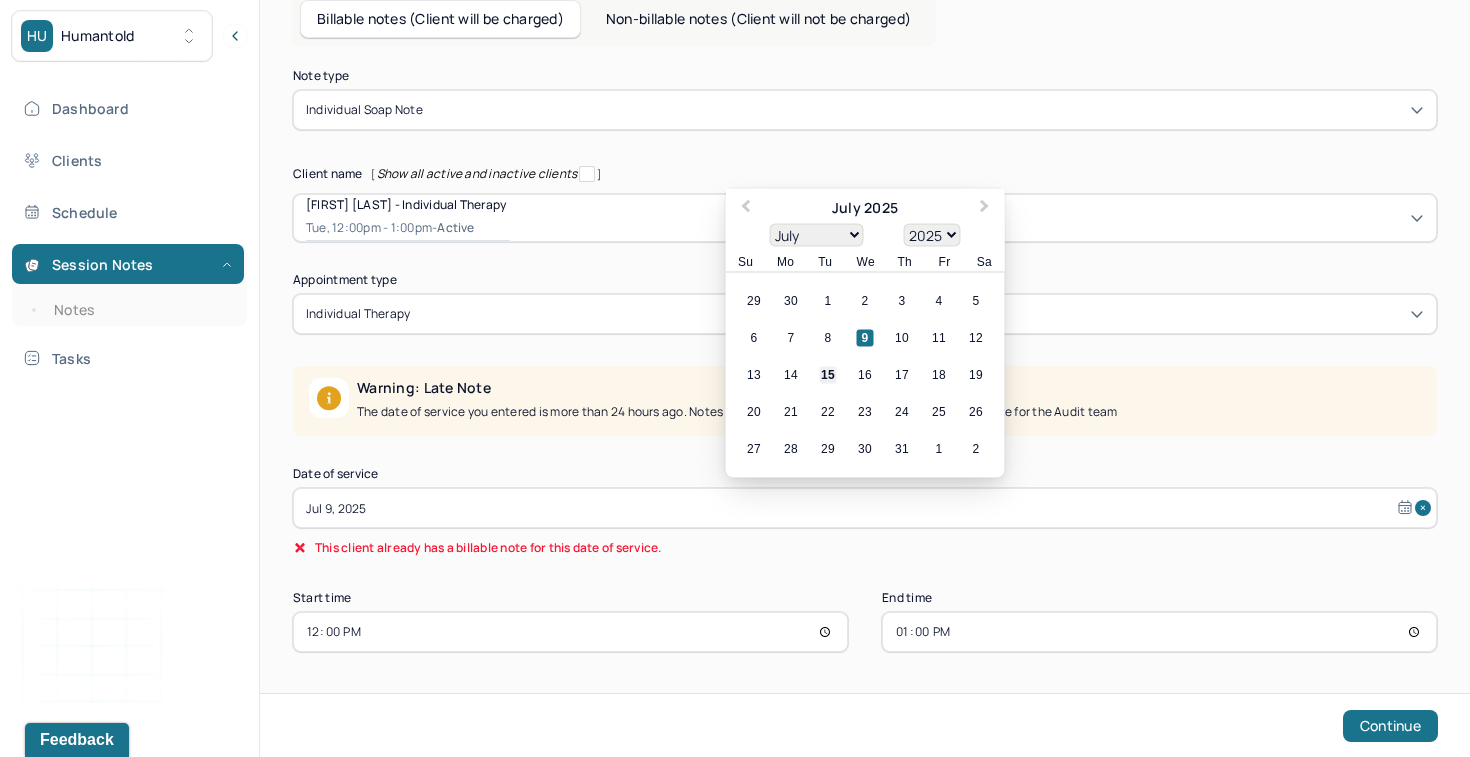 click on "15" at bounding box center [828, 375] 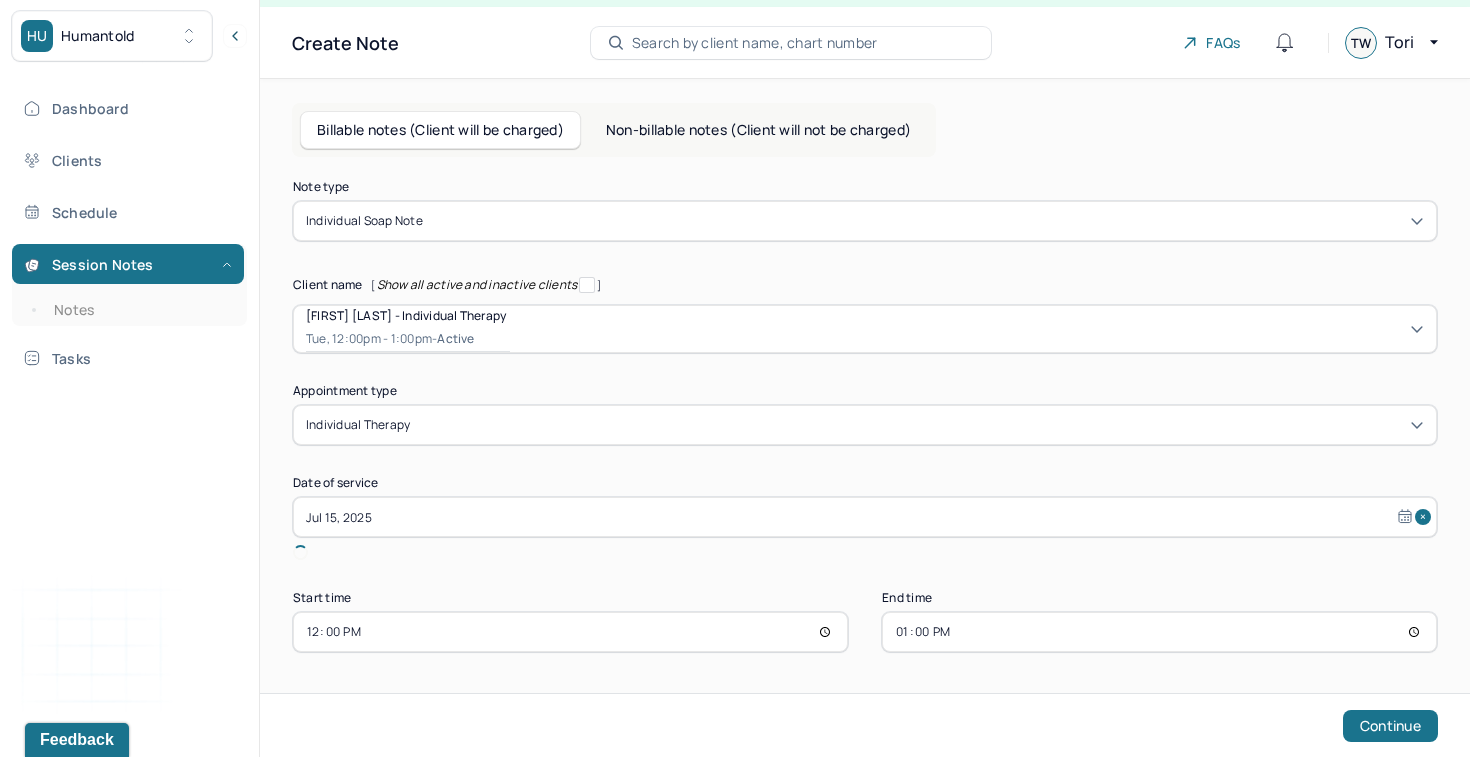 scroll, scrollTop: 14, scrollLeft: 0, axis: vertical 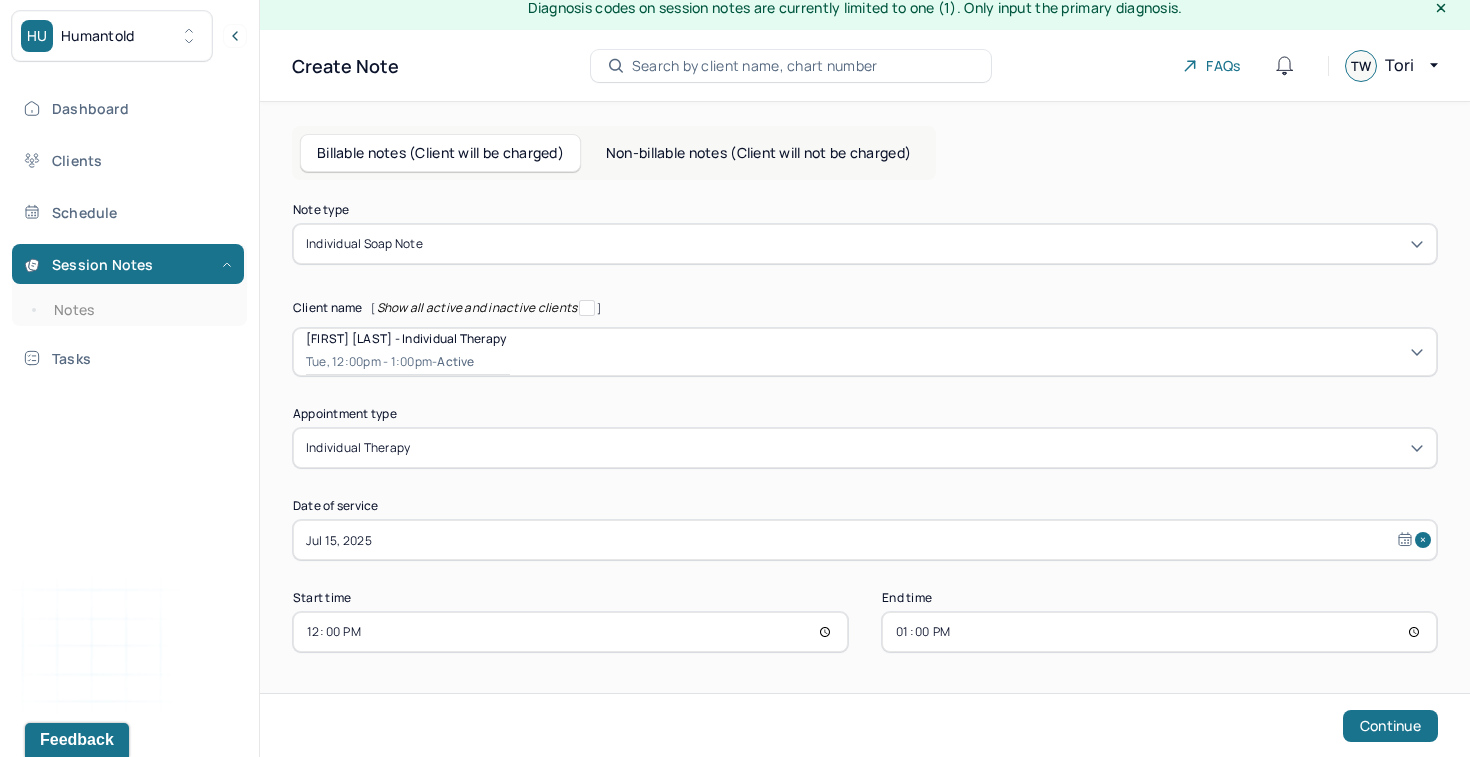 click on "12:00" at bounding box center (570, 632) 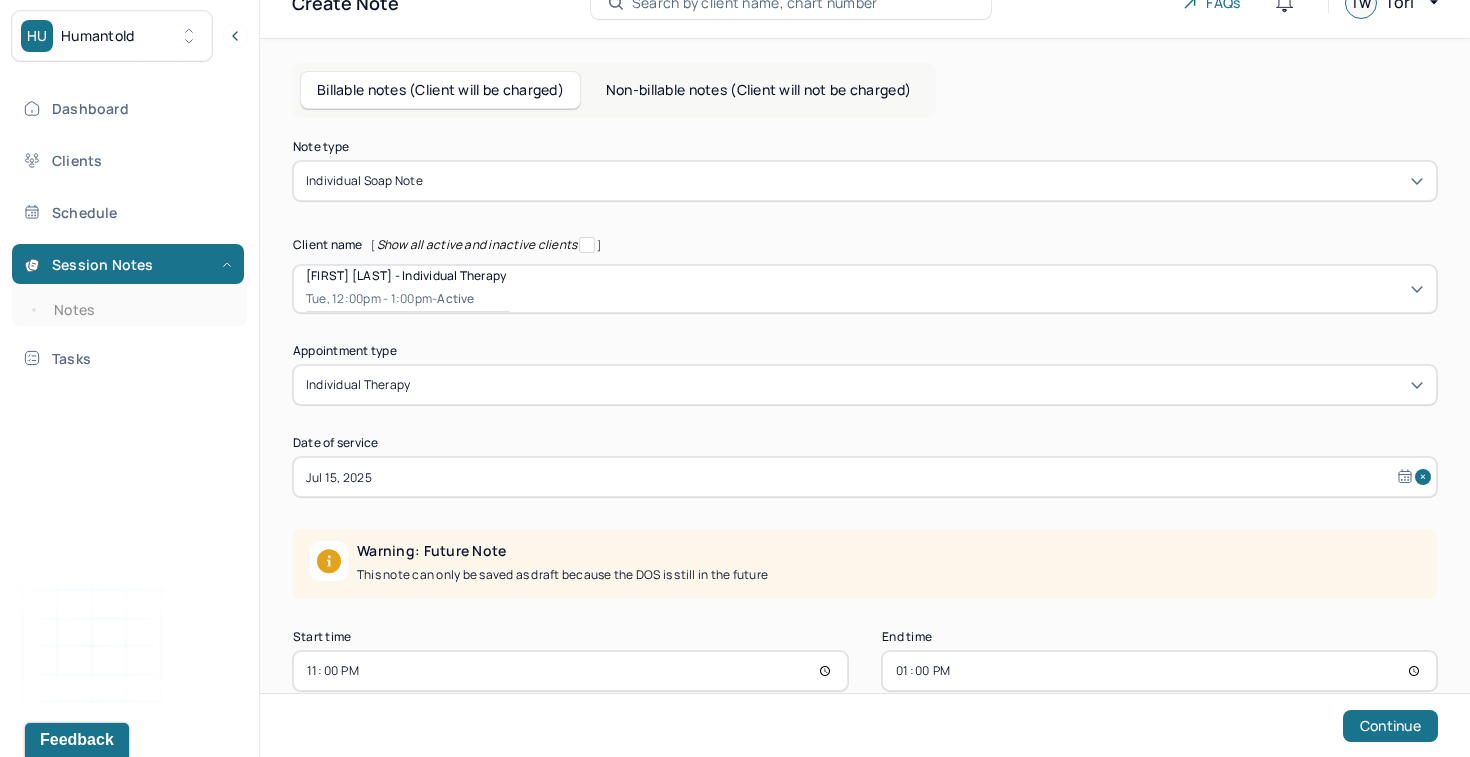 scroll, scrollTop: 86, scrollLeft: 0, axis: vertical 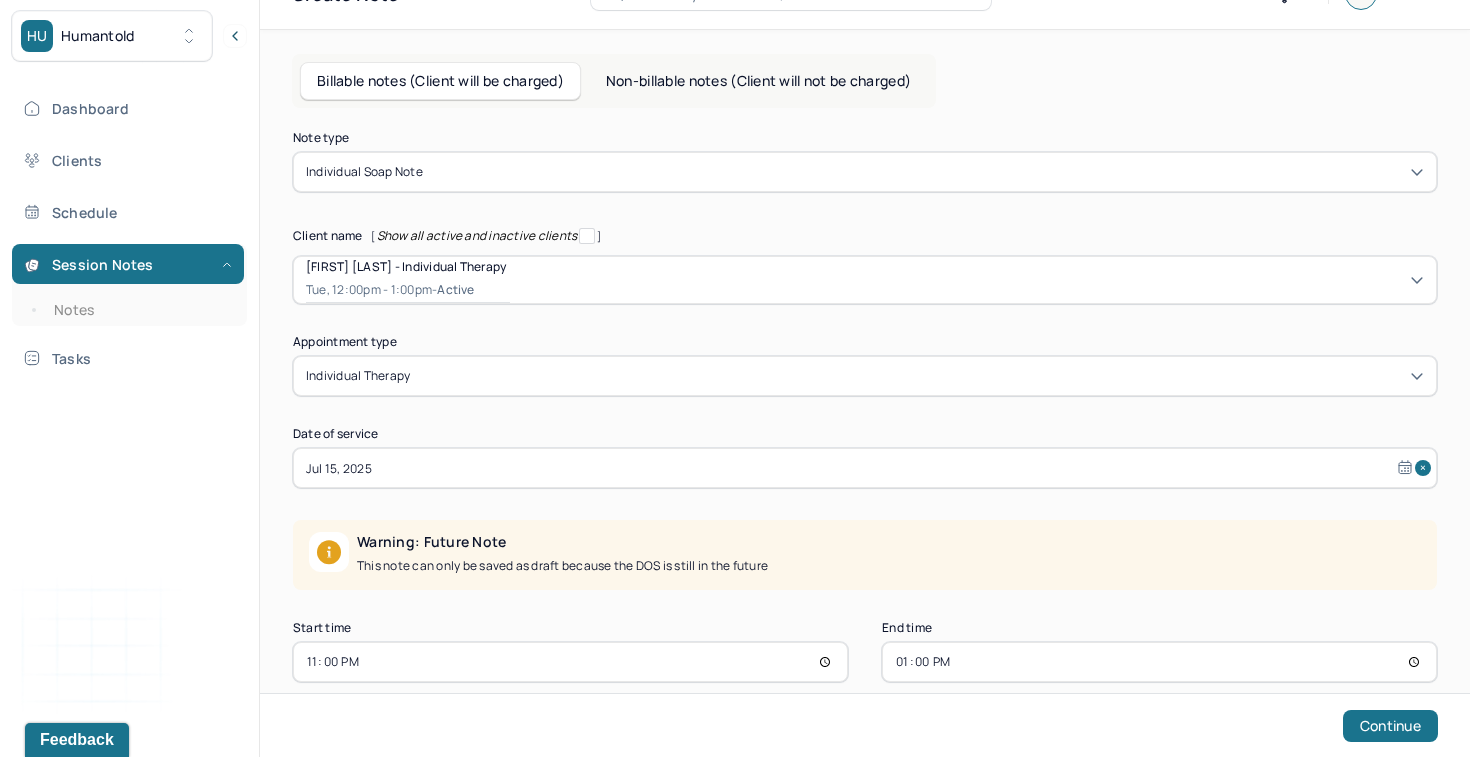 click on "23:00" at bounding box center (570, 662) 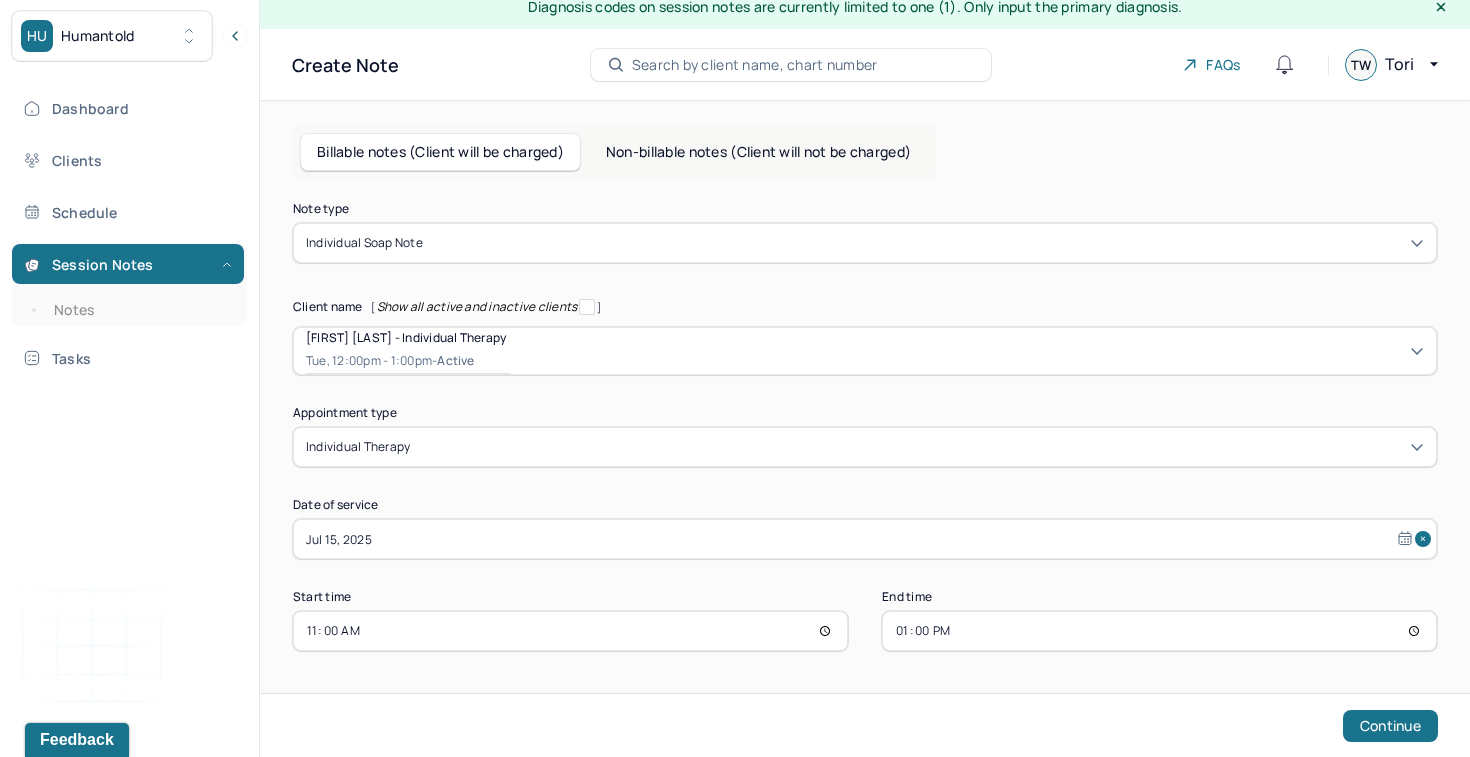 scroll, scrollTop: 14, scrollLeft: 0, axis: vertical 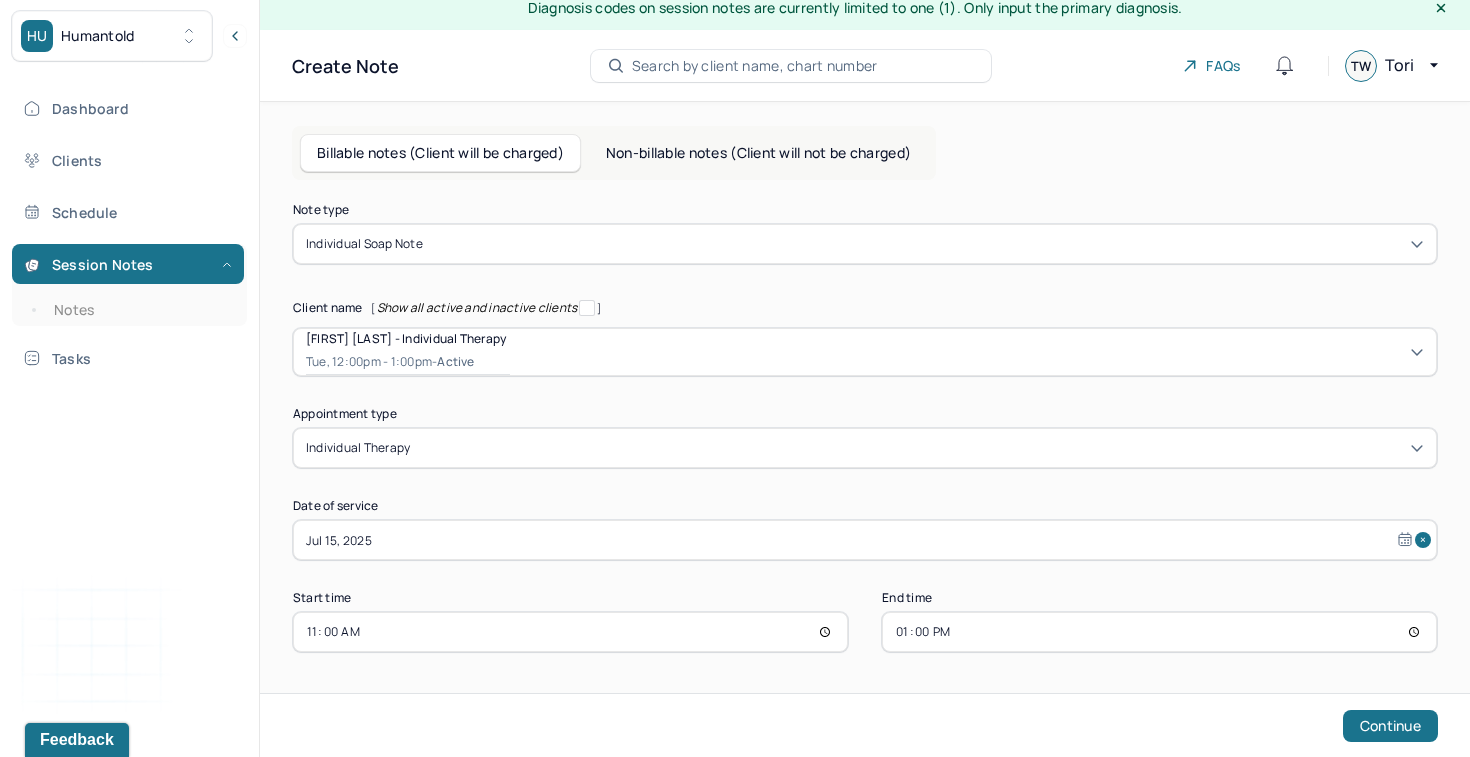 click on "13:00" at bounding box center [1159, 632] 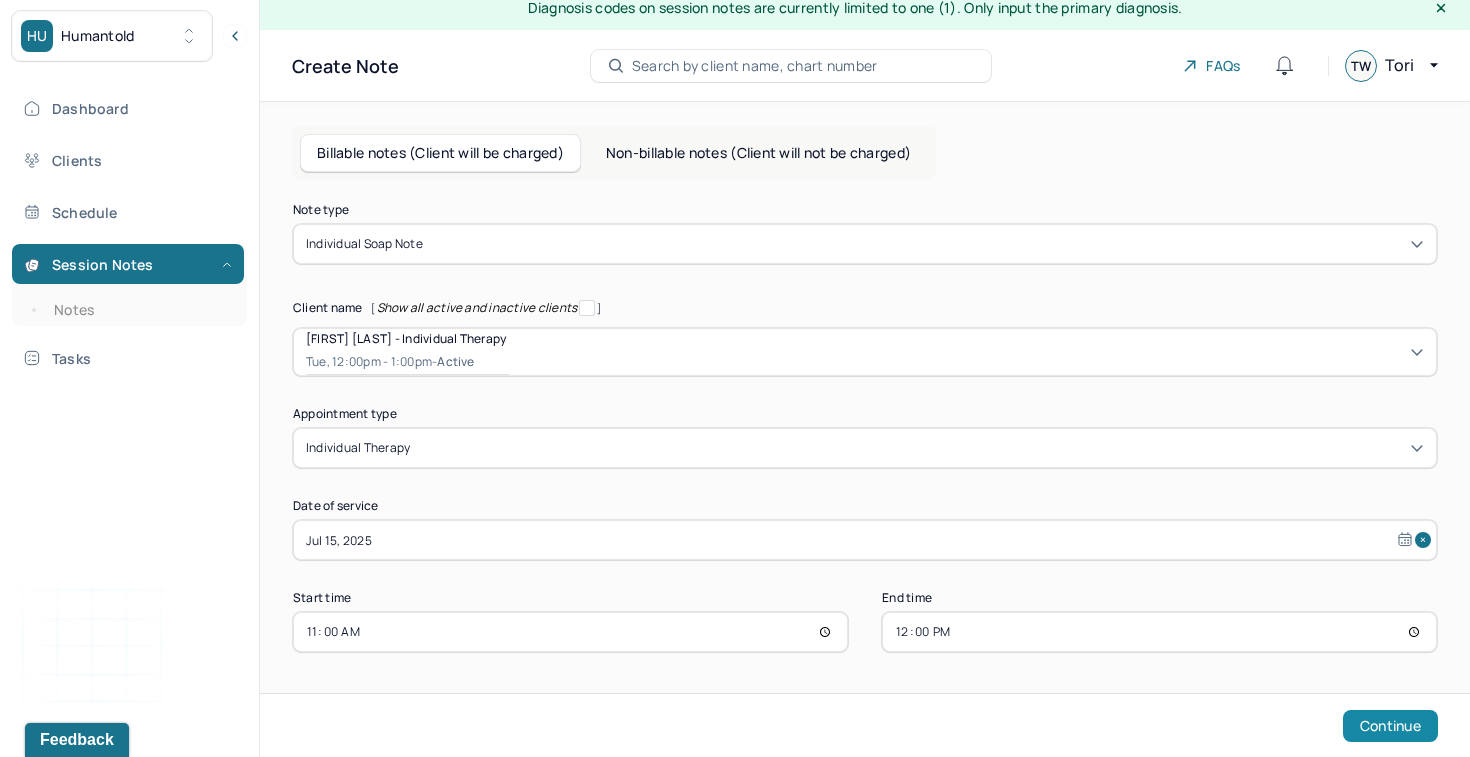 click on "Continue" at bounding box center [1390, 726] 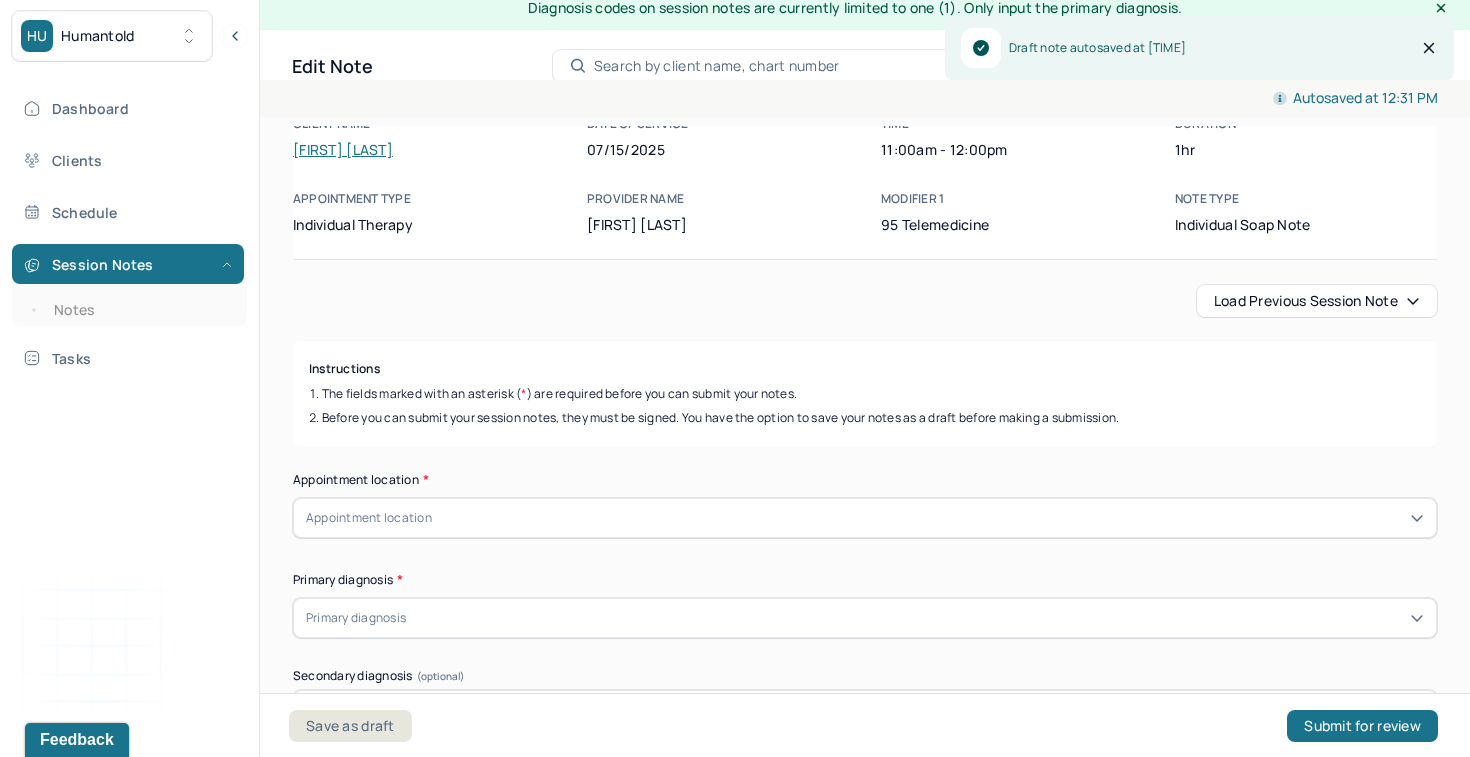 scroll, scrollTop: 77, scrollLeft: 0, axis: vertical 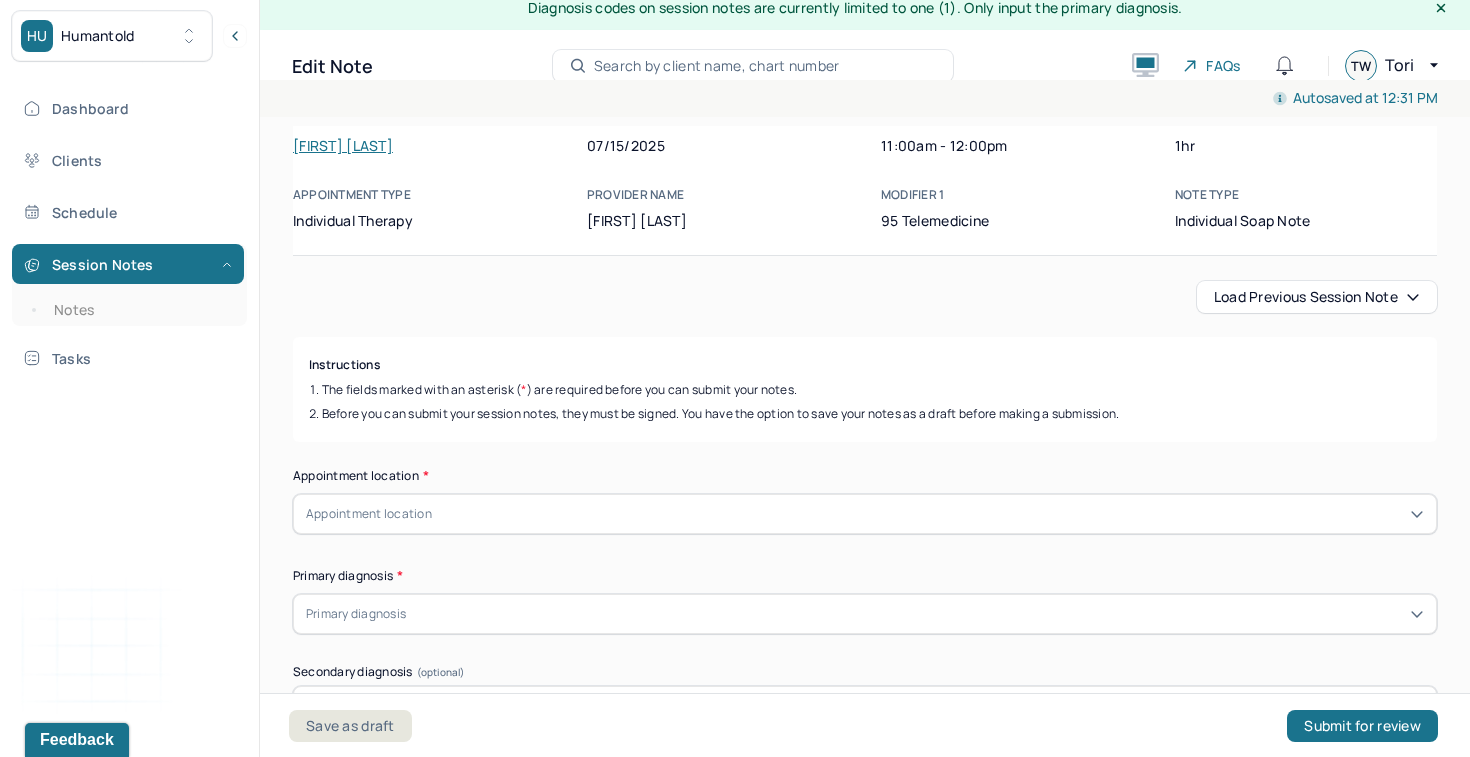 click on "Load previous session note" at bounding box center (1317, 297) 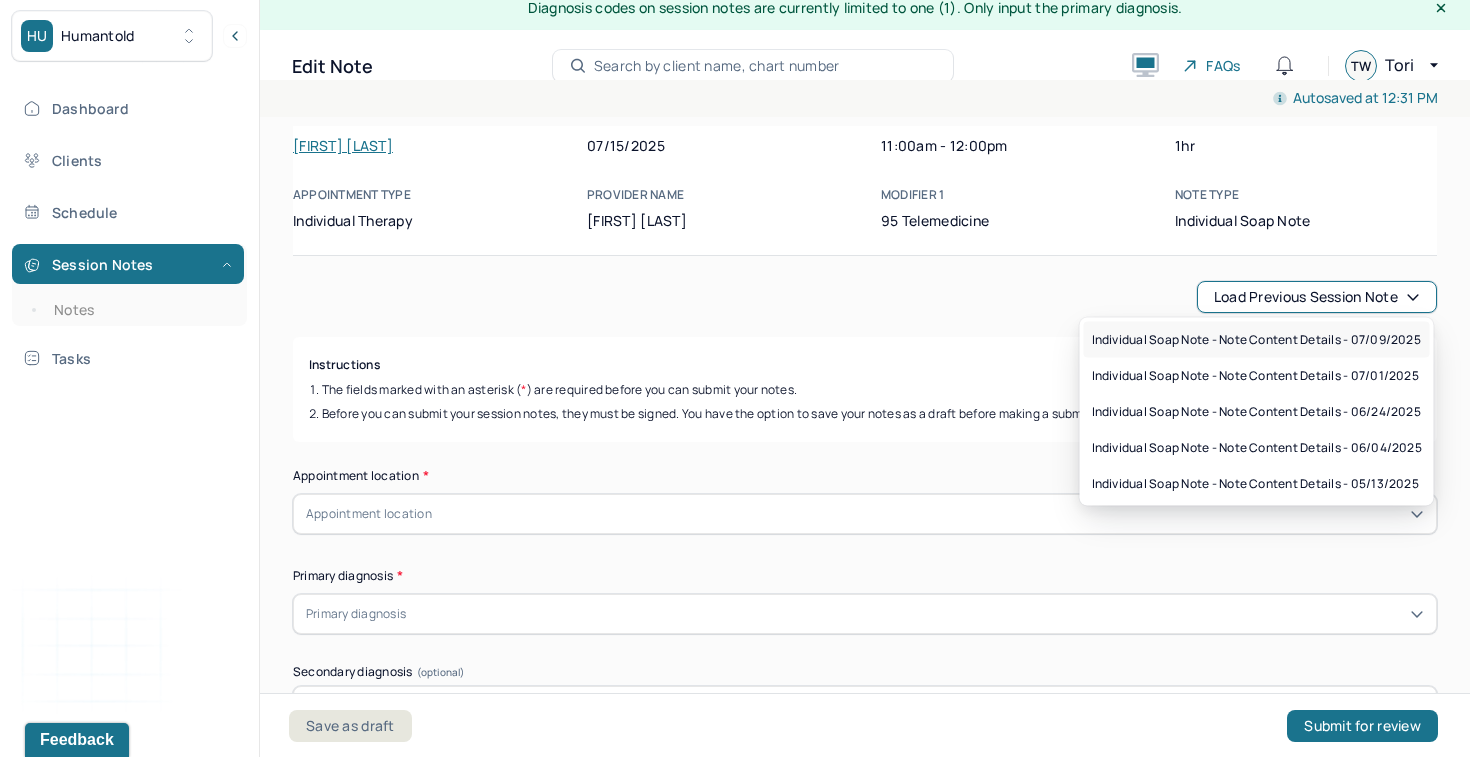 click on "Individual soap note   - Note content Details -   07/09/2025" at bounding box center [1256, 340] 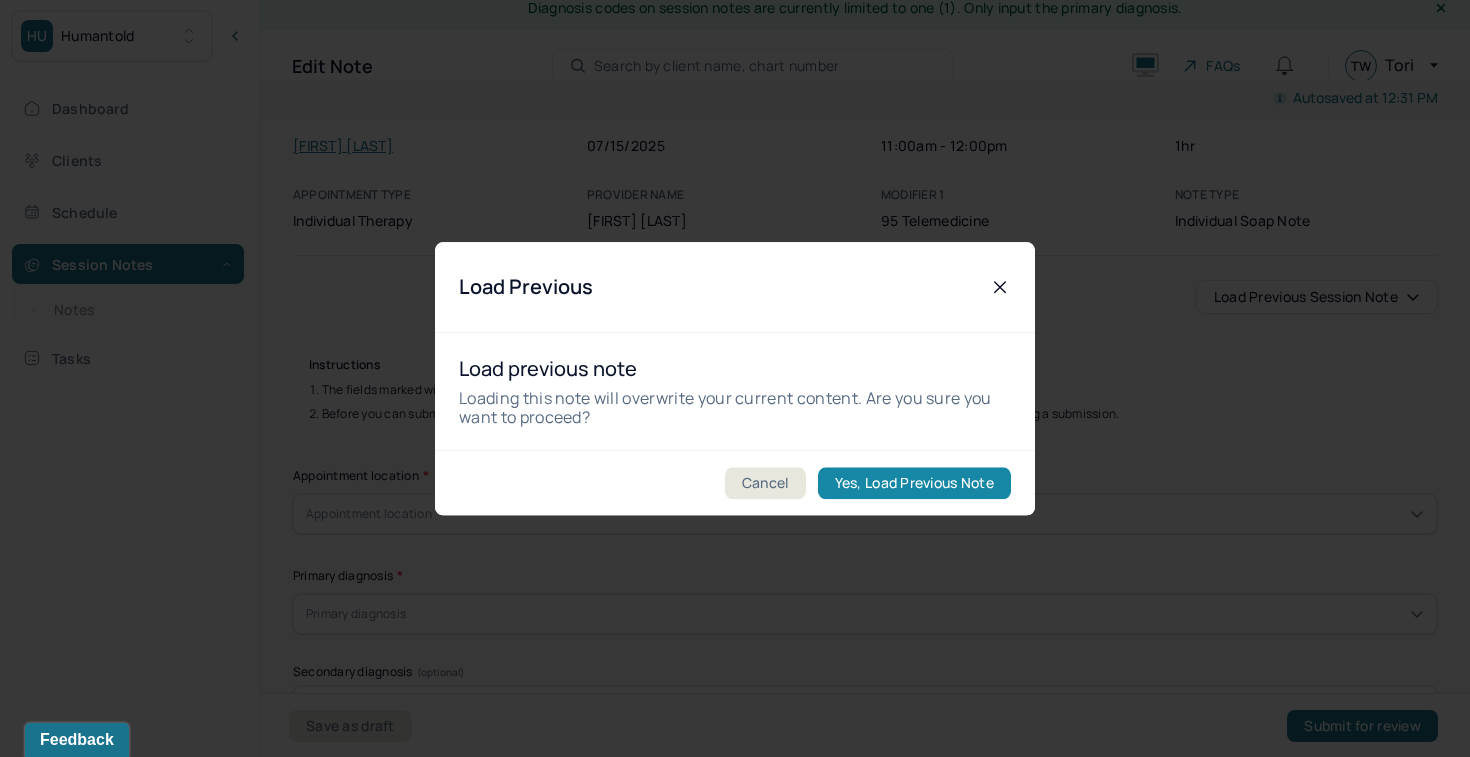 click on "Yes, Load Previous Note" at bounding box center [914, 483] 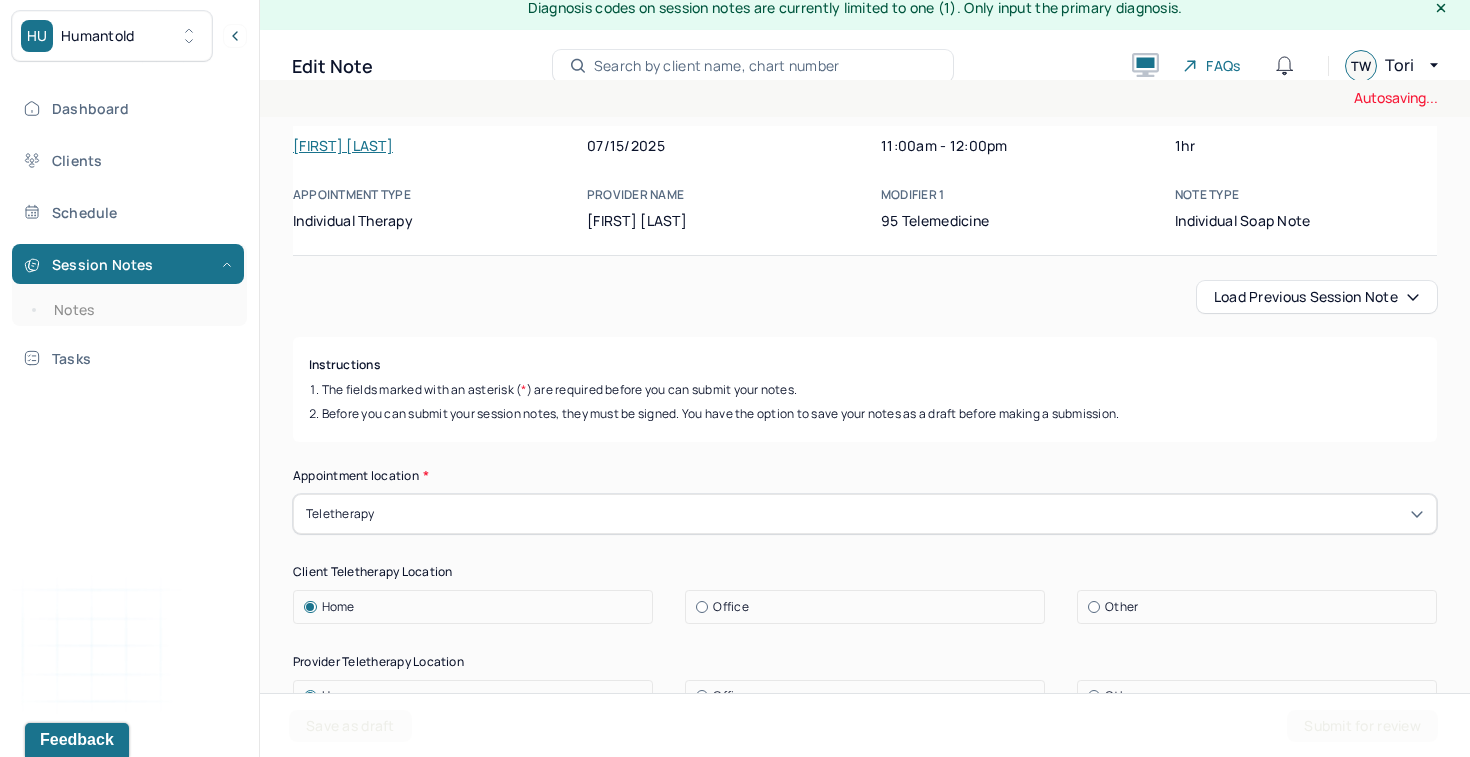 click on "Save as draft" at bounding box center [350, 726] 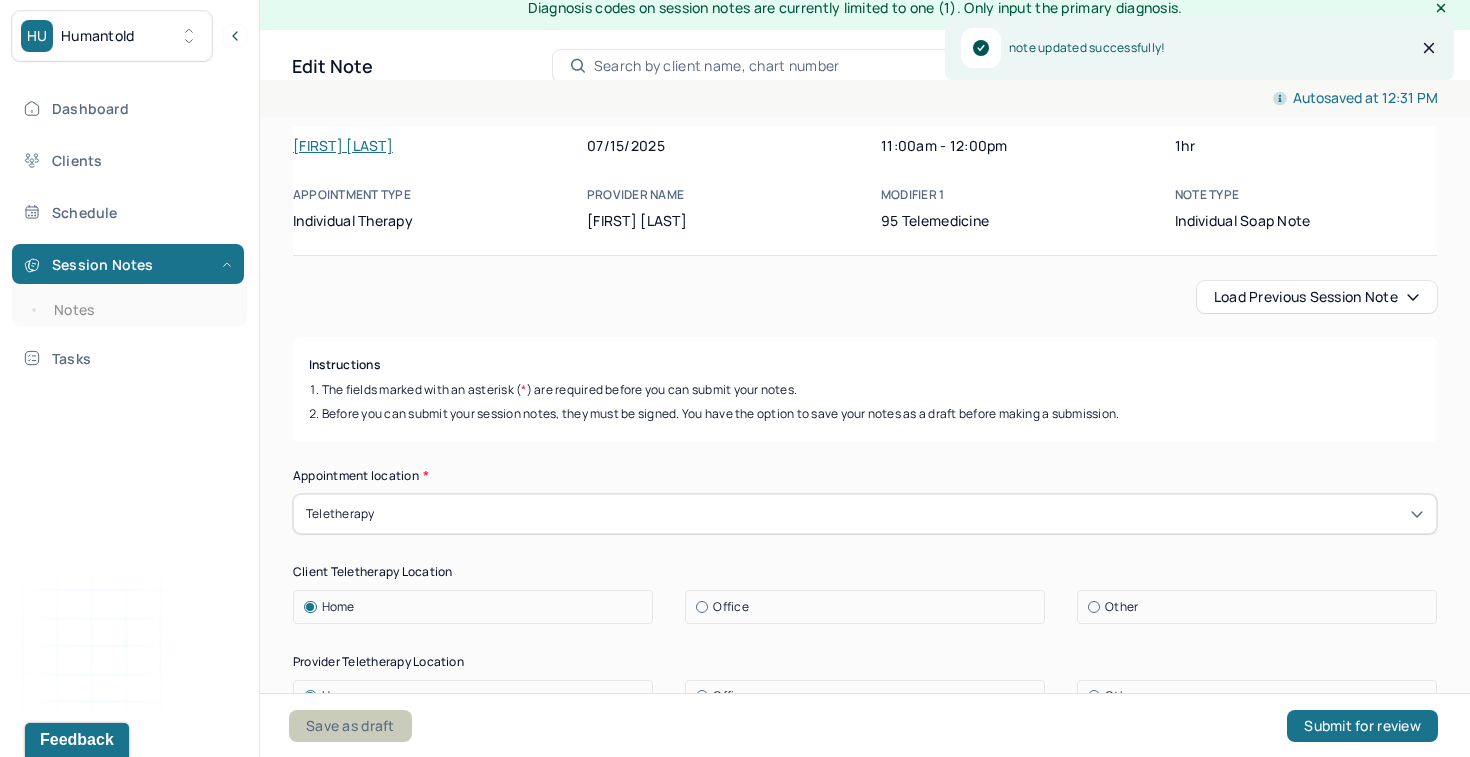 click on "Save as draft" at bounding box center [350, 726] 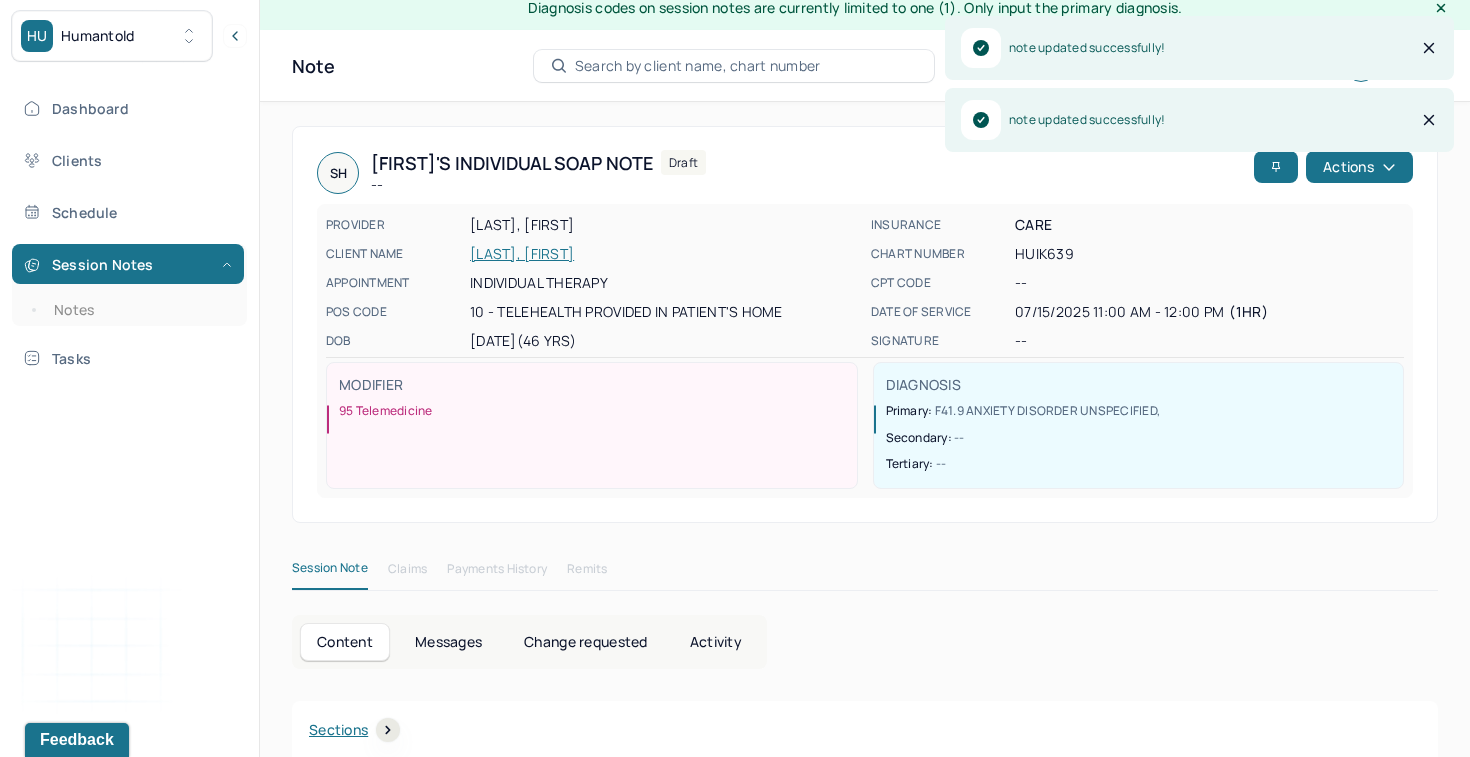 click on "[LAST], [FIRST]" at bounding box center (664, 254) 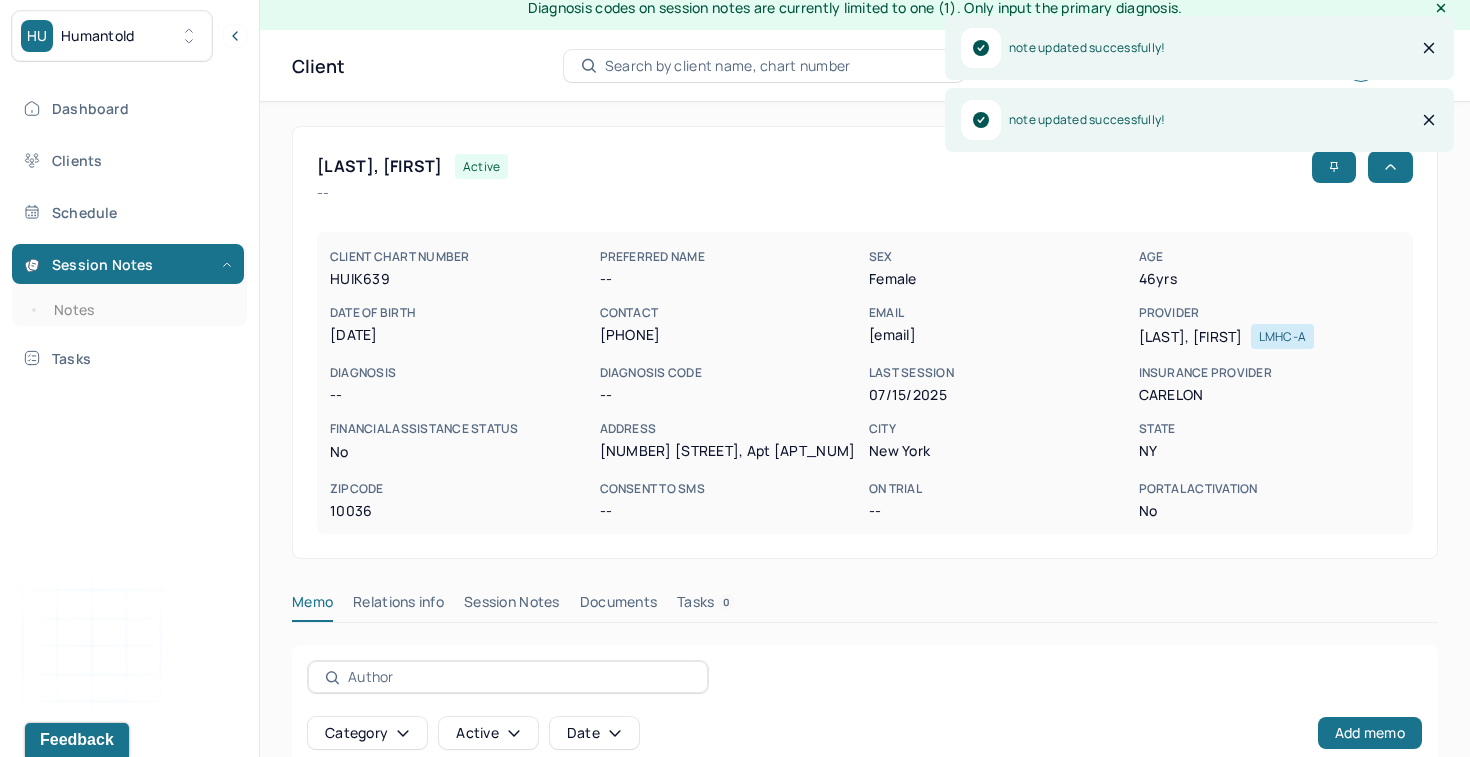 scroll, scrollTop: 0, scrollLeft: 0, axis: both 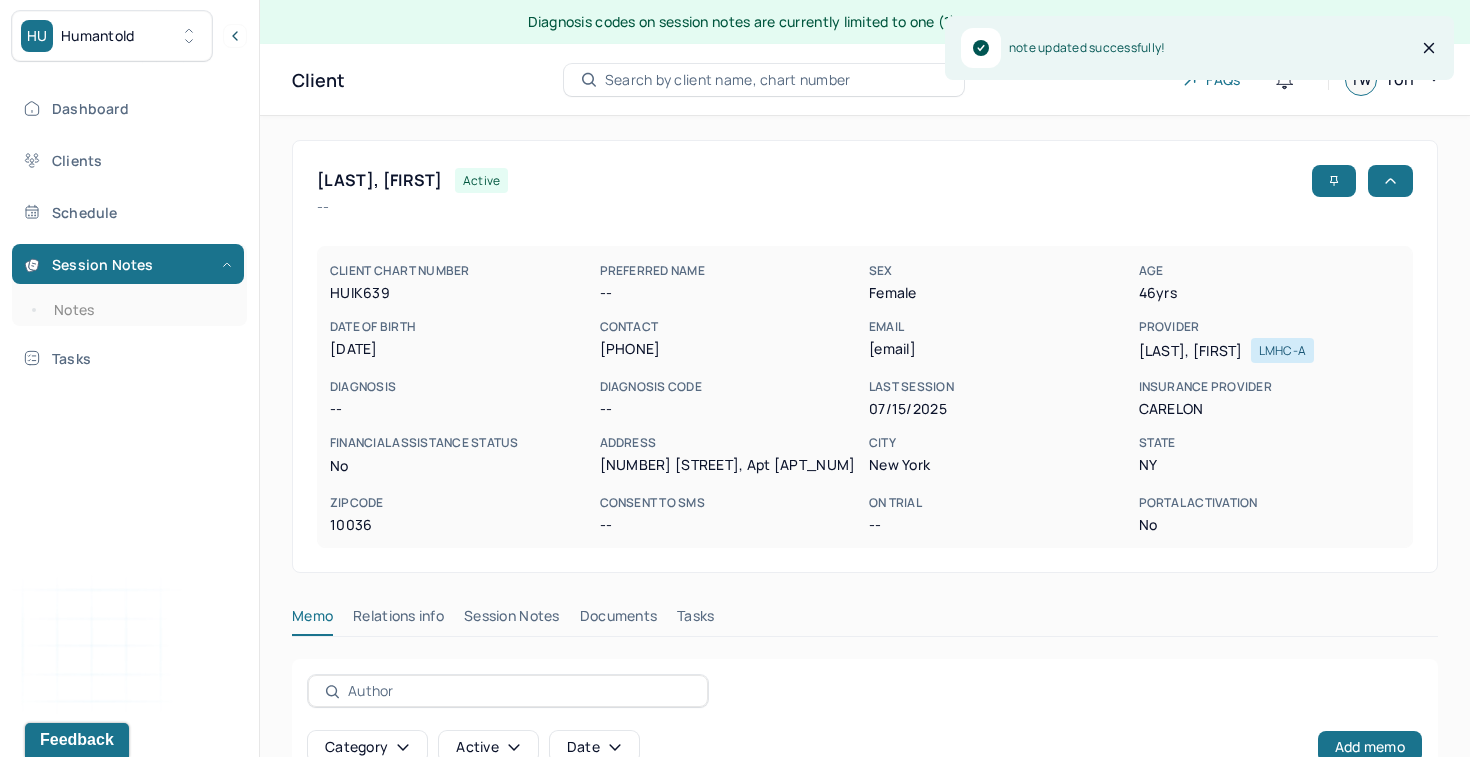 click on "Session Notes" at bounding box center [512, 620] 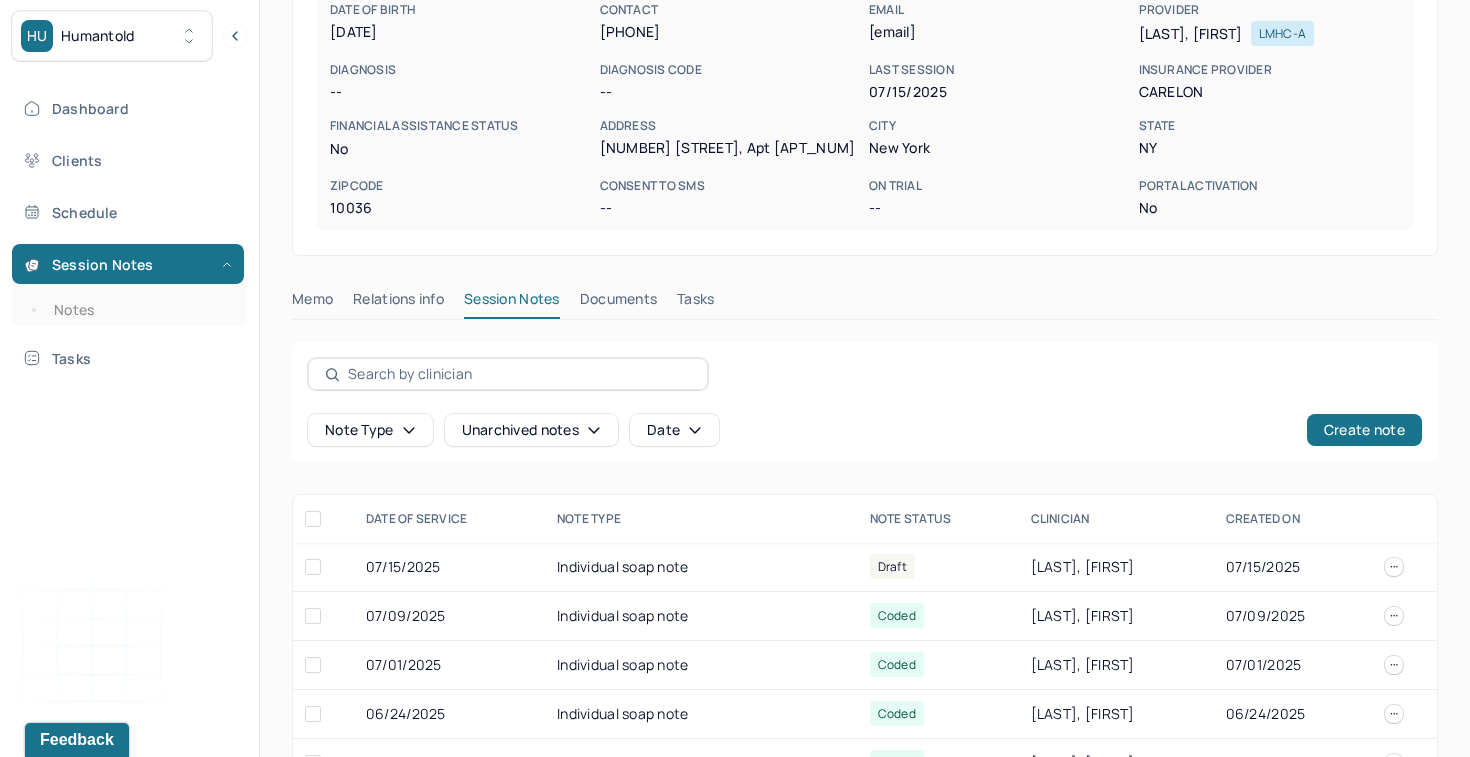 scroll, scrollTop: 398, scrollLeft: 0, axis: vertical 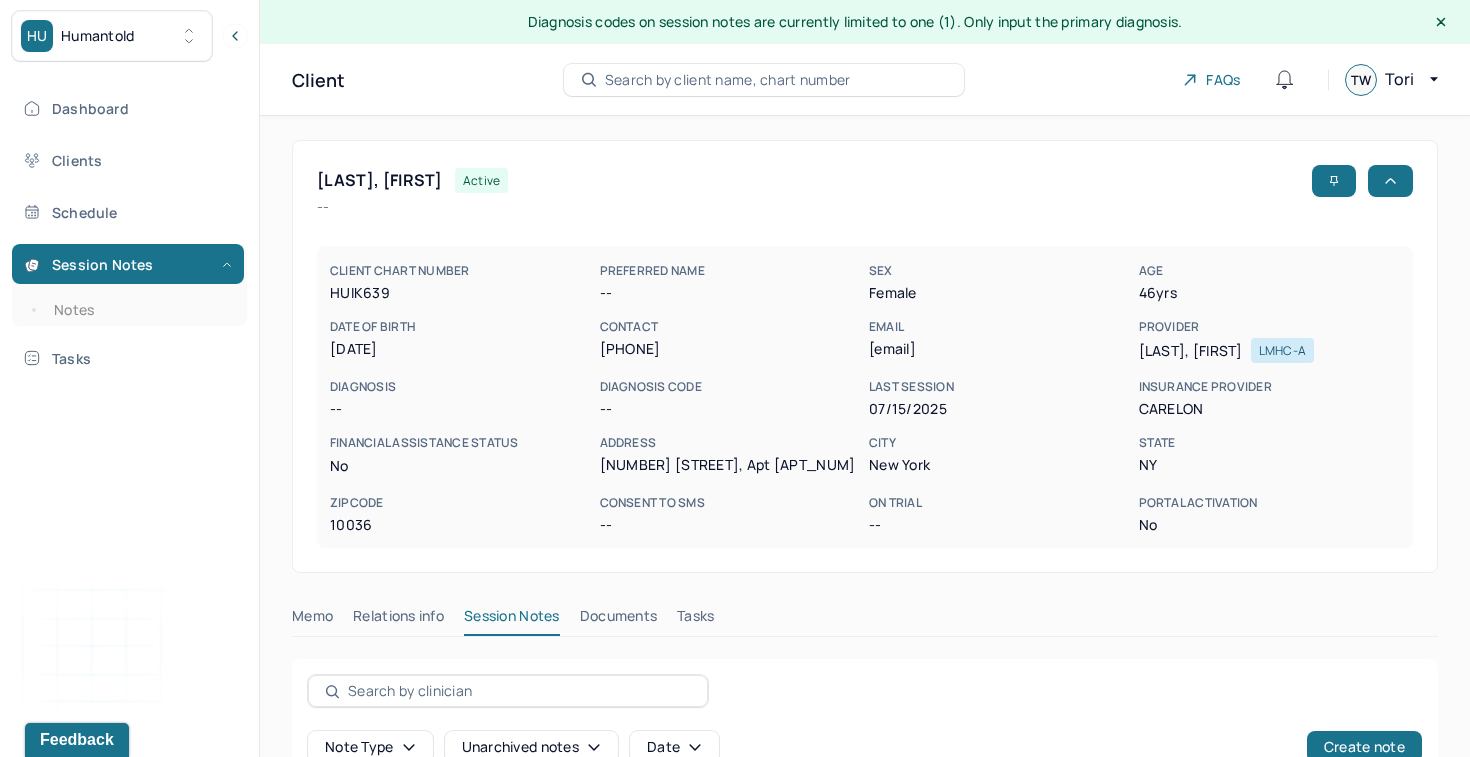 click on "Search by client name, chart number" at bounding box center (728, 80) 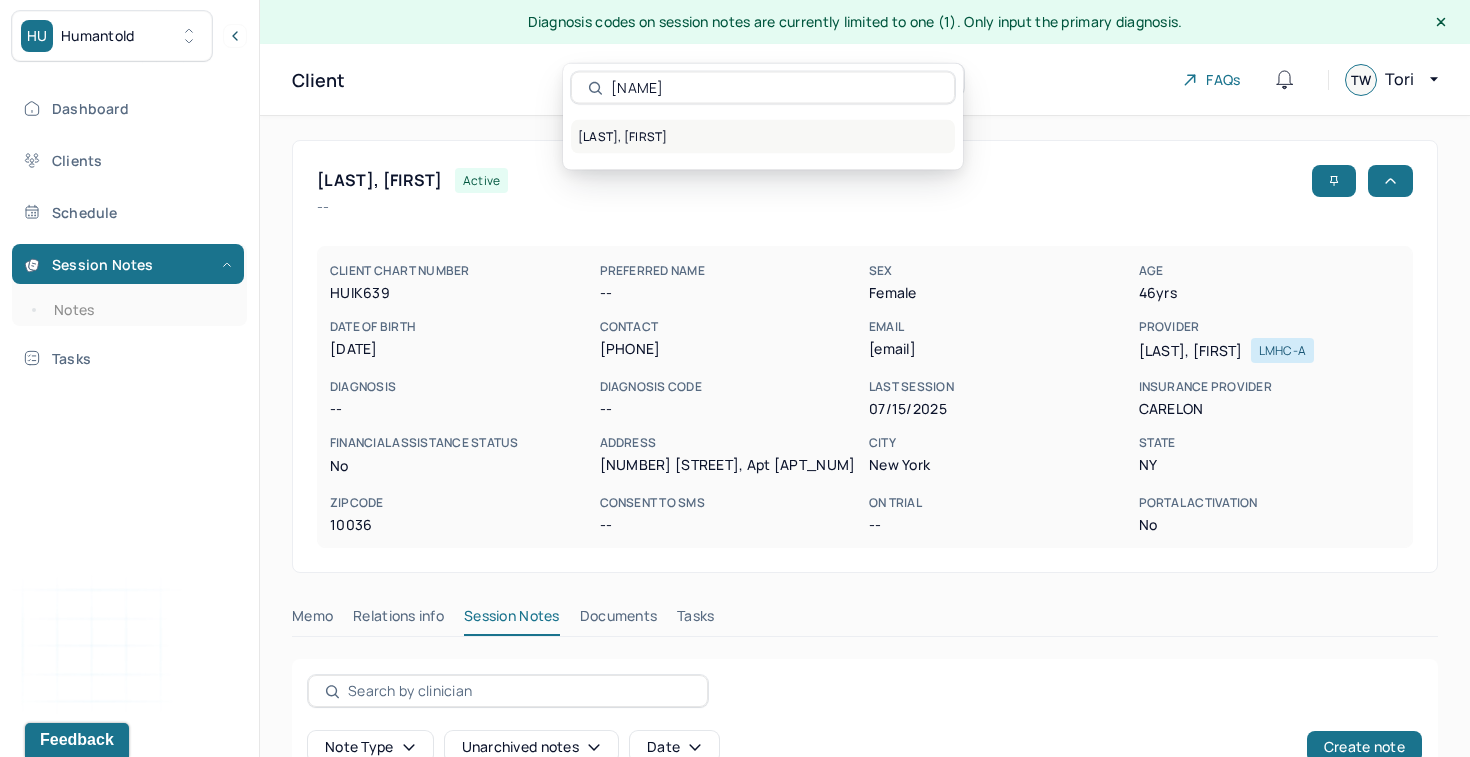 type on "[NAME]" 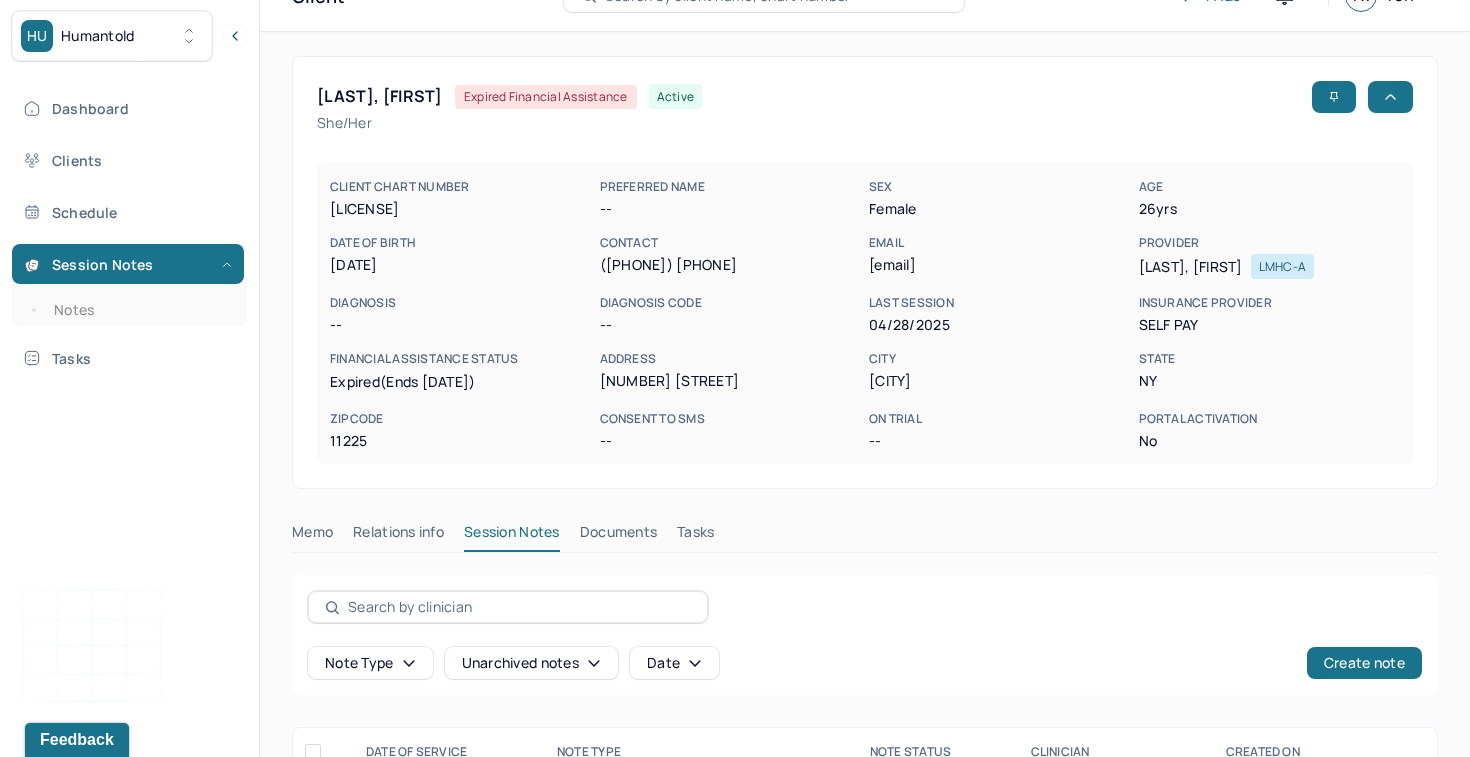 scroll, scrollTop: 214, scrollLeft: 0, axis: vertical 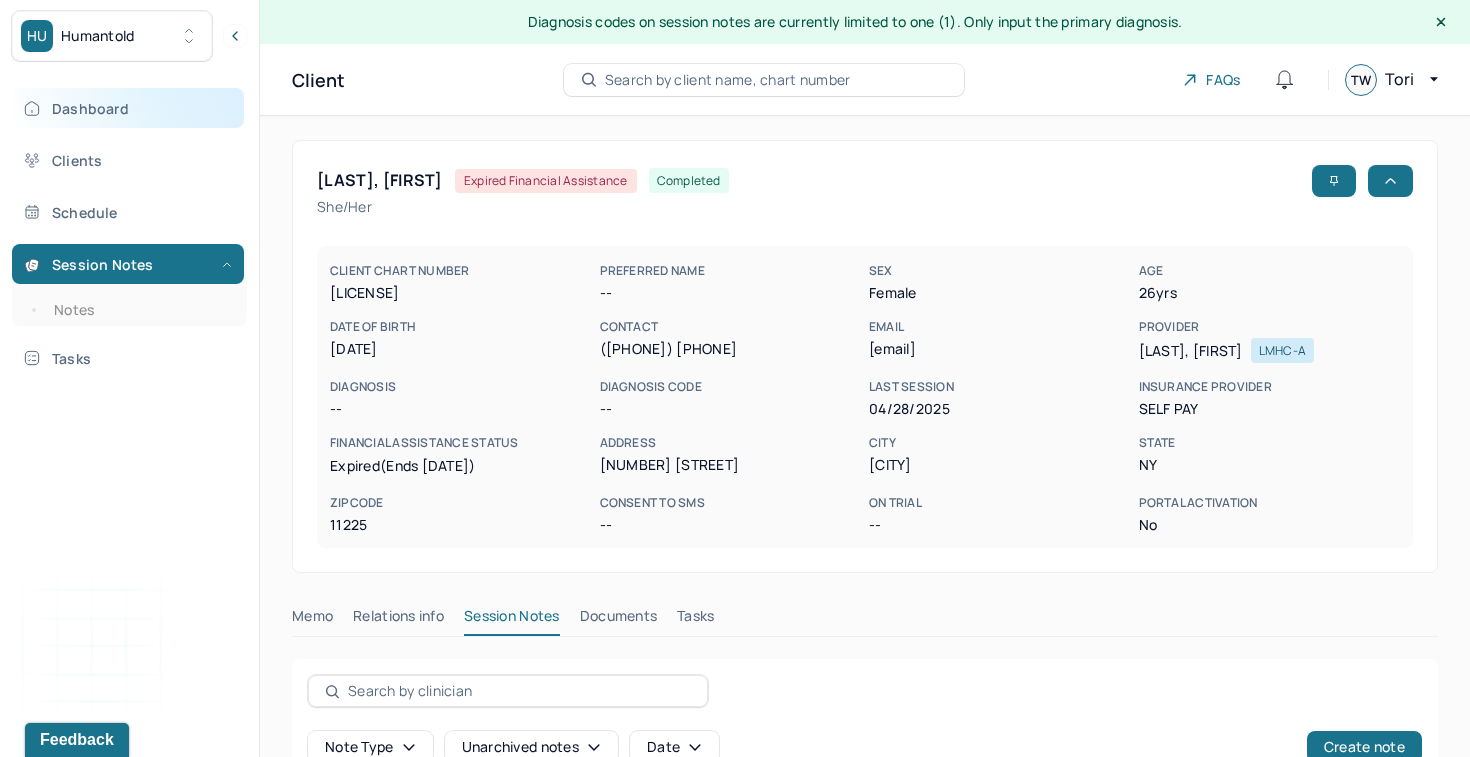 click on "Dashboard" at bounding box center [128, 108] 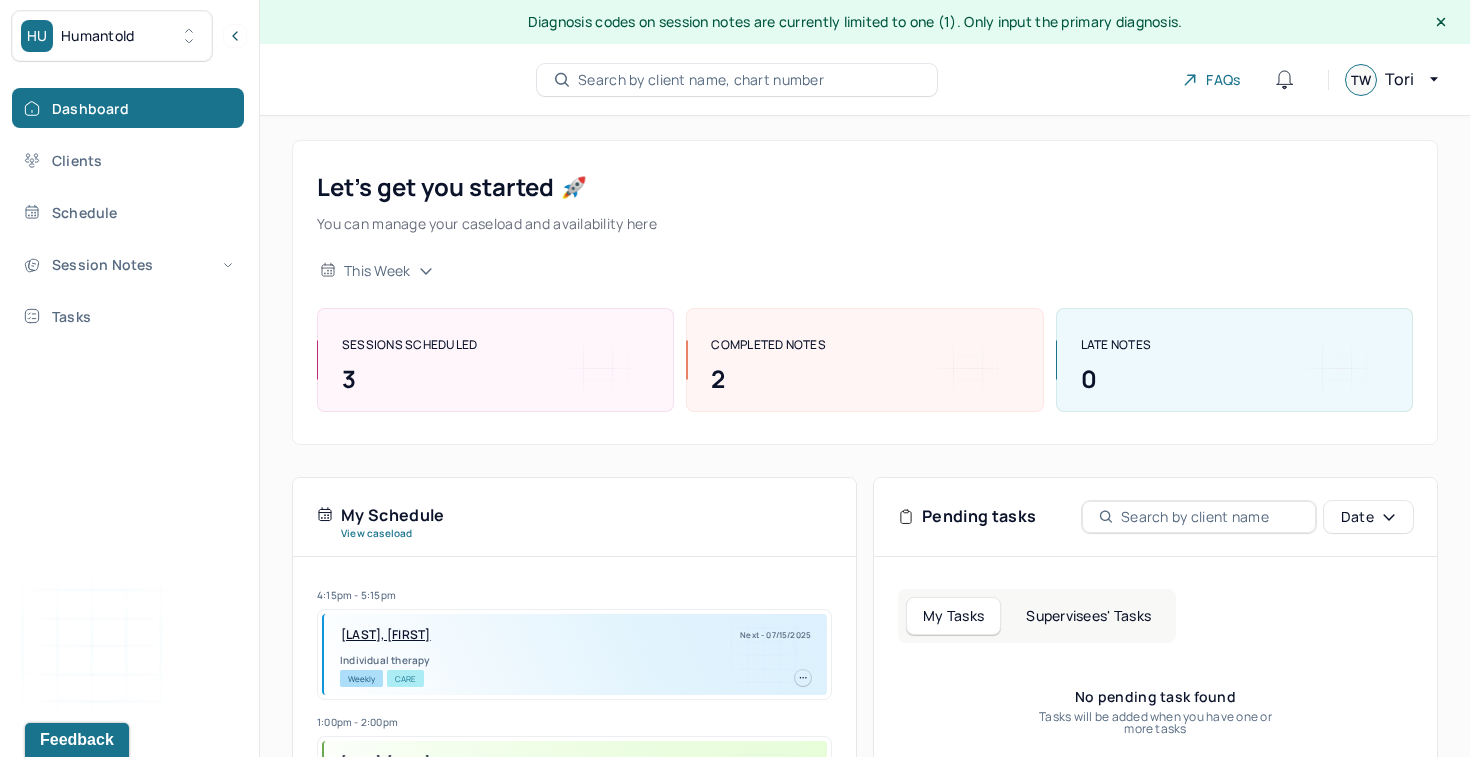 click on "Search by client name, chart number" at bounding box center (701, 80) 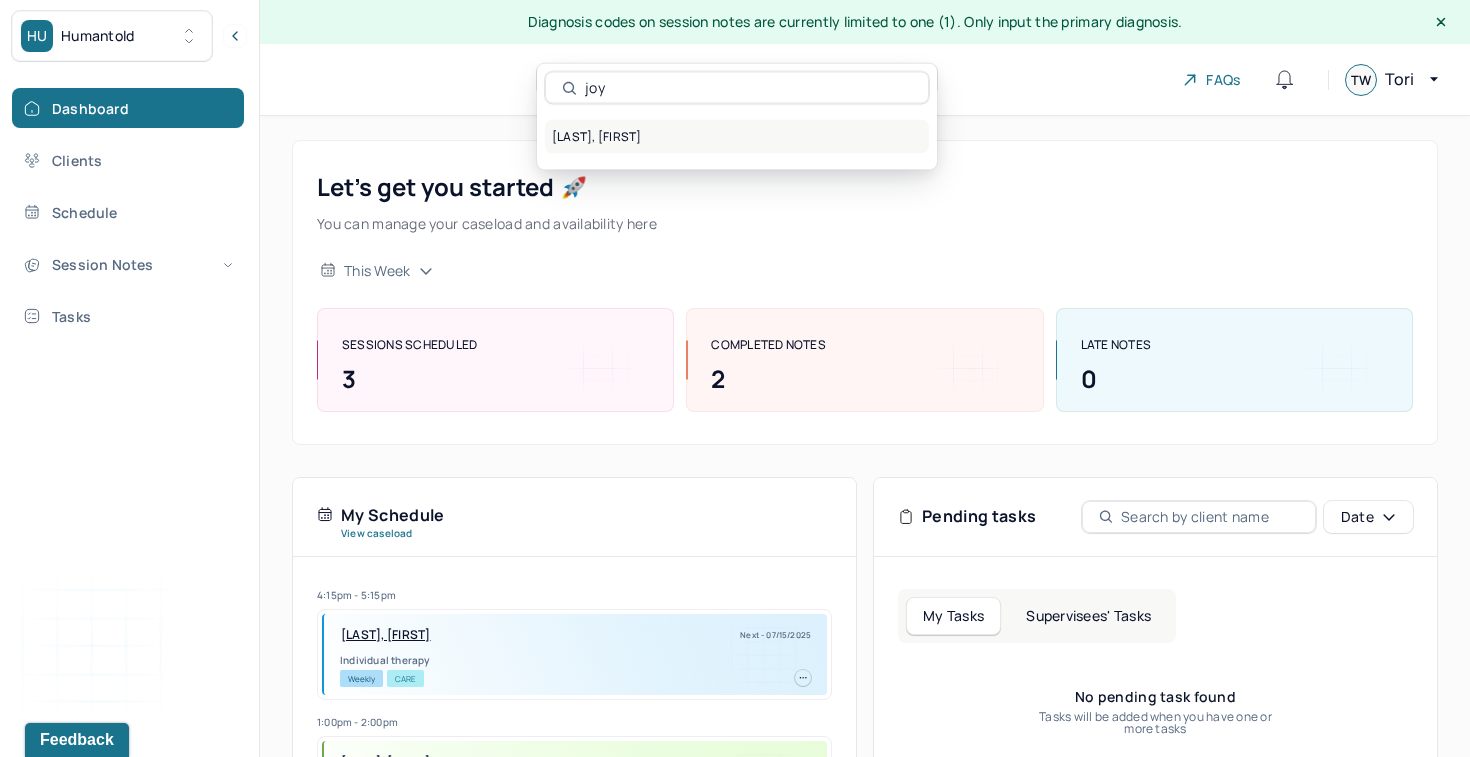 type on "joy" 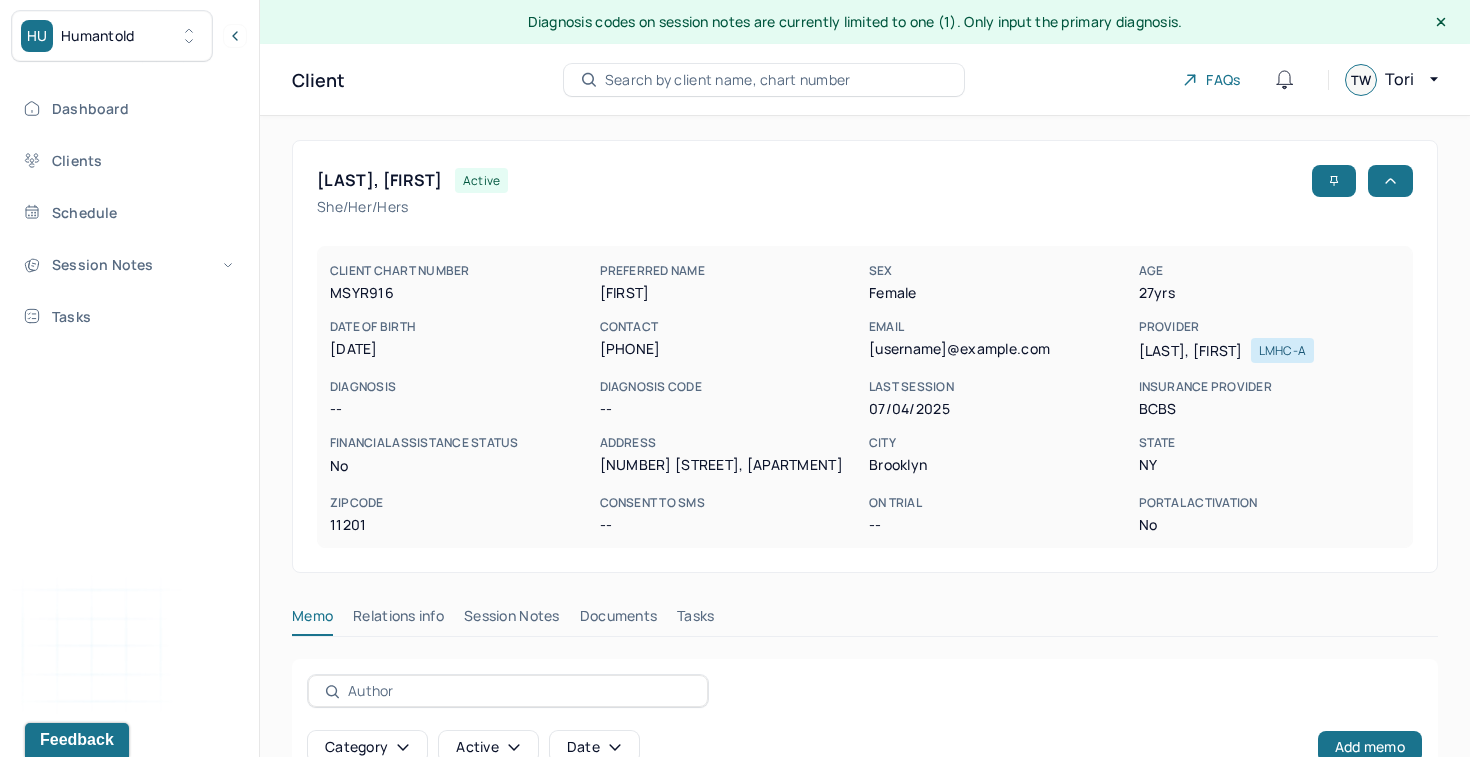 click on "Session Notes" at bounding box center (512, 620) 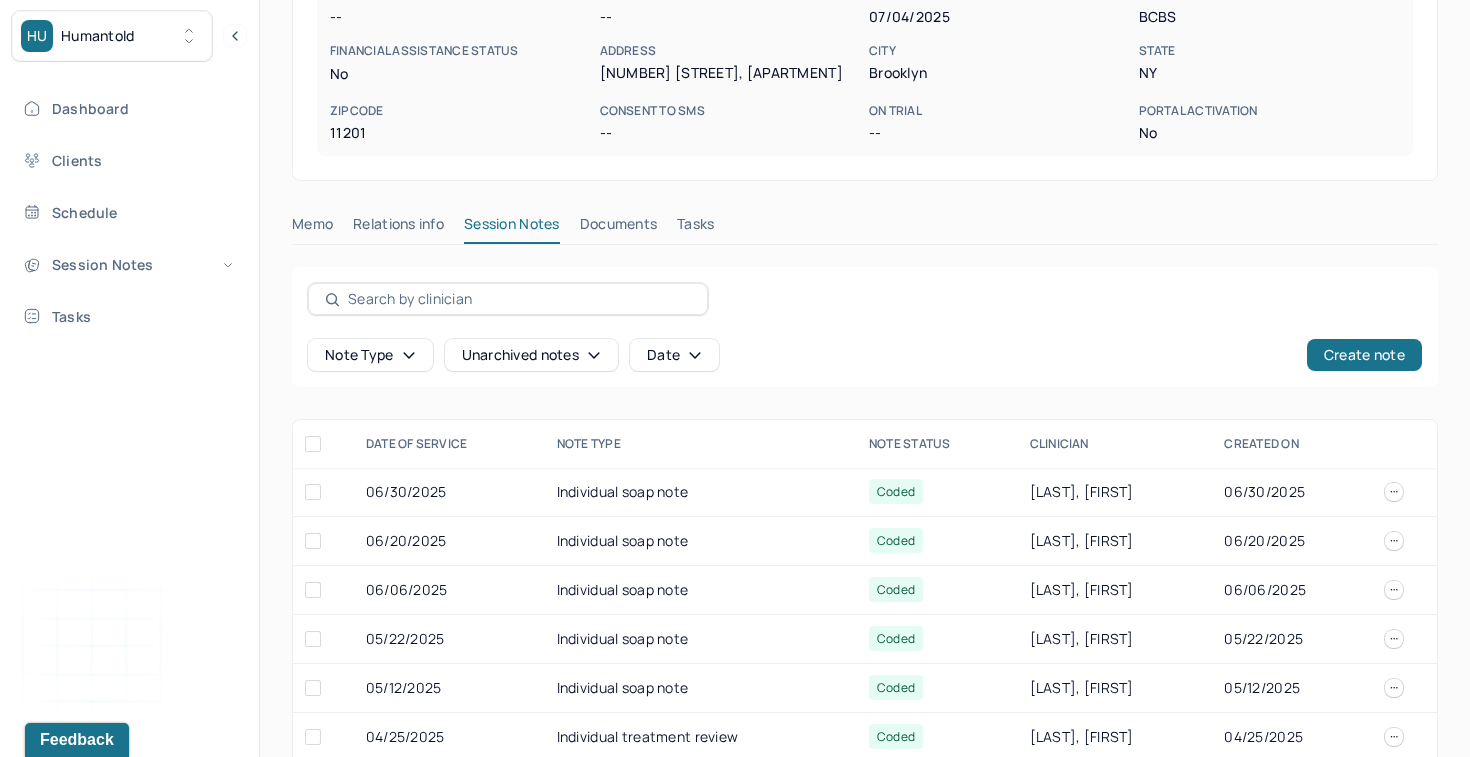 scroll, scrollTop: 428, scrollLeft: 0, axis: vertical 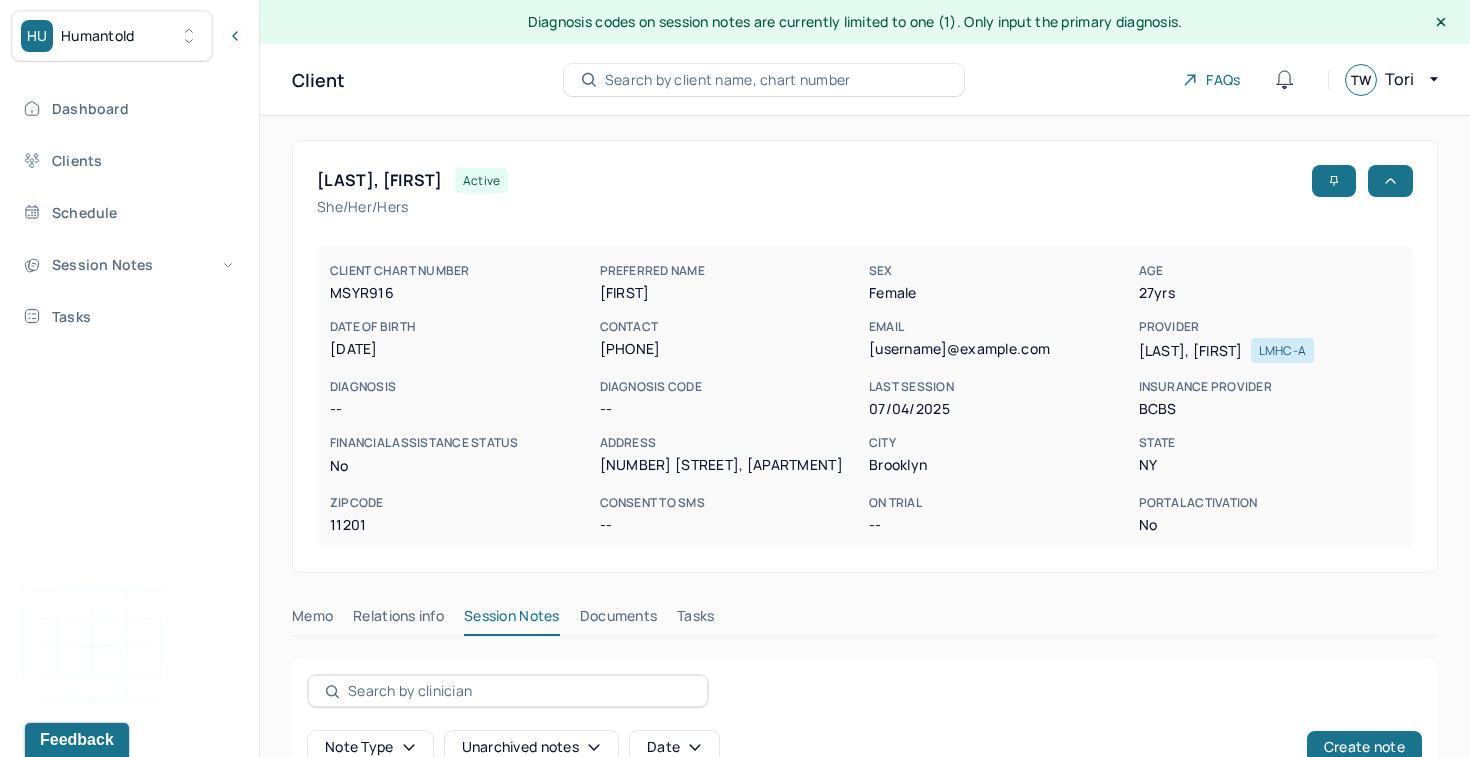 click on "Search by client name, chart number" at bounding box center [728, 80] 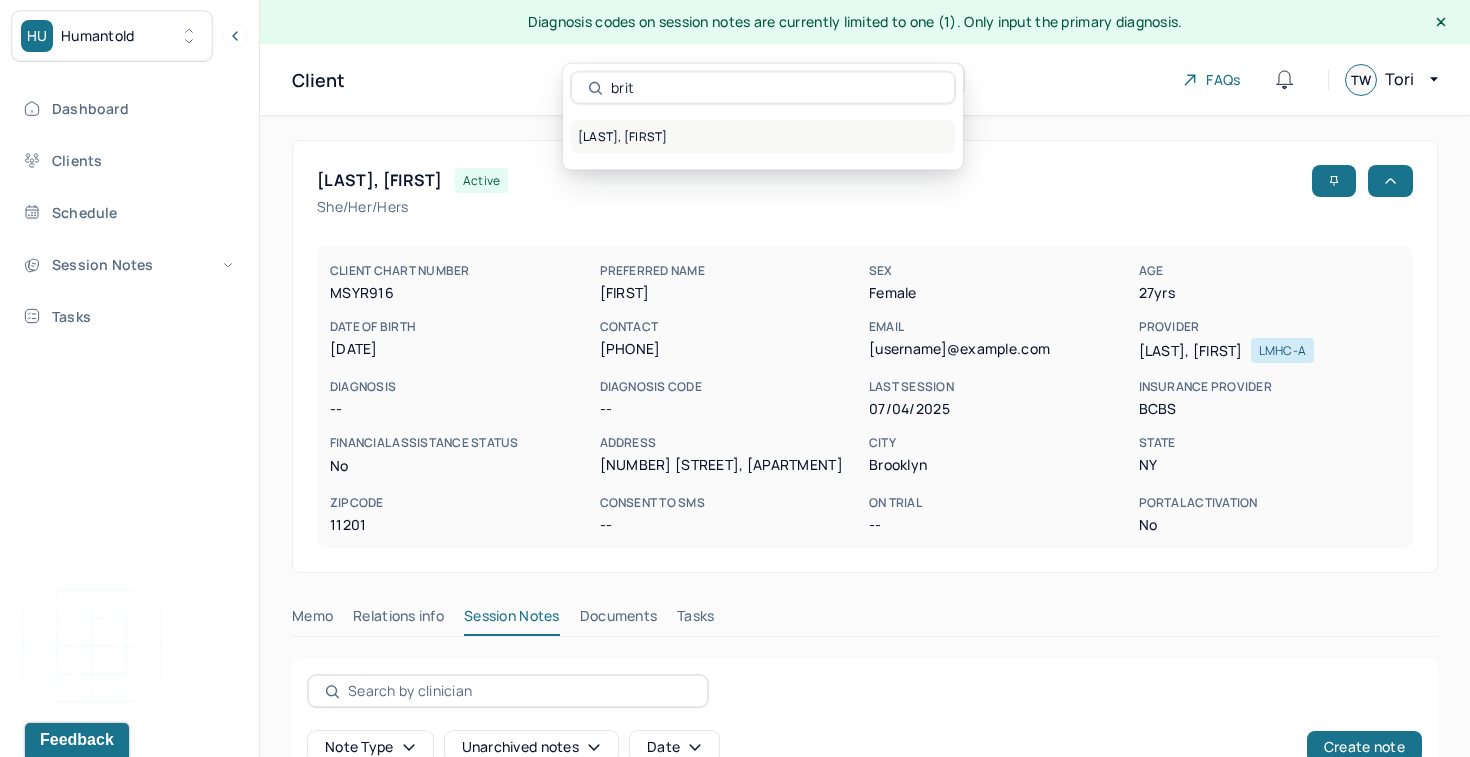 type on "brit" 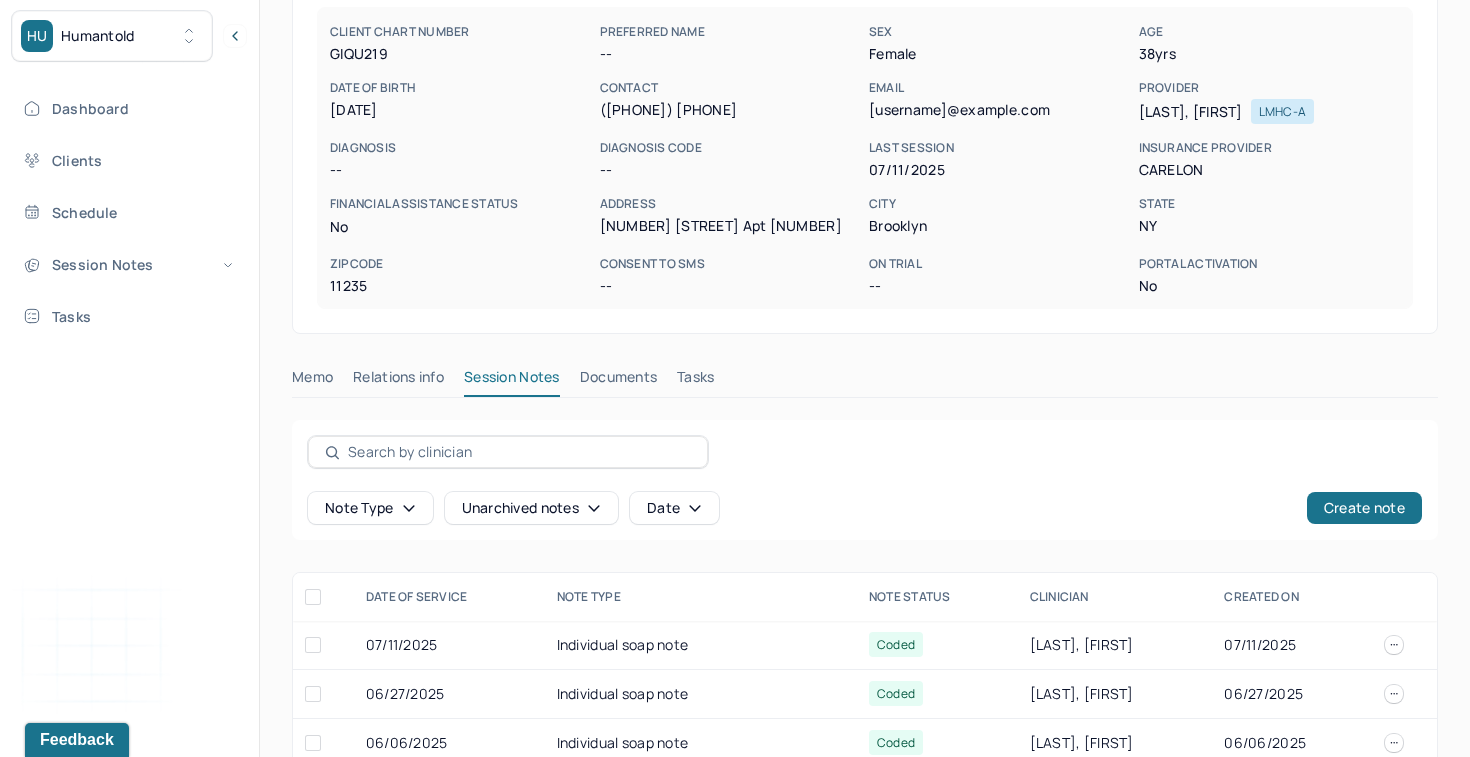 scroll, scrollTop: 341, scrollLeft: 0, axis: vertical 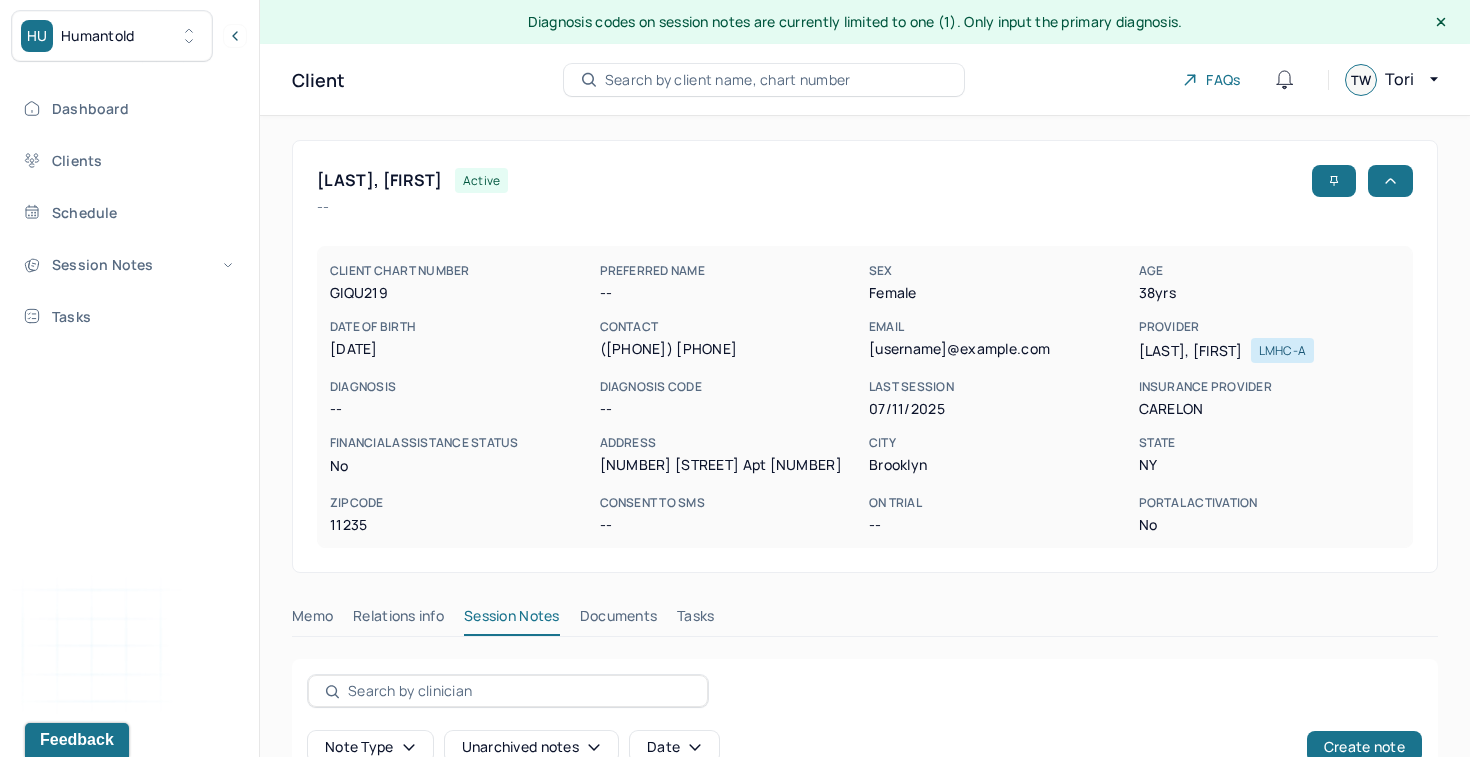 click on "Search by client name, chart number" at bounding box center (728, 80) 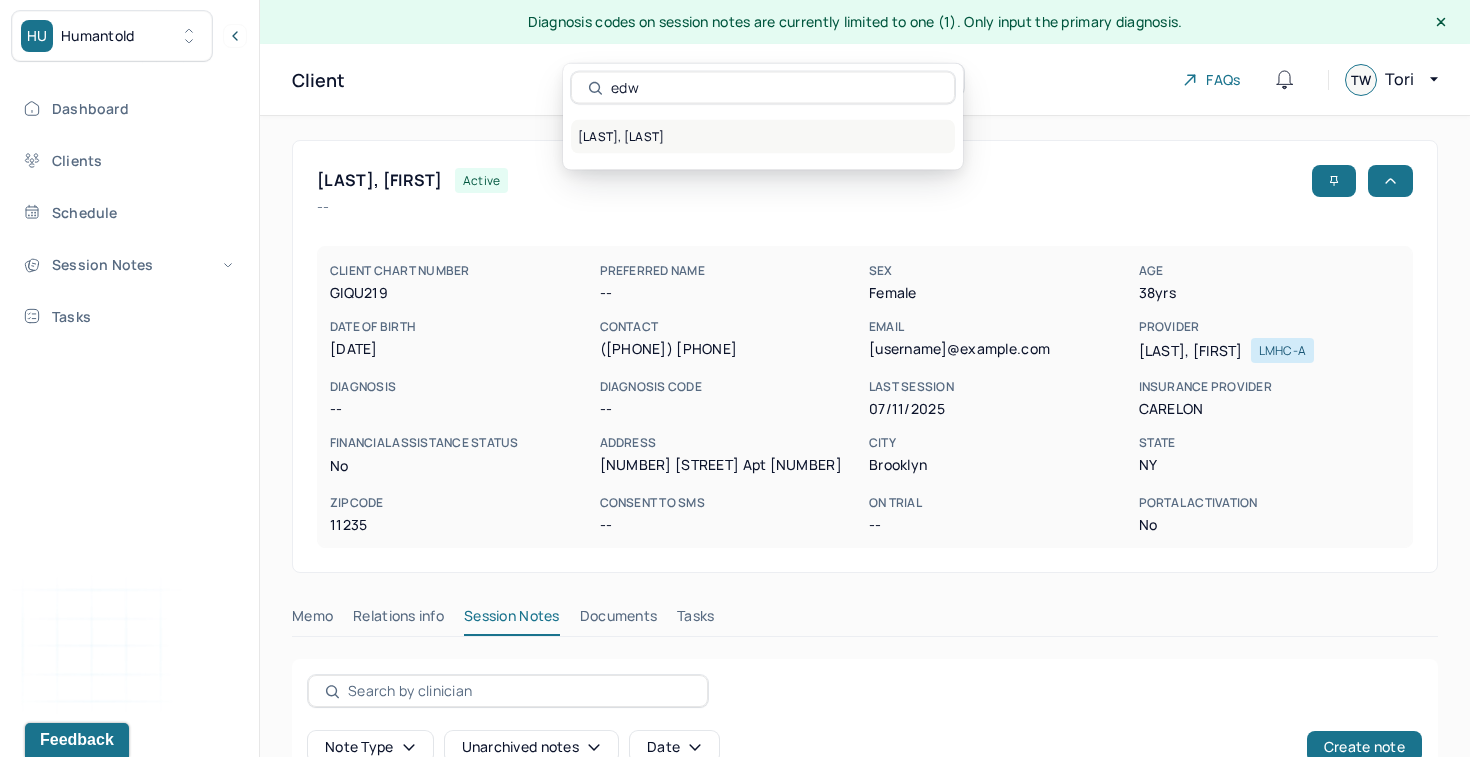 type on "edw" 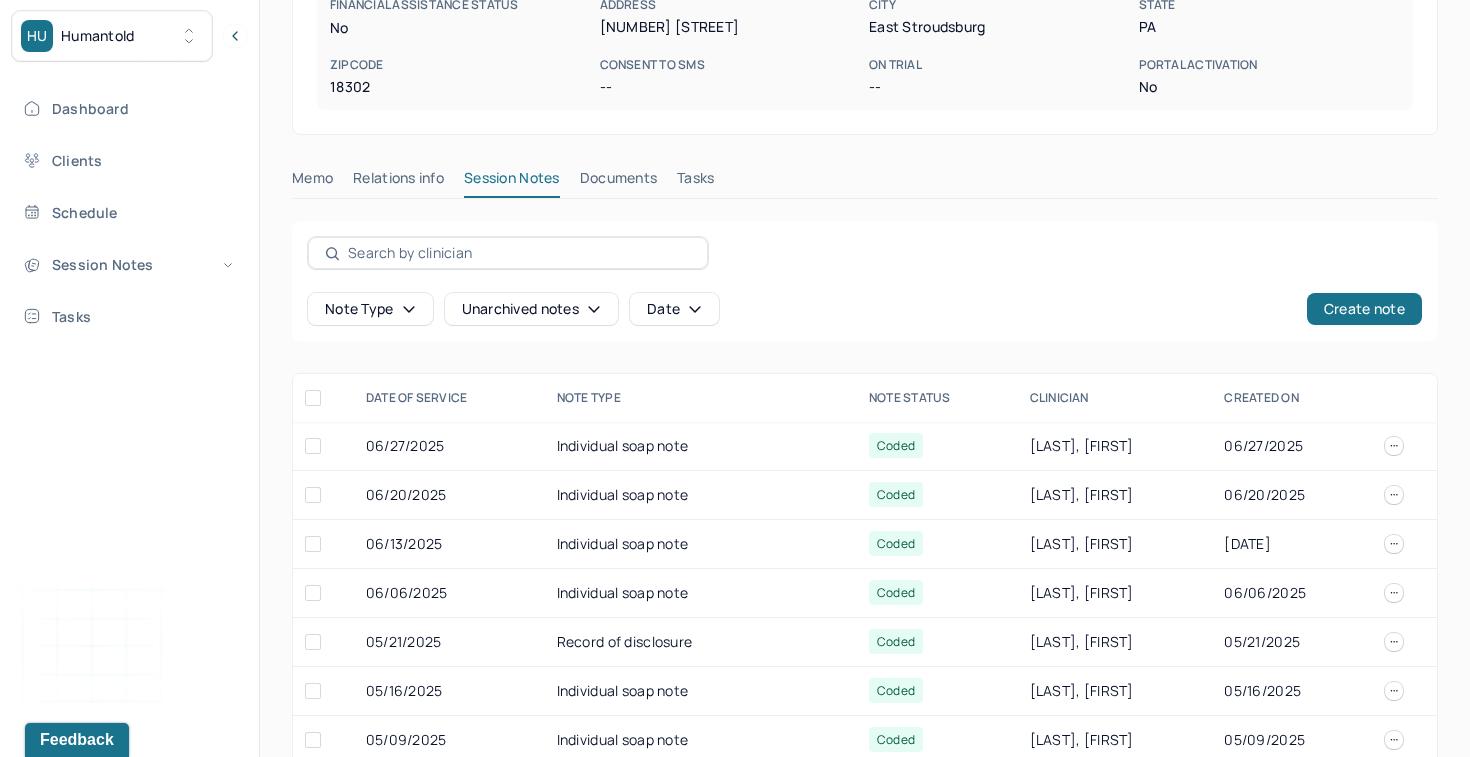 scroll, scrollTop: 466, scrollLeft: 0, axis: vertical 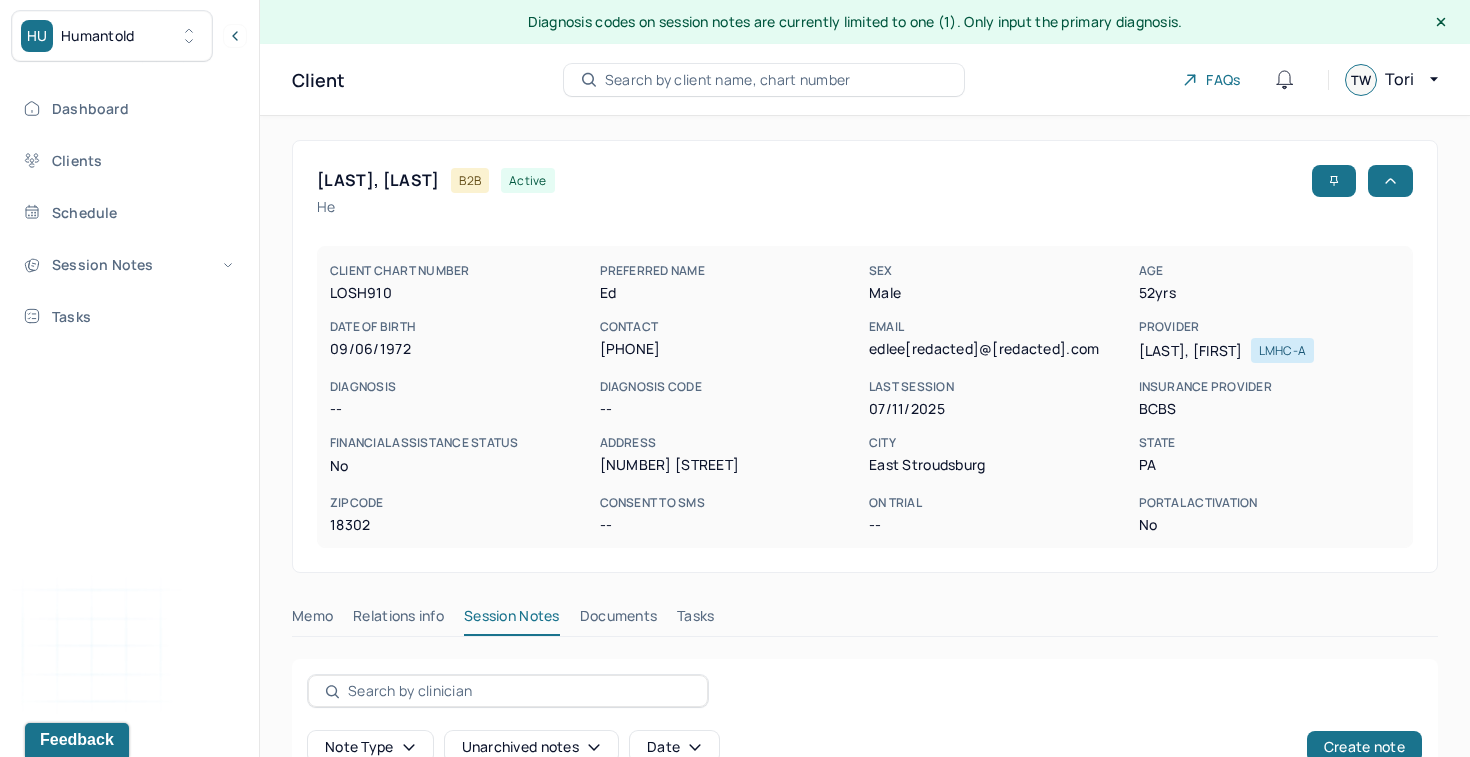click on "Search by client name, chart number" at bounding box center [728, 80] 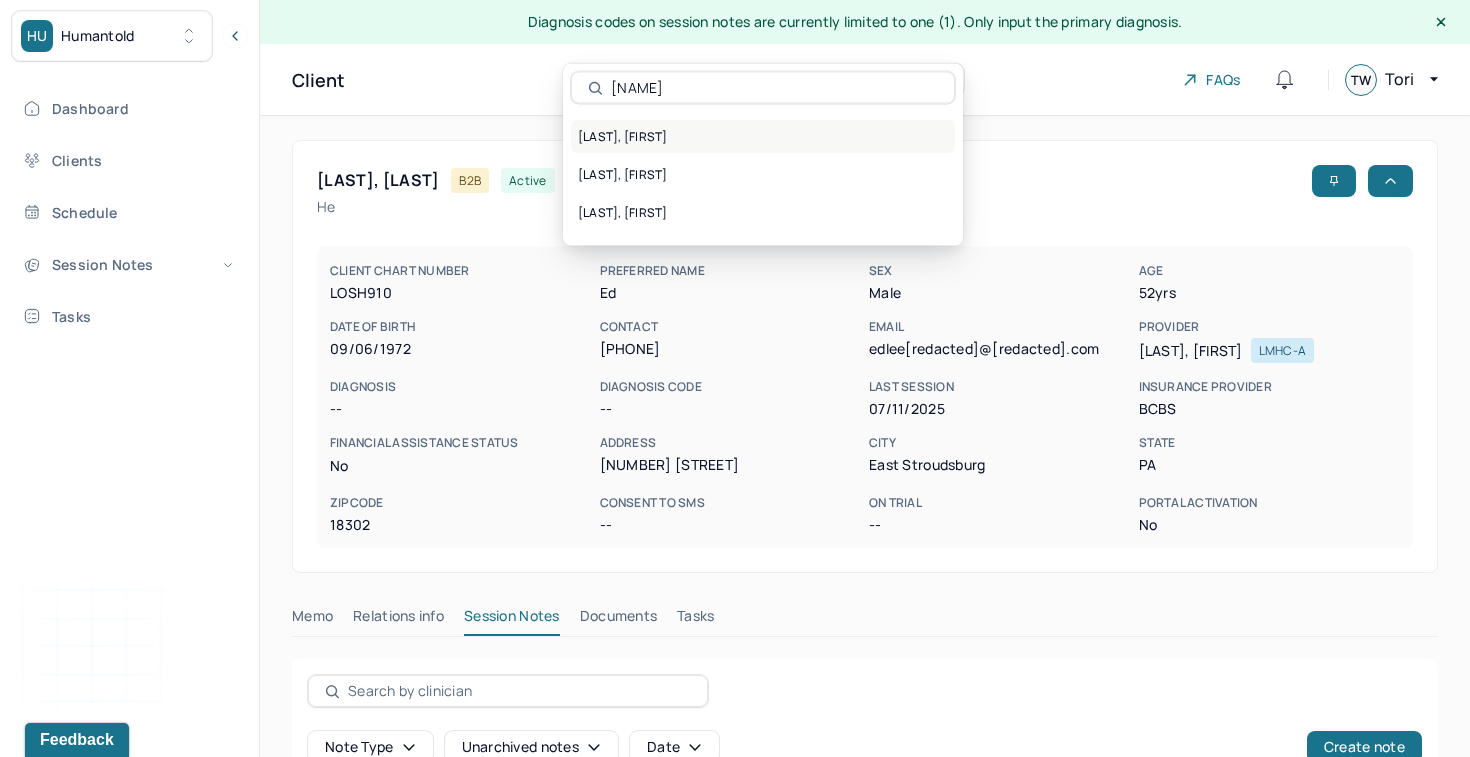 type on "[NAME]" 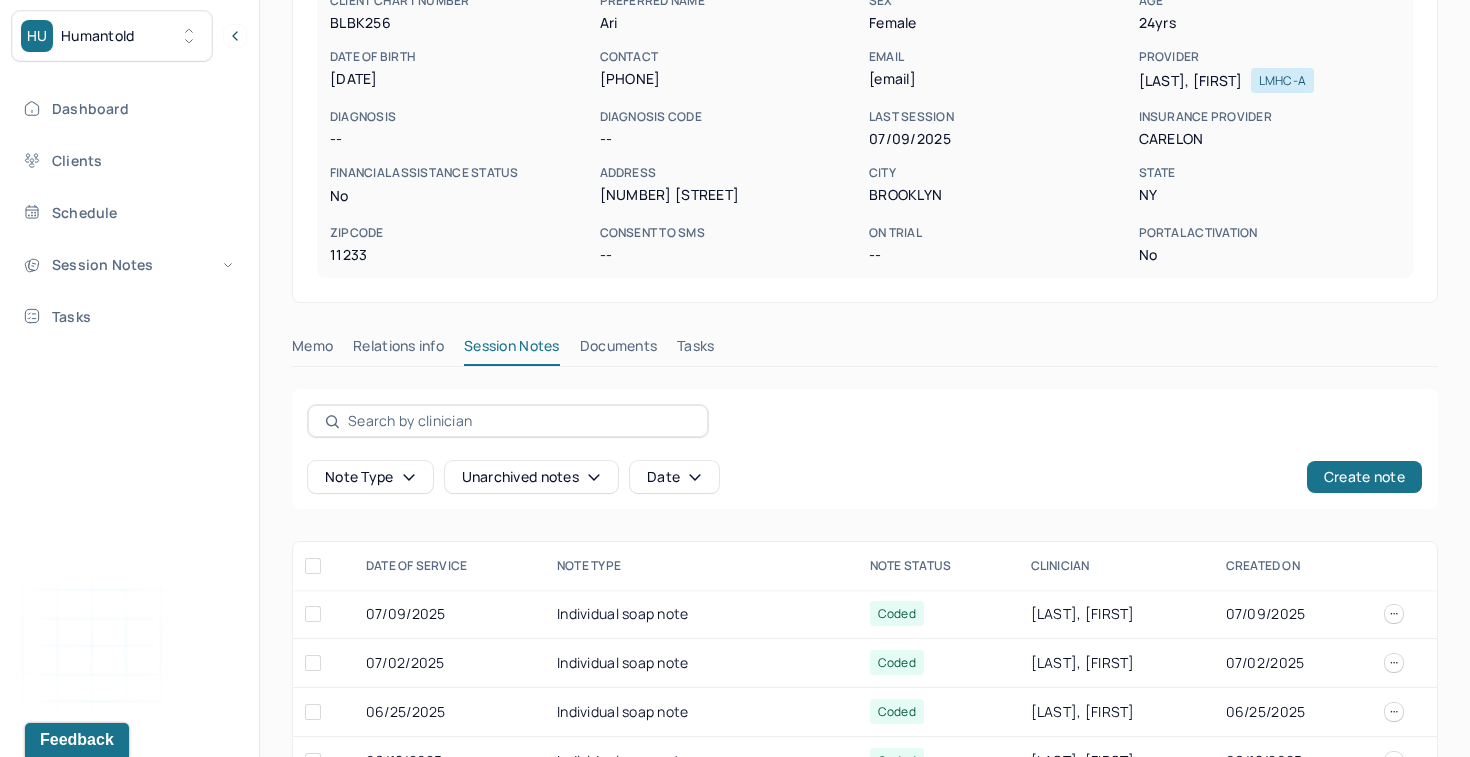 scroll, scrollTop: 334, scrollLeft: 0, axis: vertical 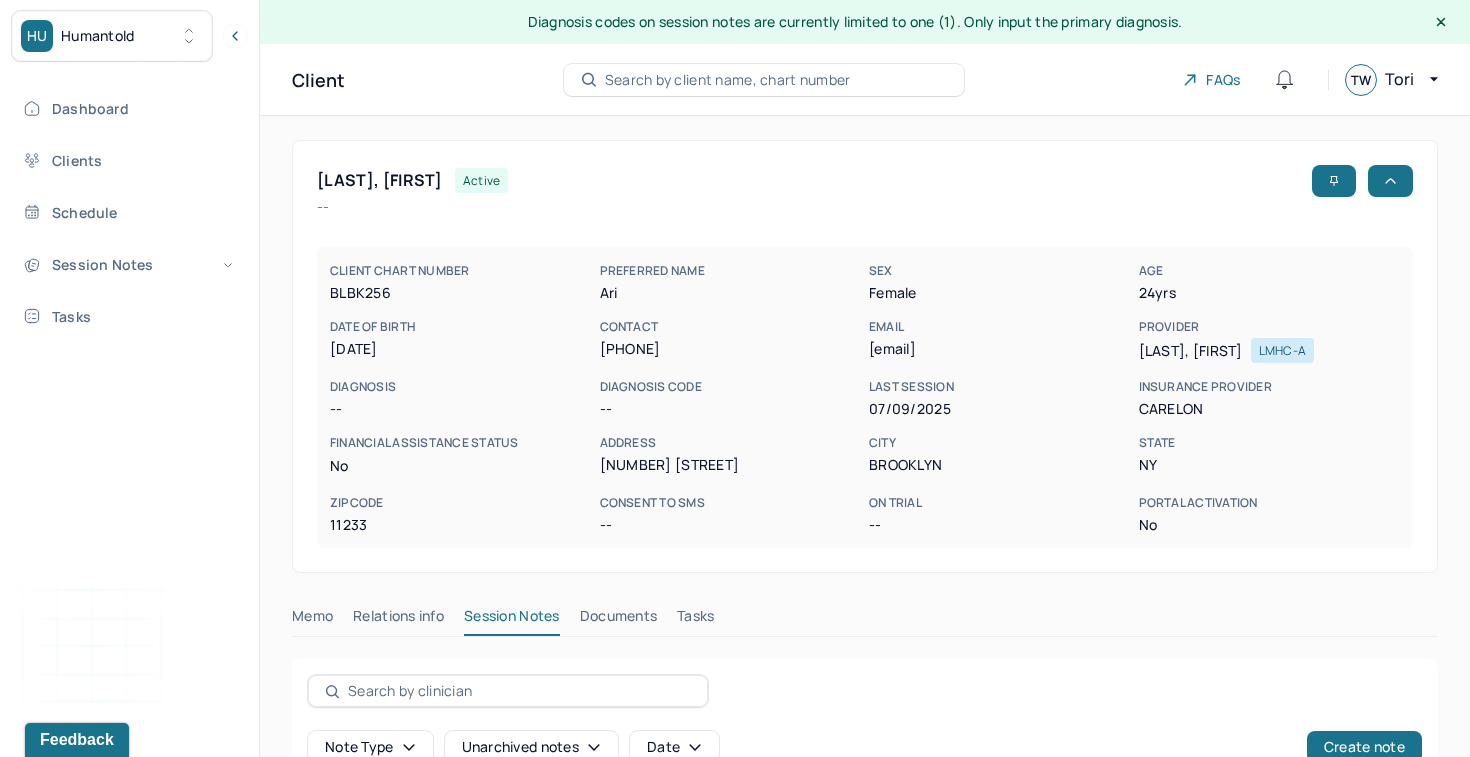 click on "Search by client name, chart number" at bounding box center [728, 80] 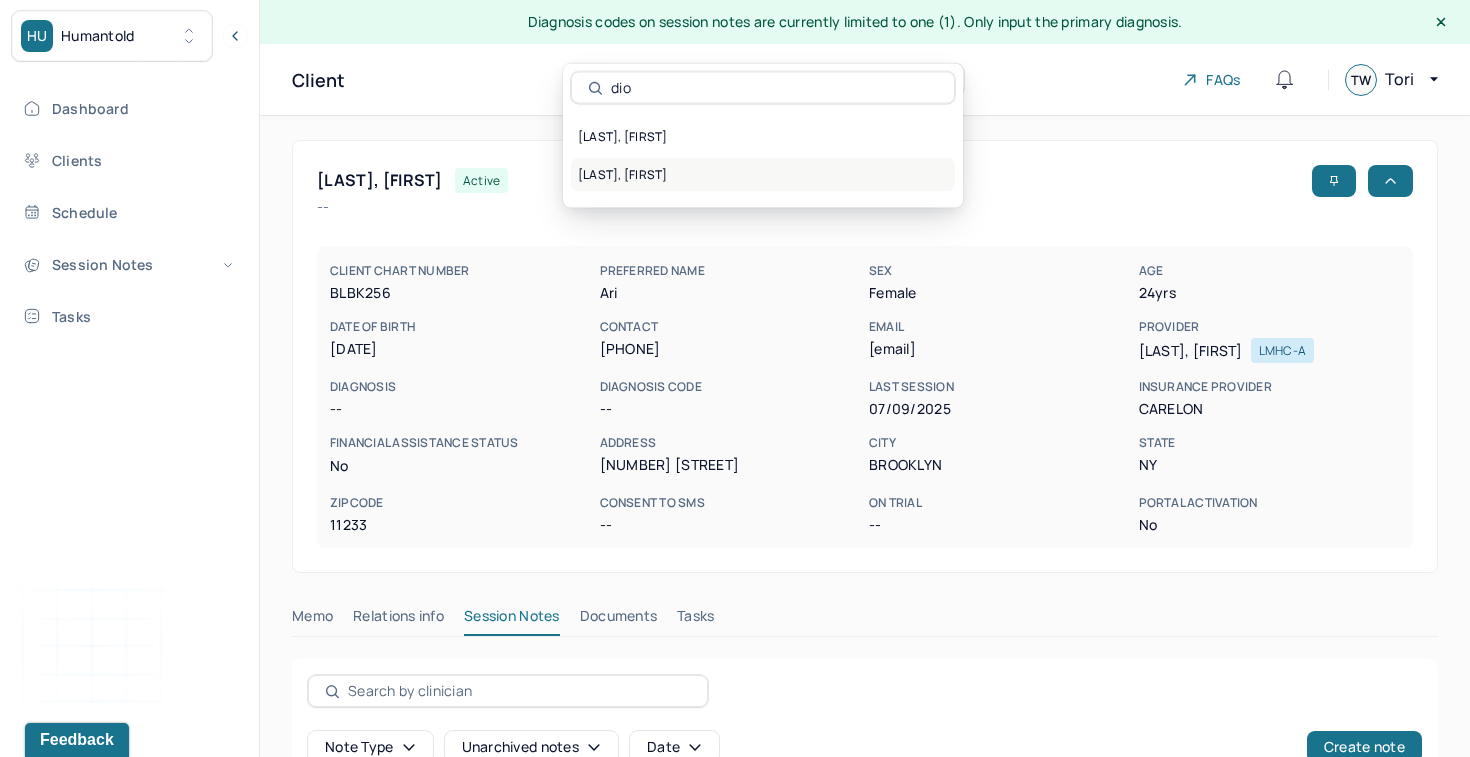 type on "dio" 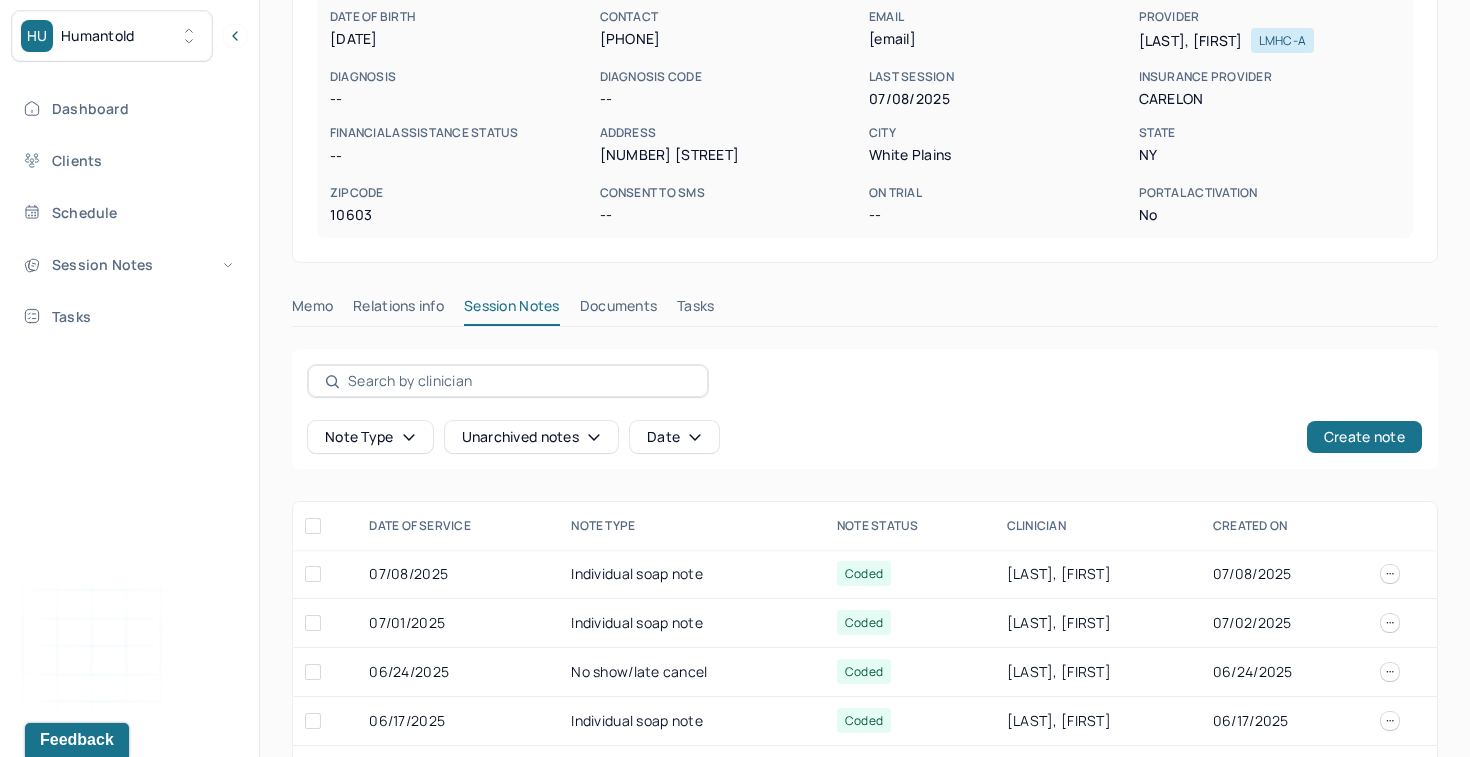 scroll, scrollTop: 323, scrollLeft: 0, axis: vertical 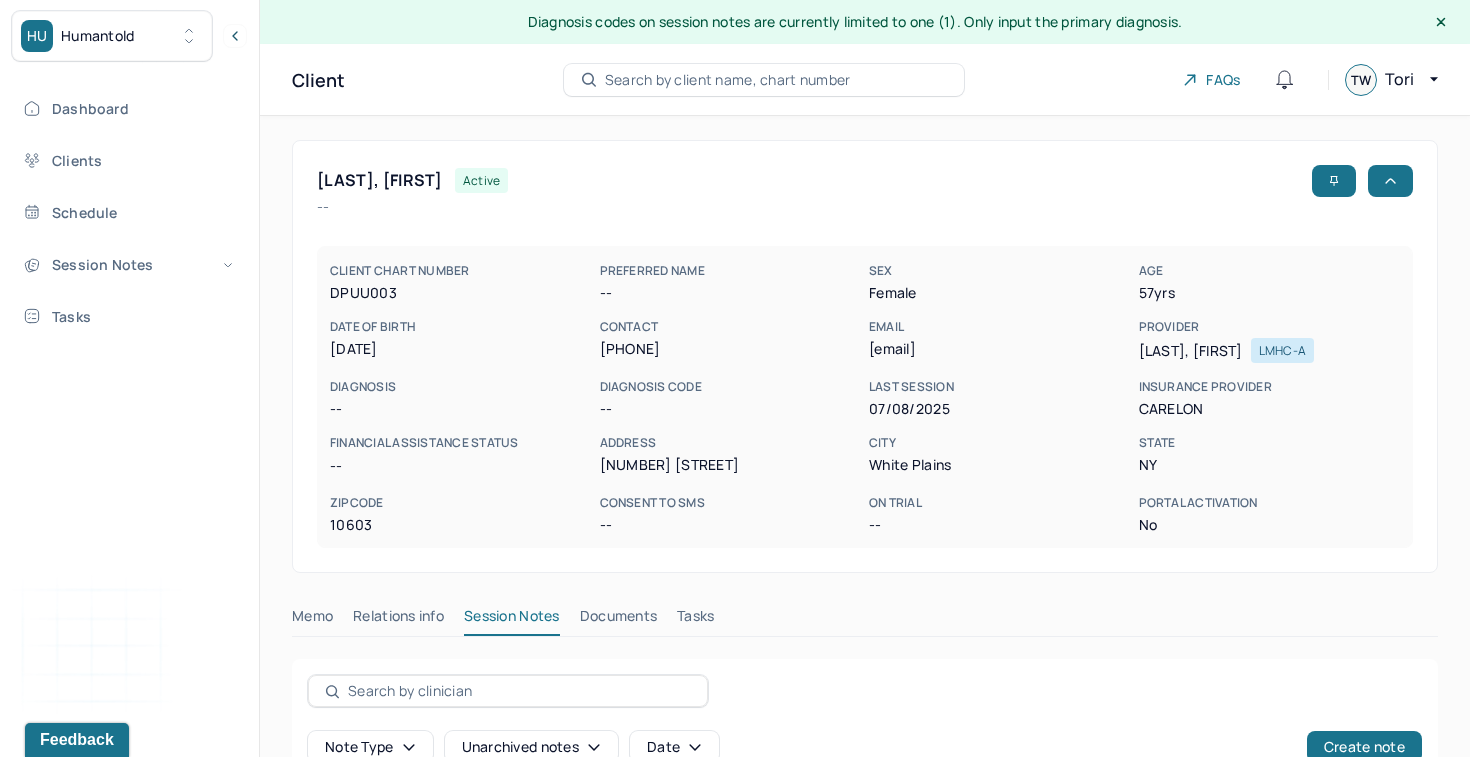 click on "Search by client name, chart number" at bounding box center [728, 80] 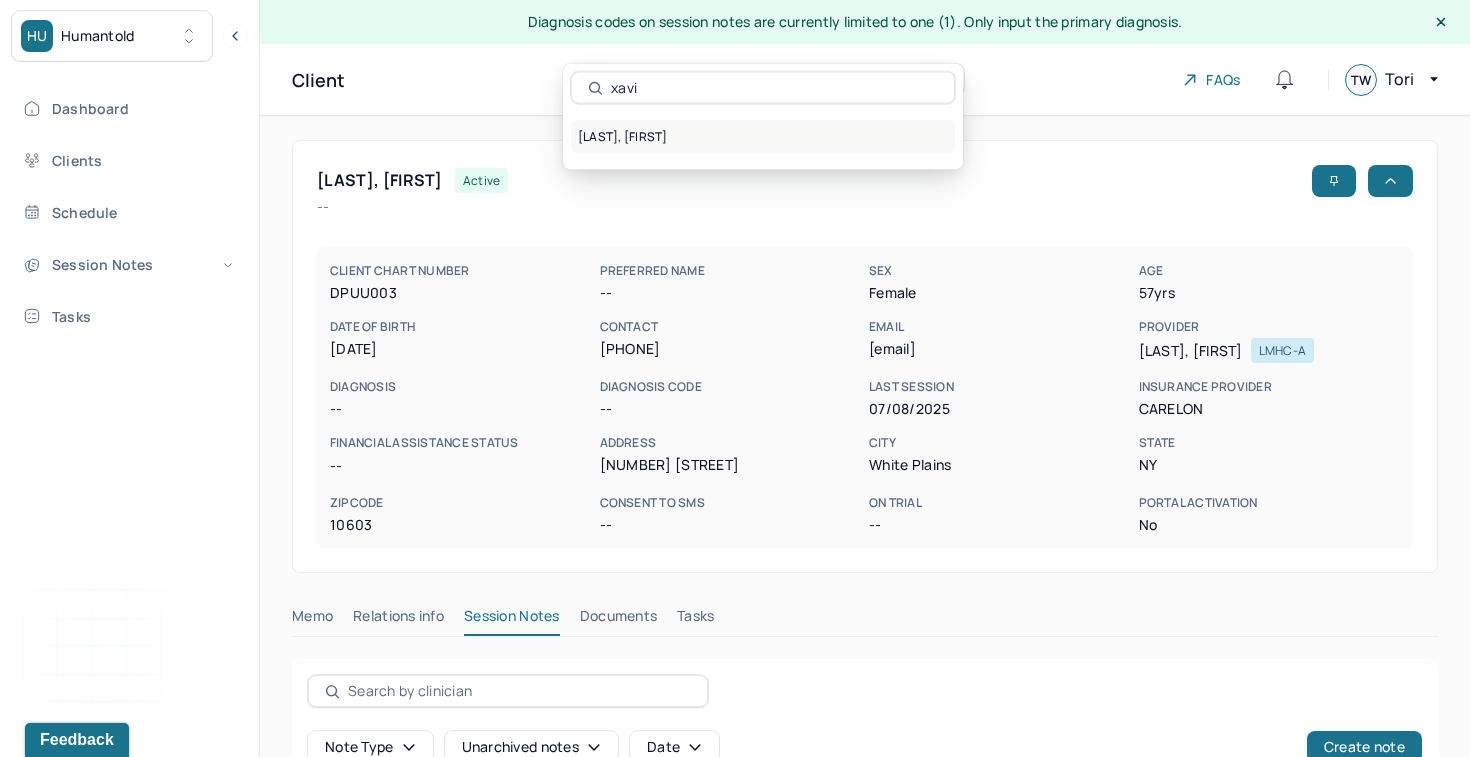 type on "xavi" 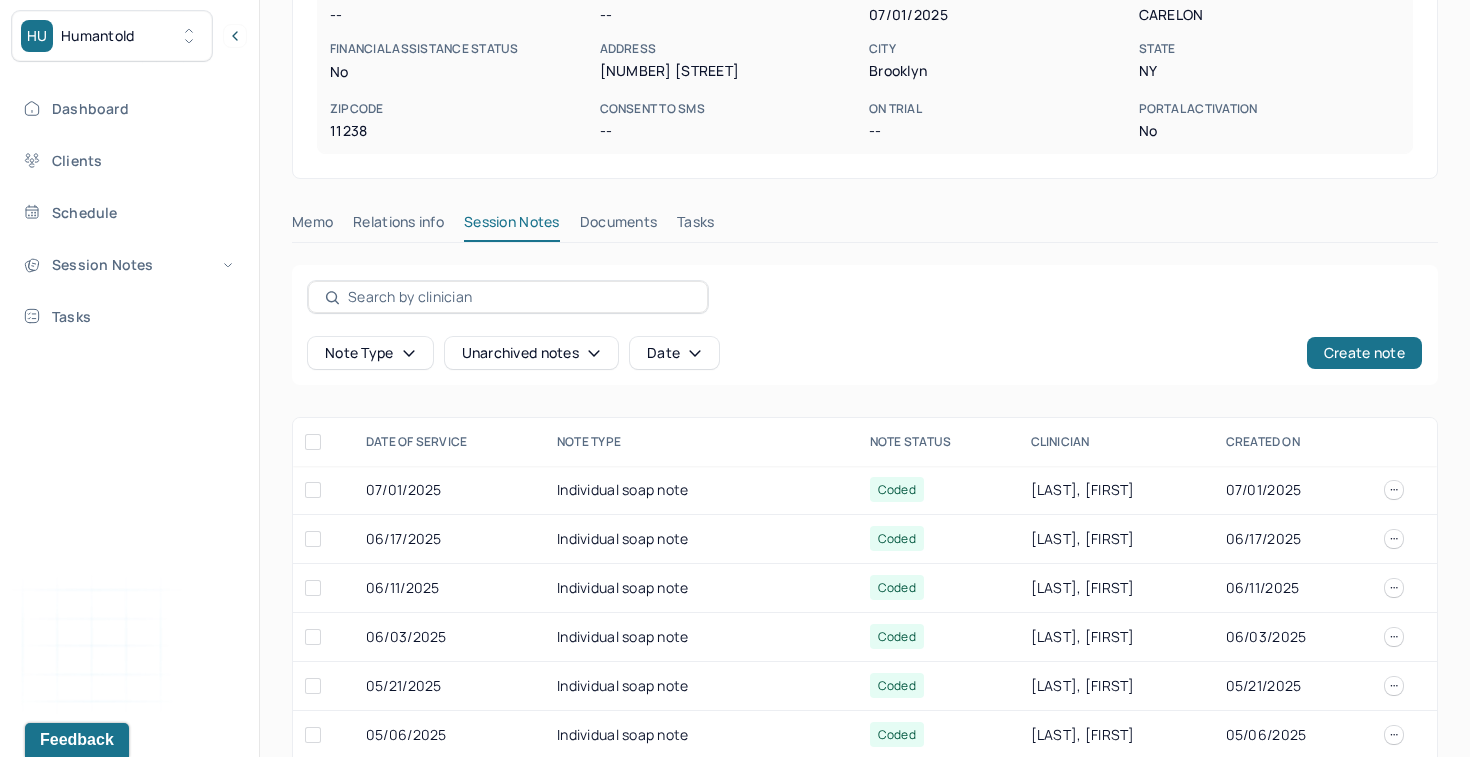scroll, scrollTop: 404, scrollLeft: 0, axis: vertical 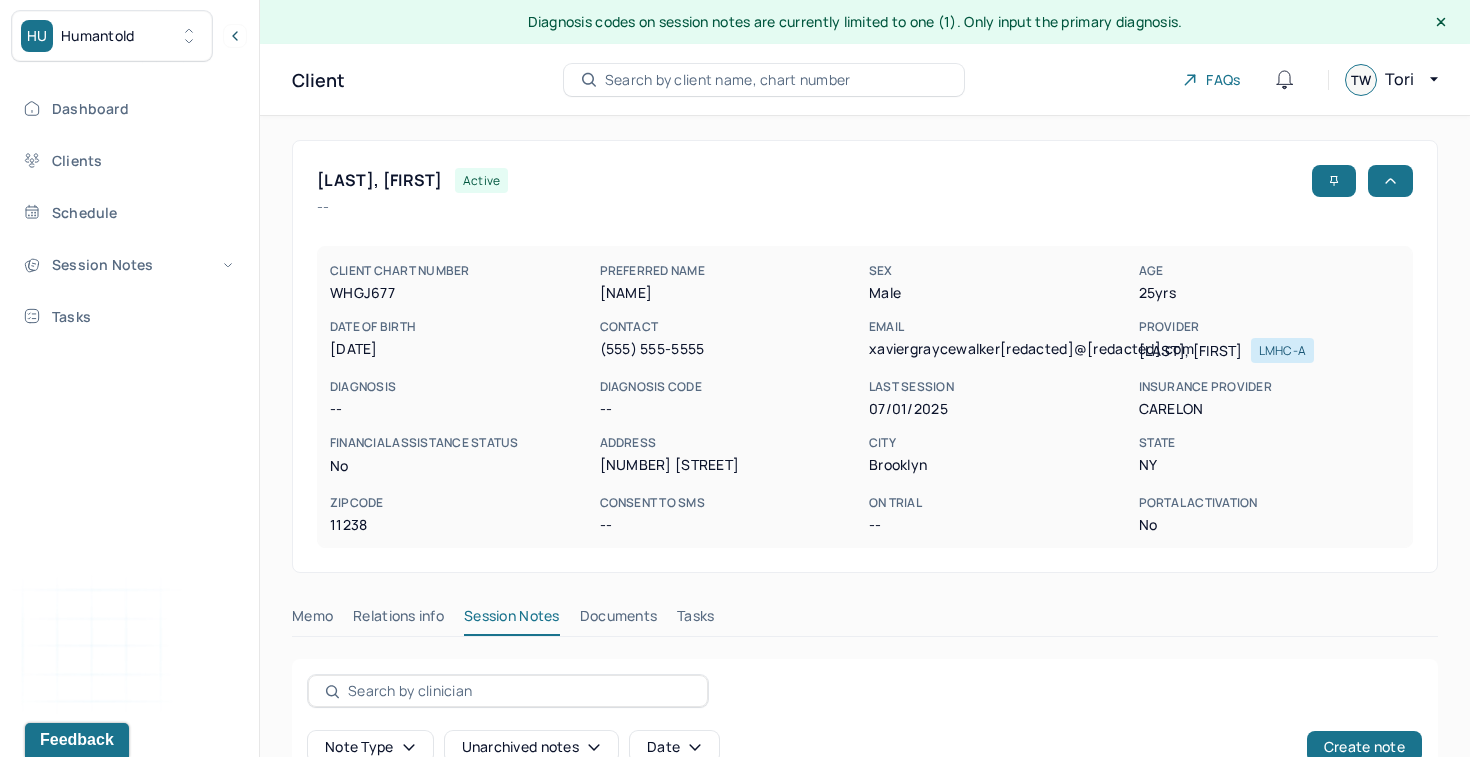 click on "Search by client name, chart number" at bounding box center (728, 80) 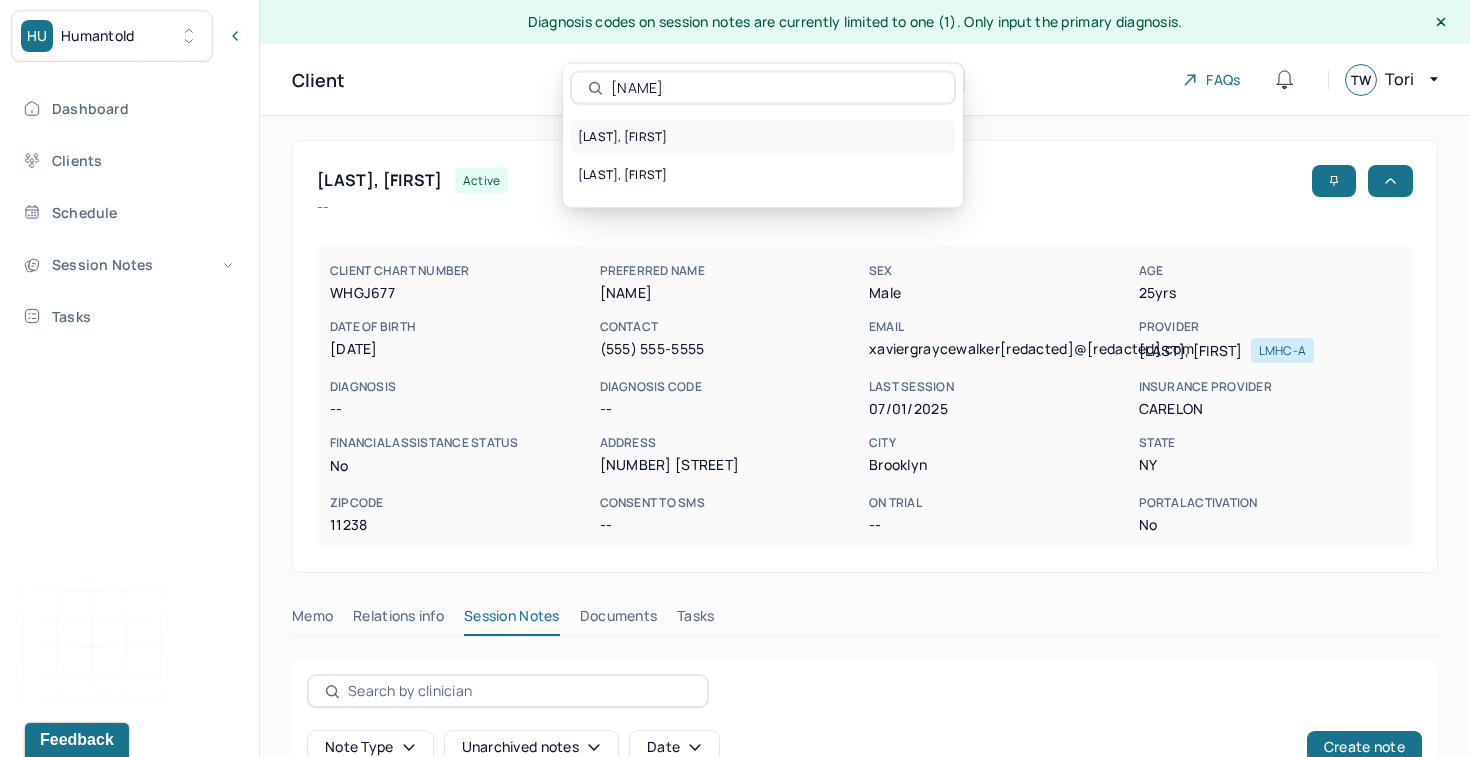type on "[NAME]" 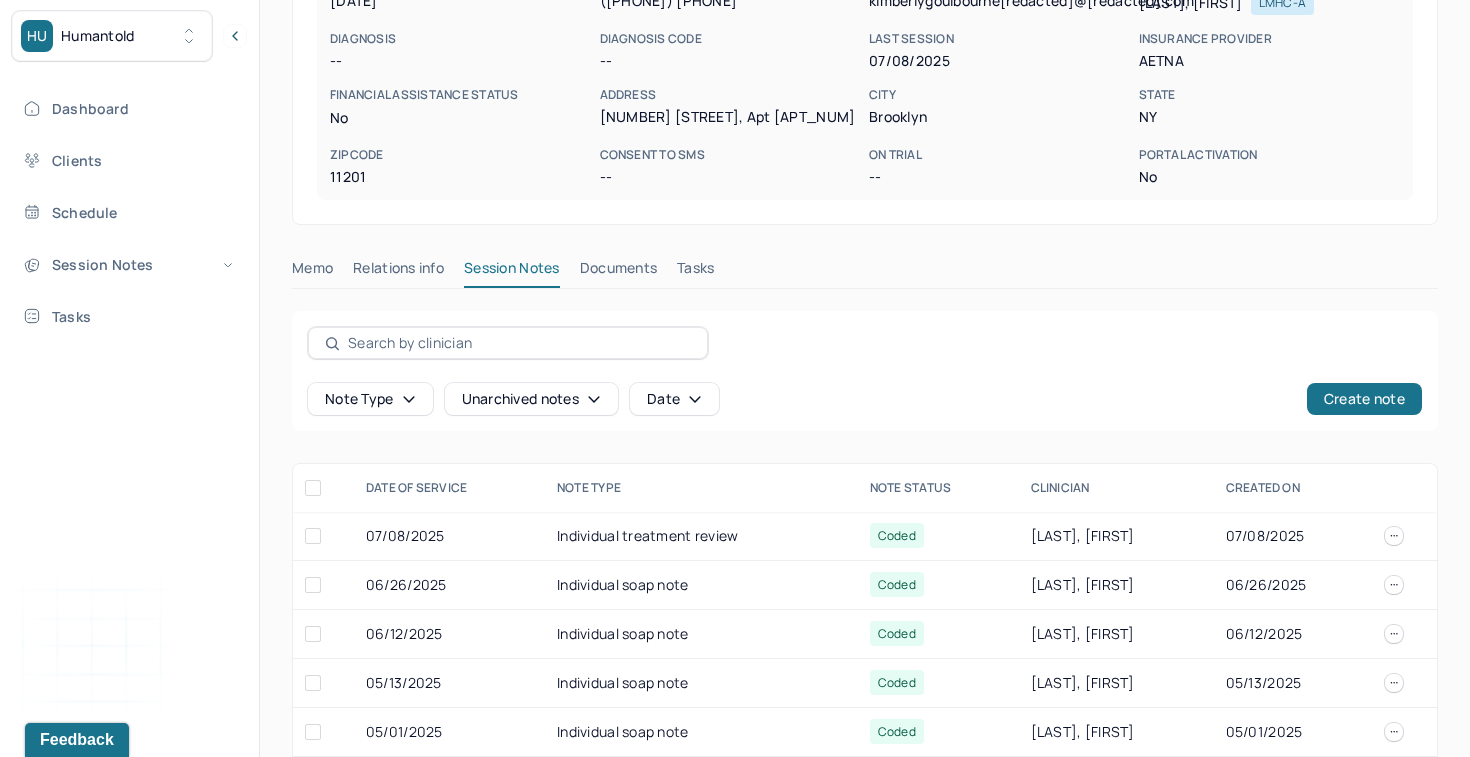 scroll, scrollTop: 360, scrollLeft: 0, axis: vertical 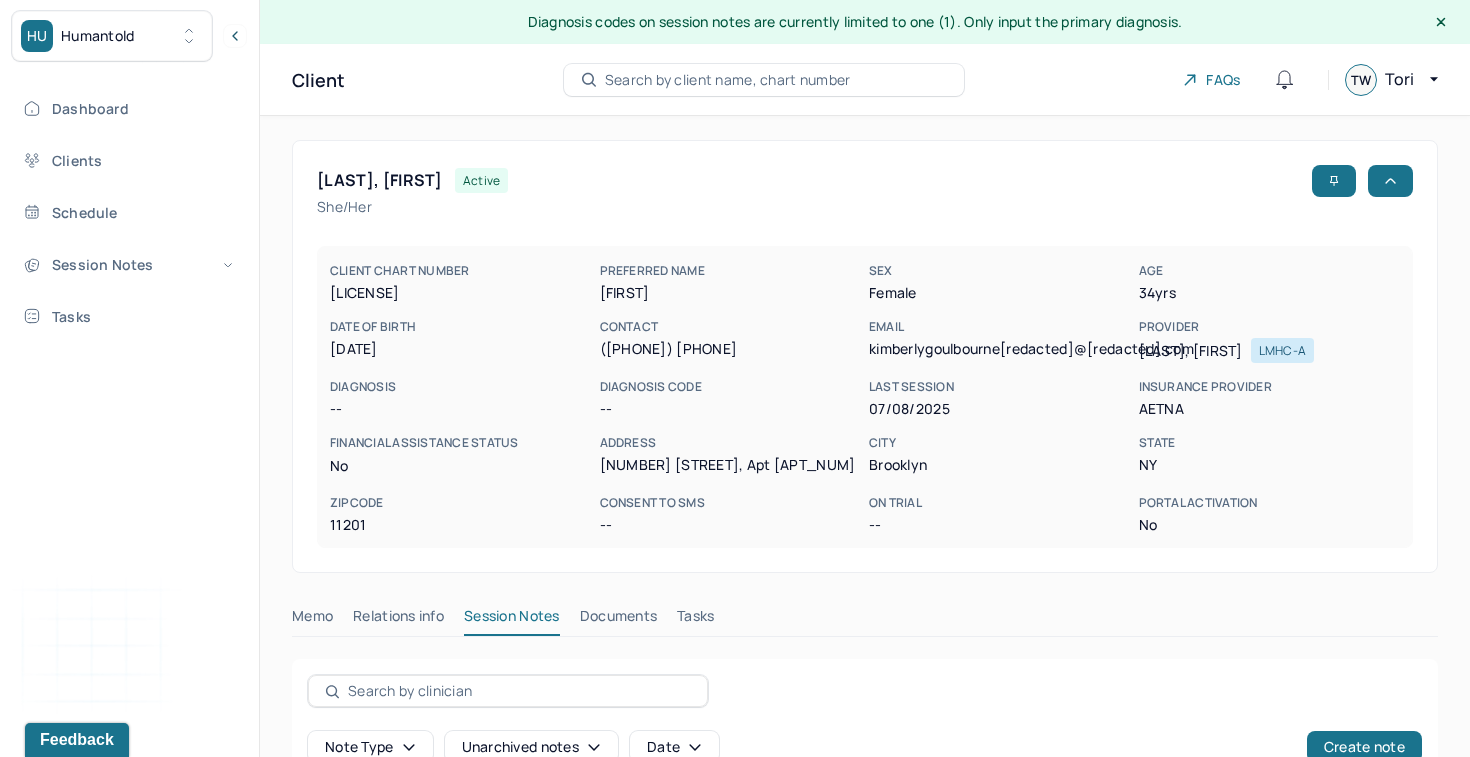 click on "Search by client name, chart number" at bounding box center [728, 80] 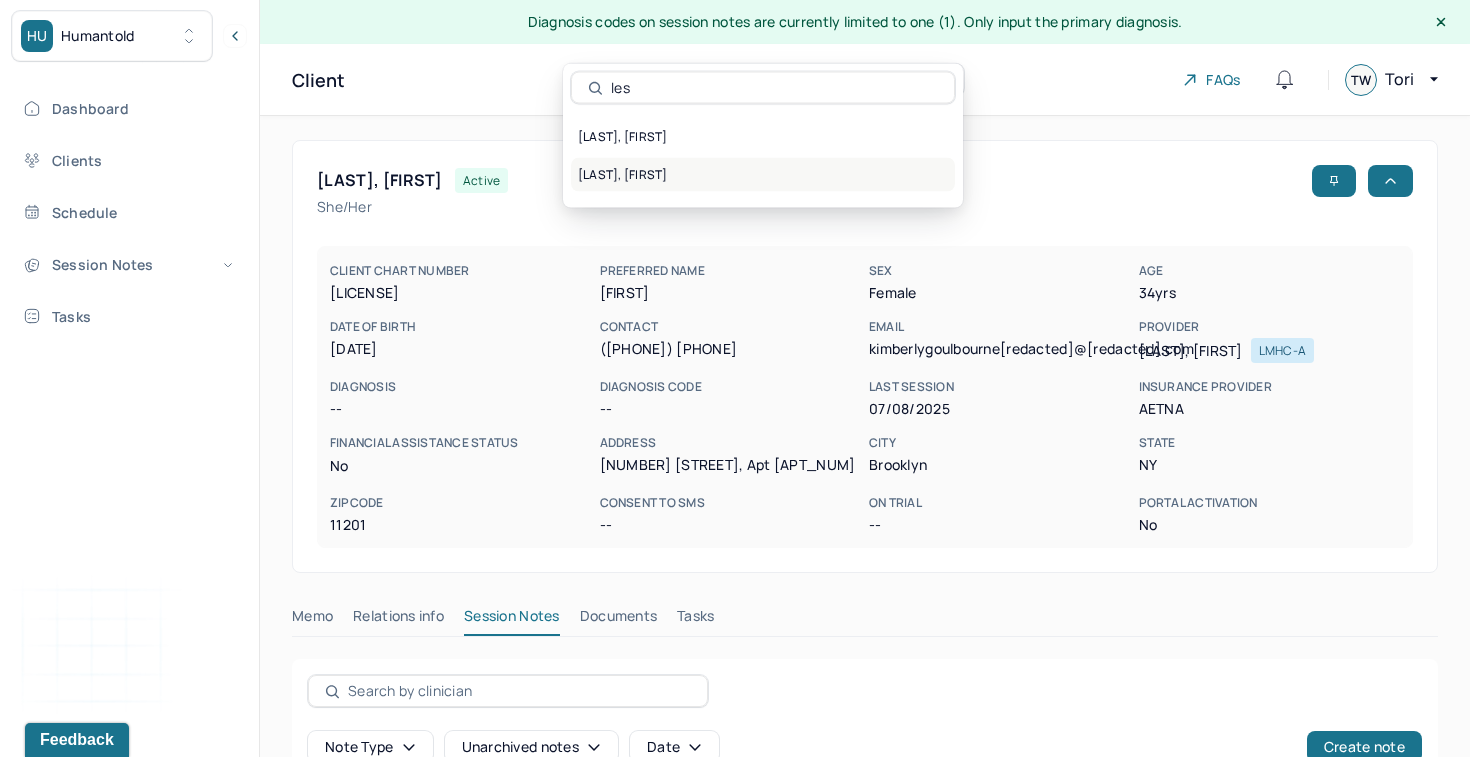 type on "les" 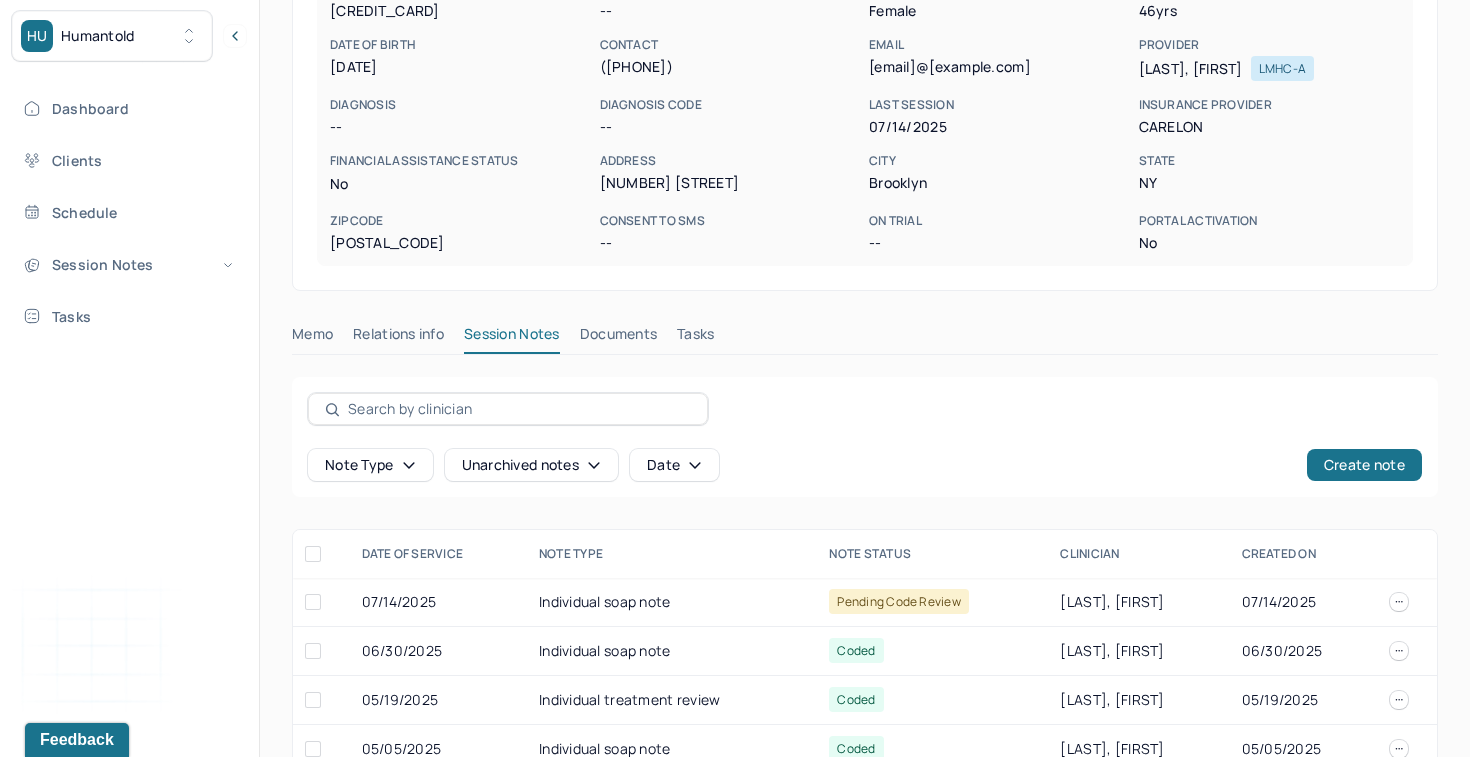 scroll, scrollTop: 324, scrollLeft: 0, axis: vertical 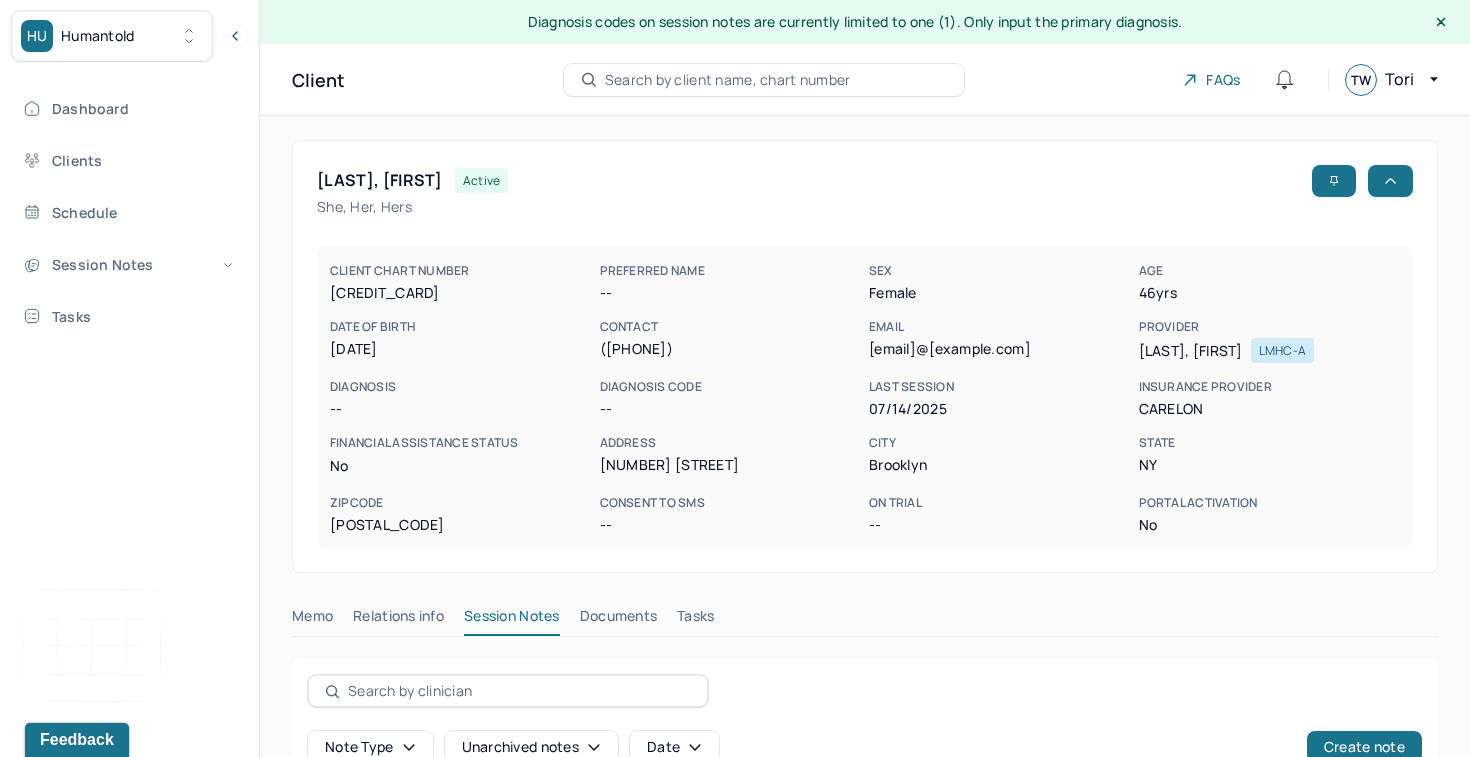 click on "Search by client name, chart number" at bounding box center (728, 80) 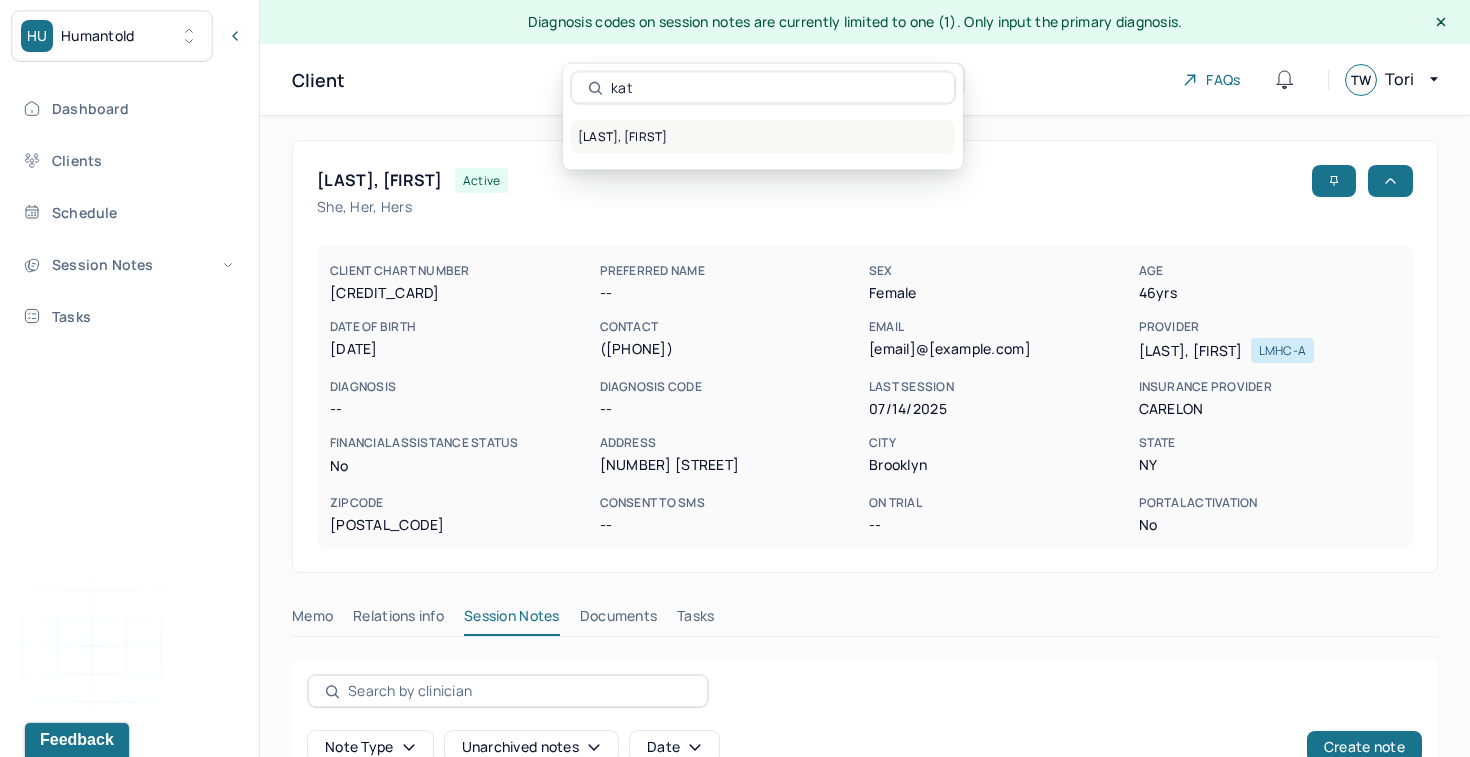 type on "kat" 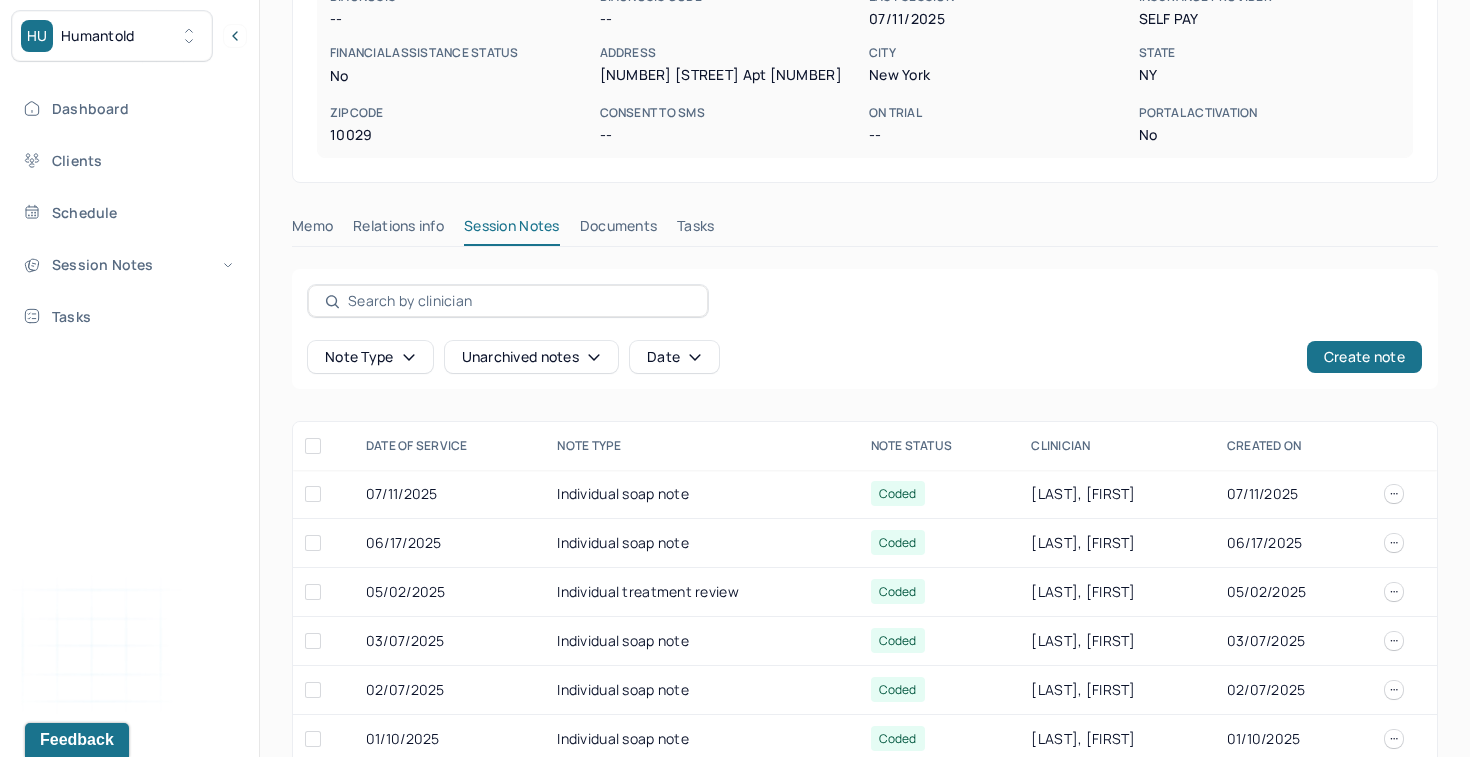 scroll, scrollTop: 0, scrollLeft: 0, axis: both 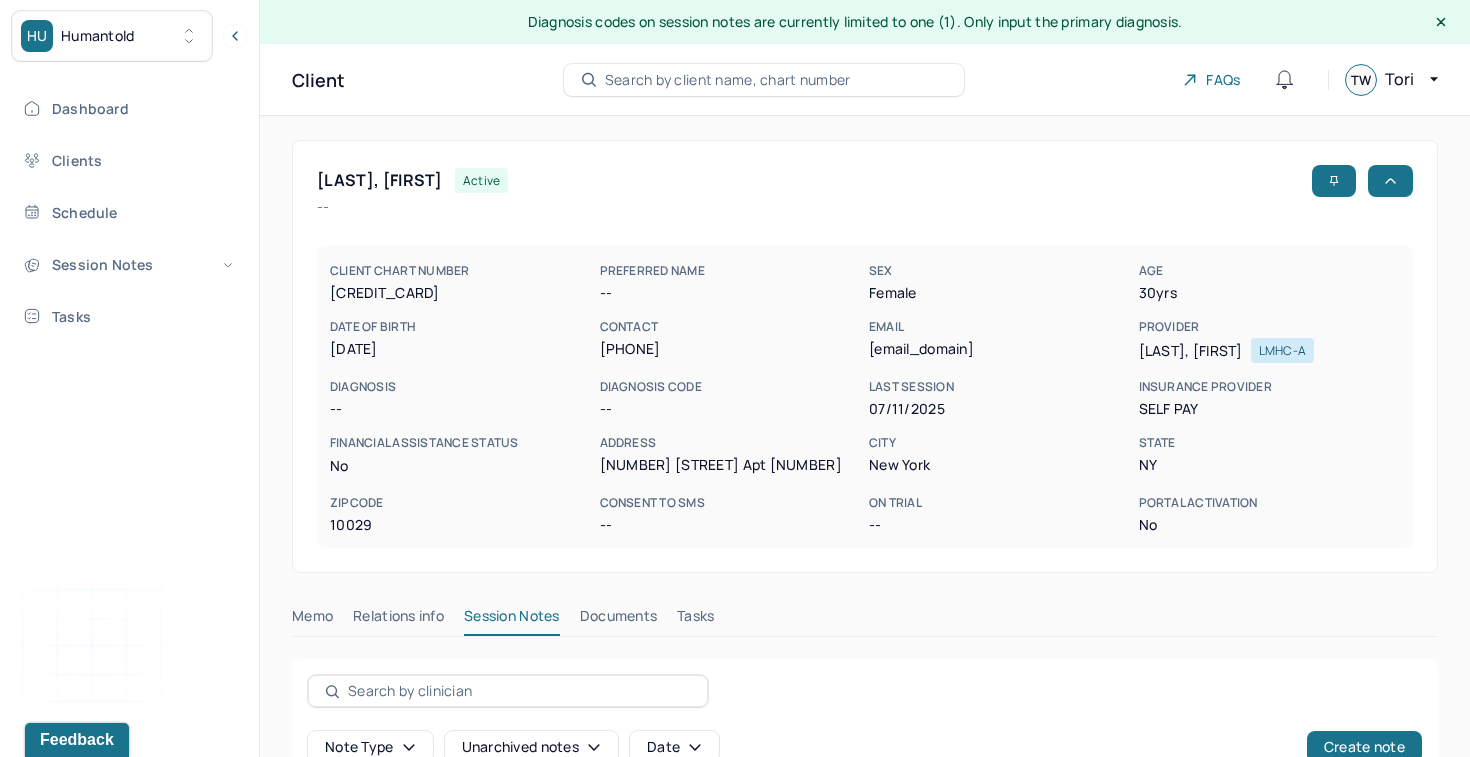 click on "Search by client name, chart number" at bounding box center [728, 80] 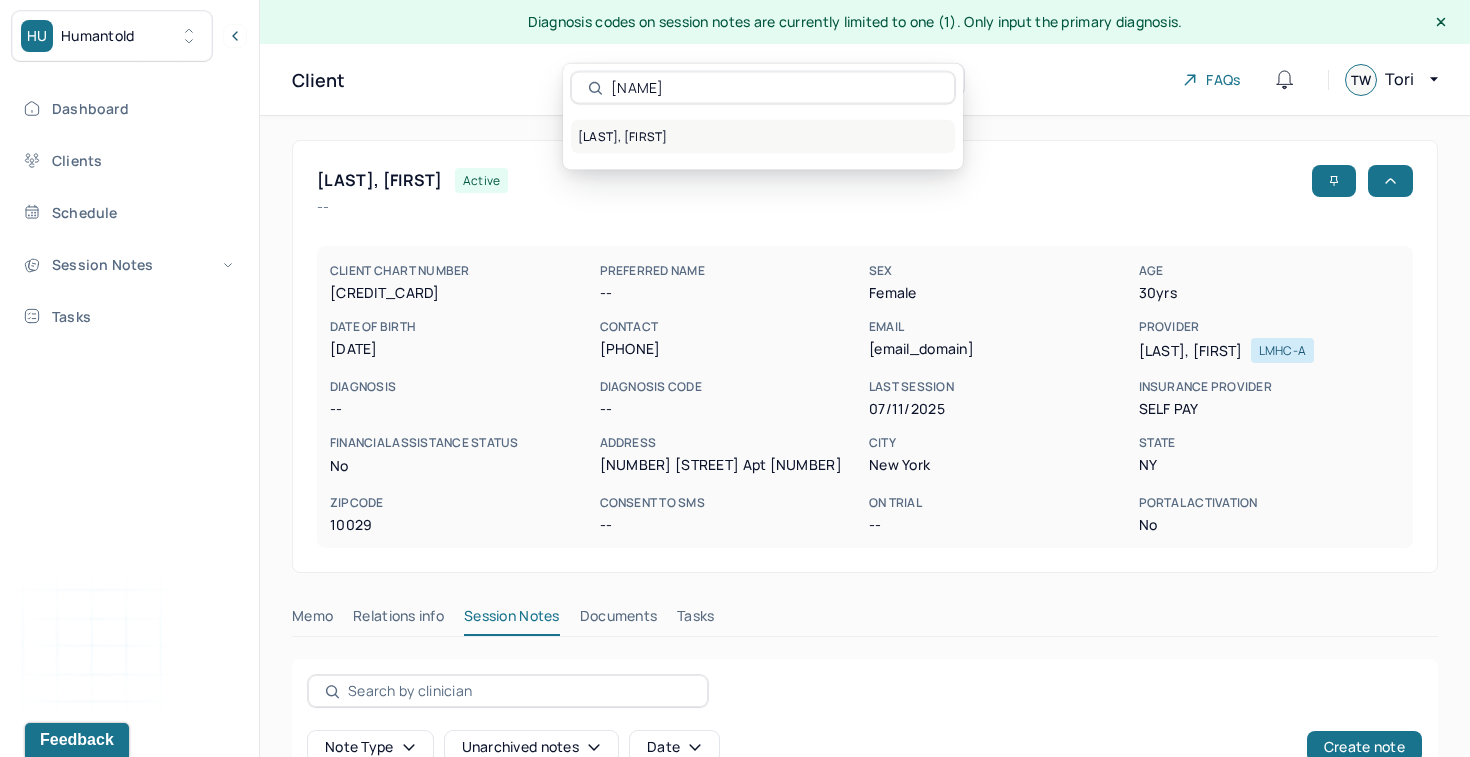 type on "[NAME]" 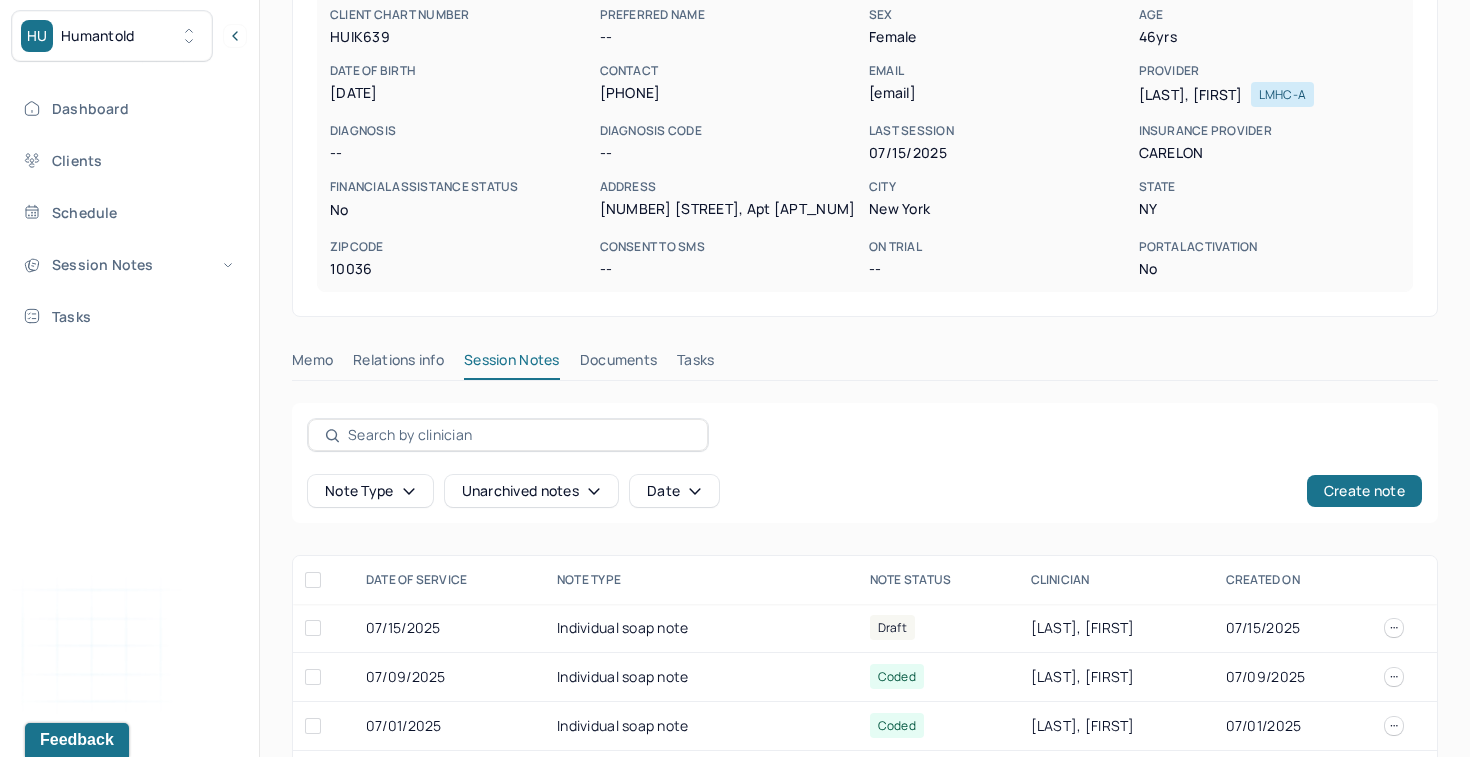 scroll, scrollTop: 500, scrollLeft: 0, axis: vertical 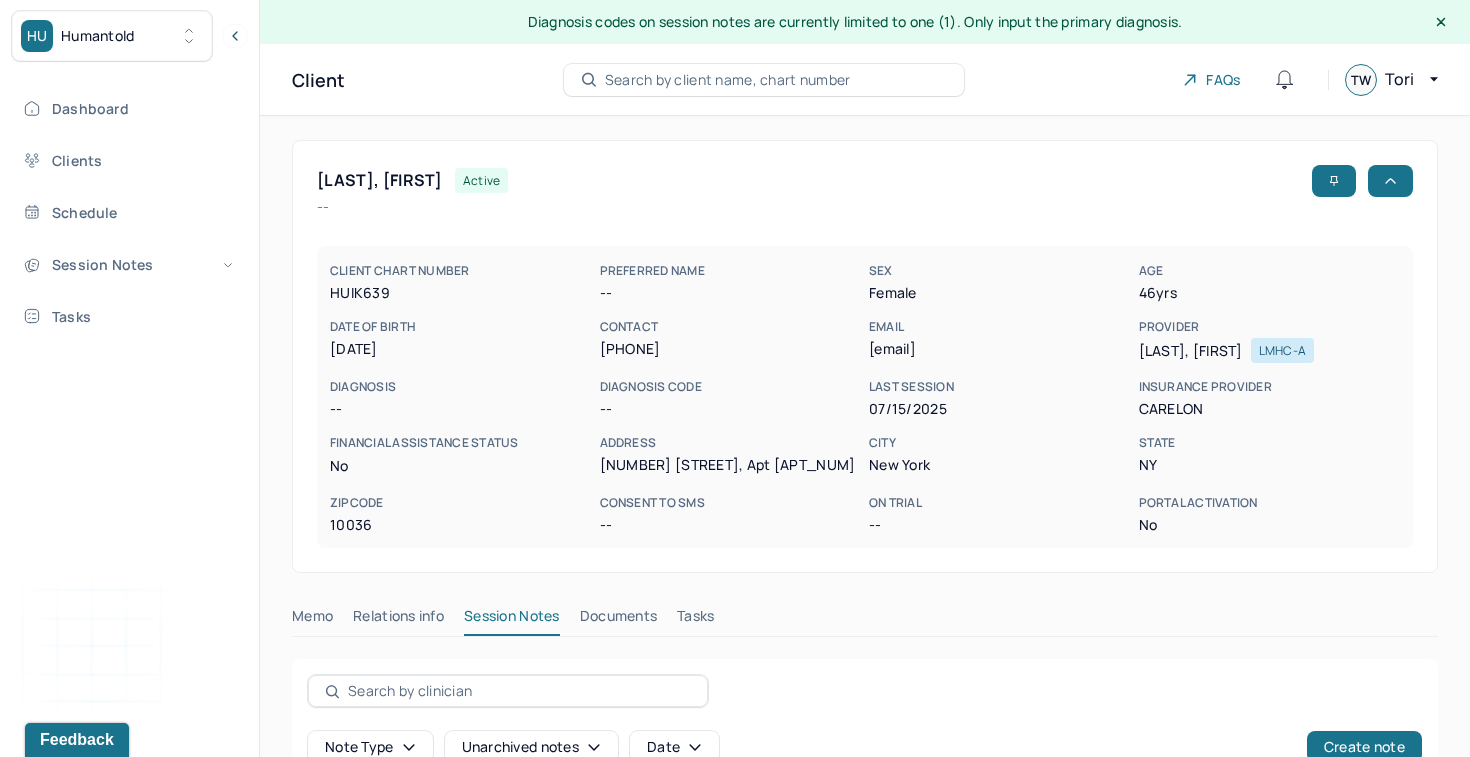 click on "Search by client name, chart number" at bounding box center (764, 80) 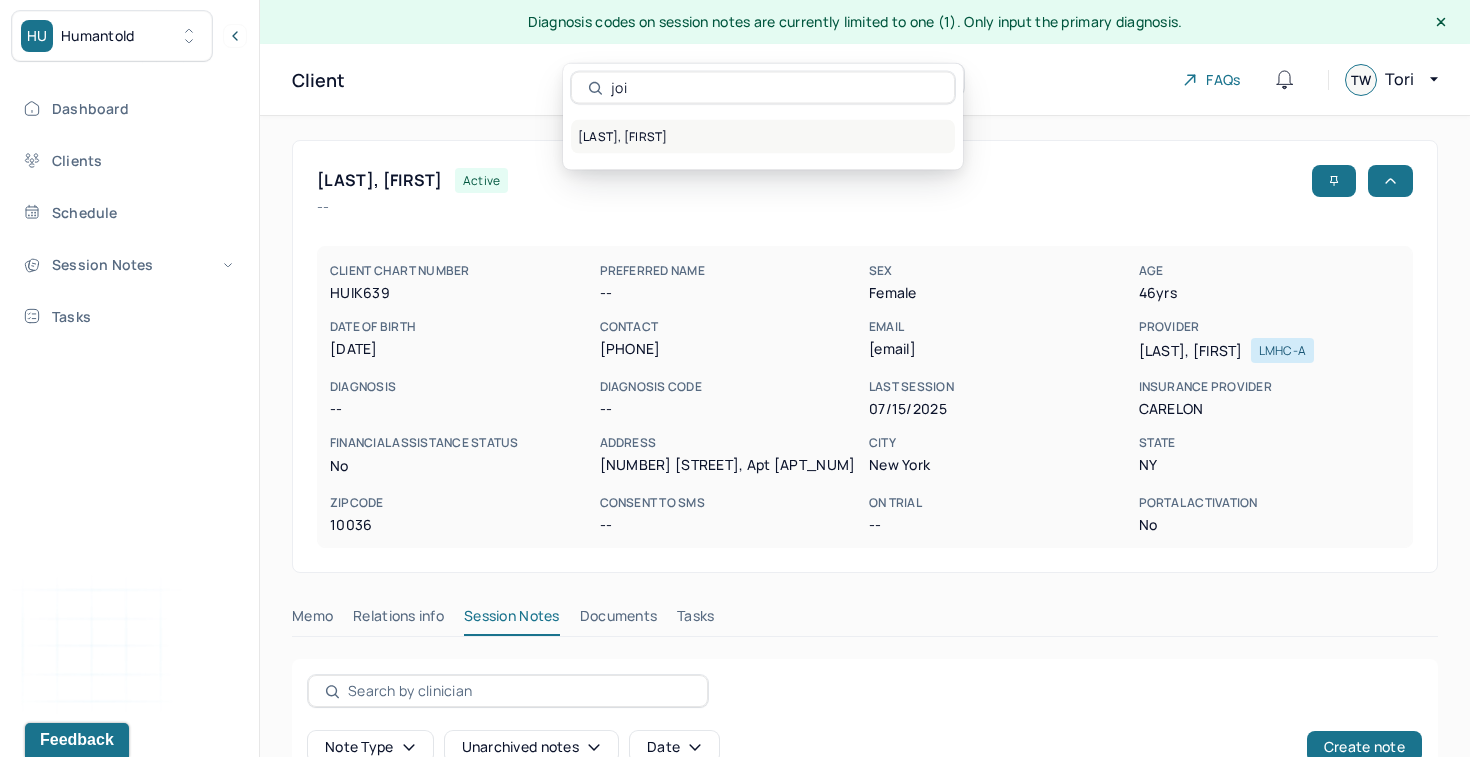 type on "joi" 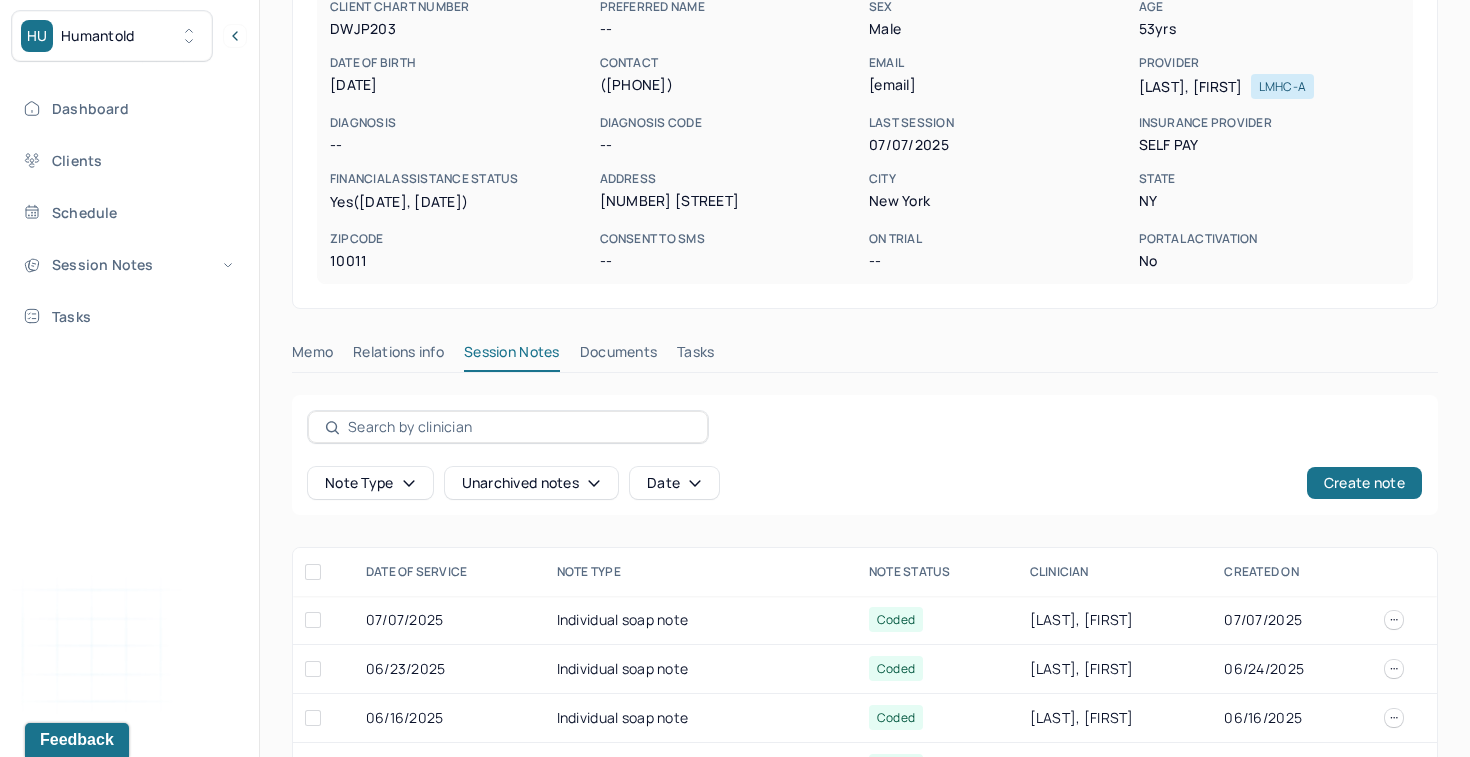 scroll, scrollTop: 279, scrollLeft: 0, axis: vertical 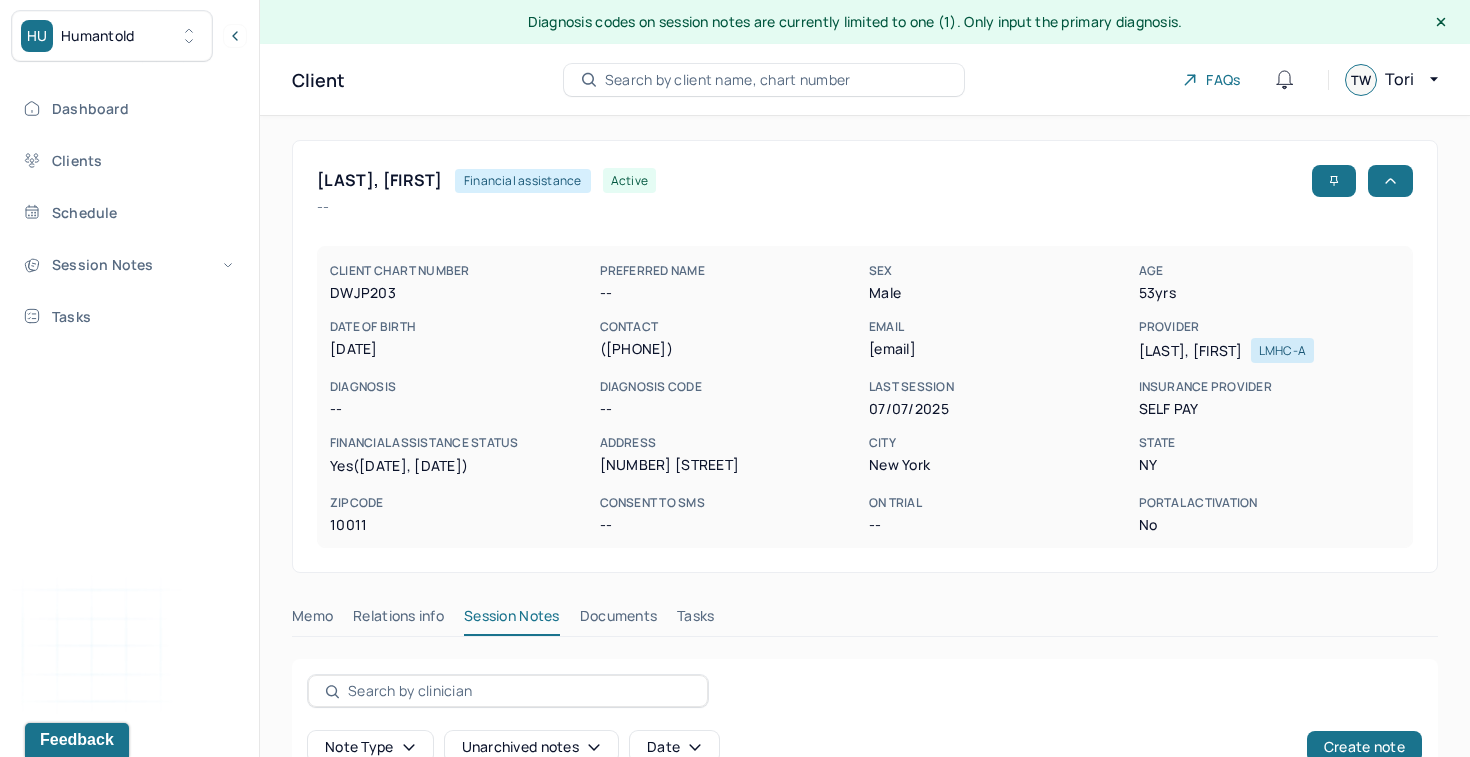 click on "Search by client name, chart number" at bounding box center (728, 80) 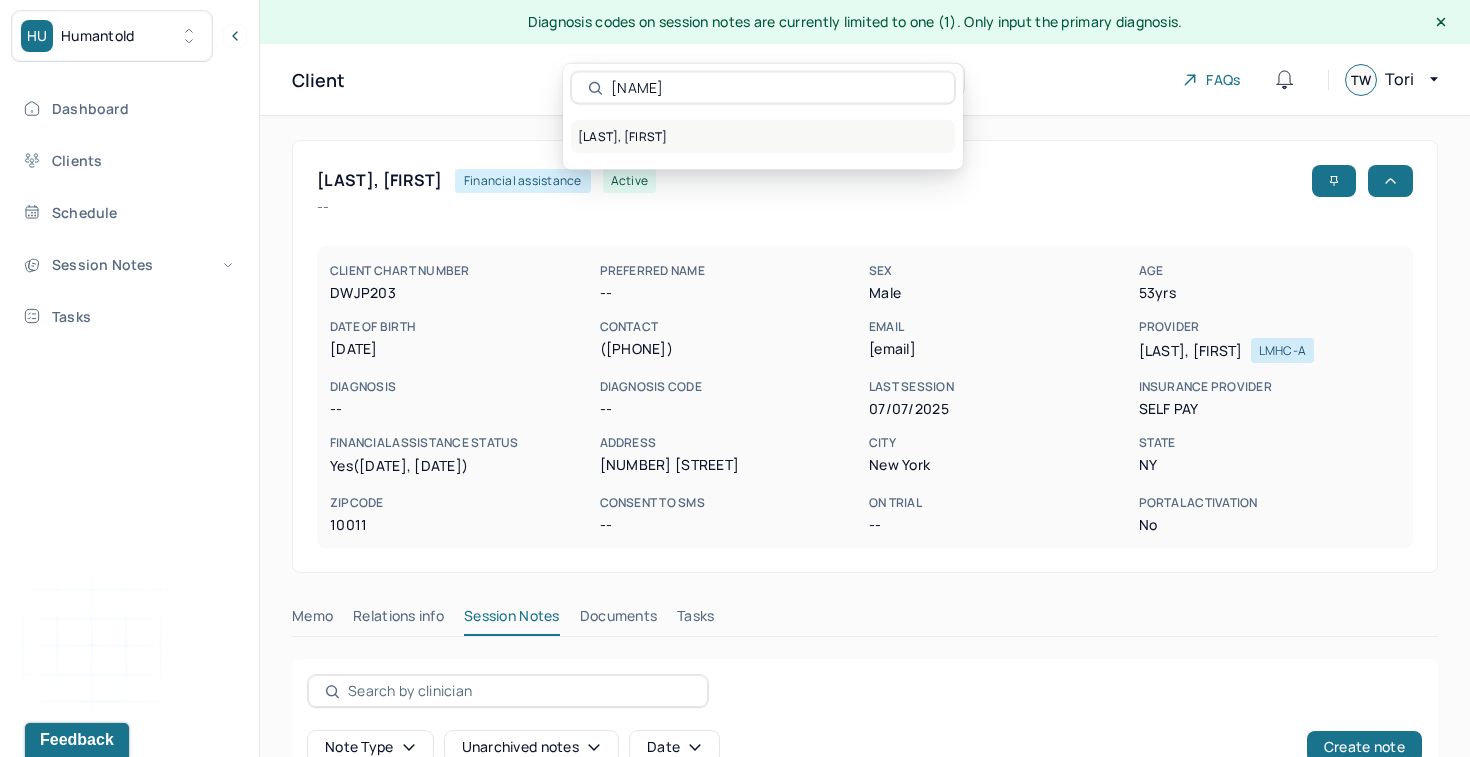 type on "[NAME]" 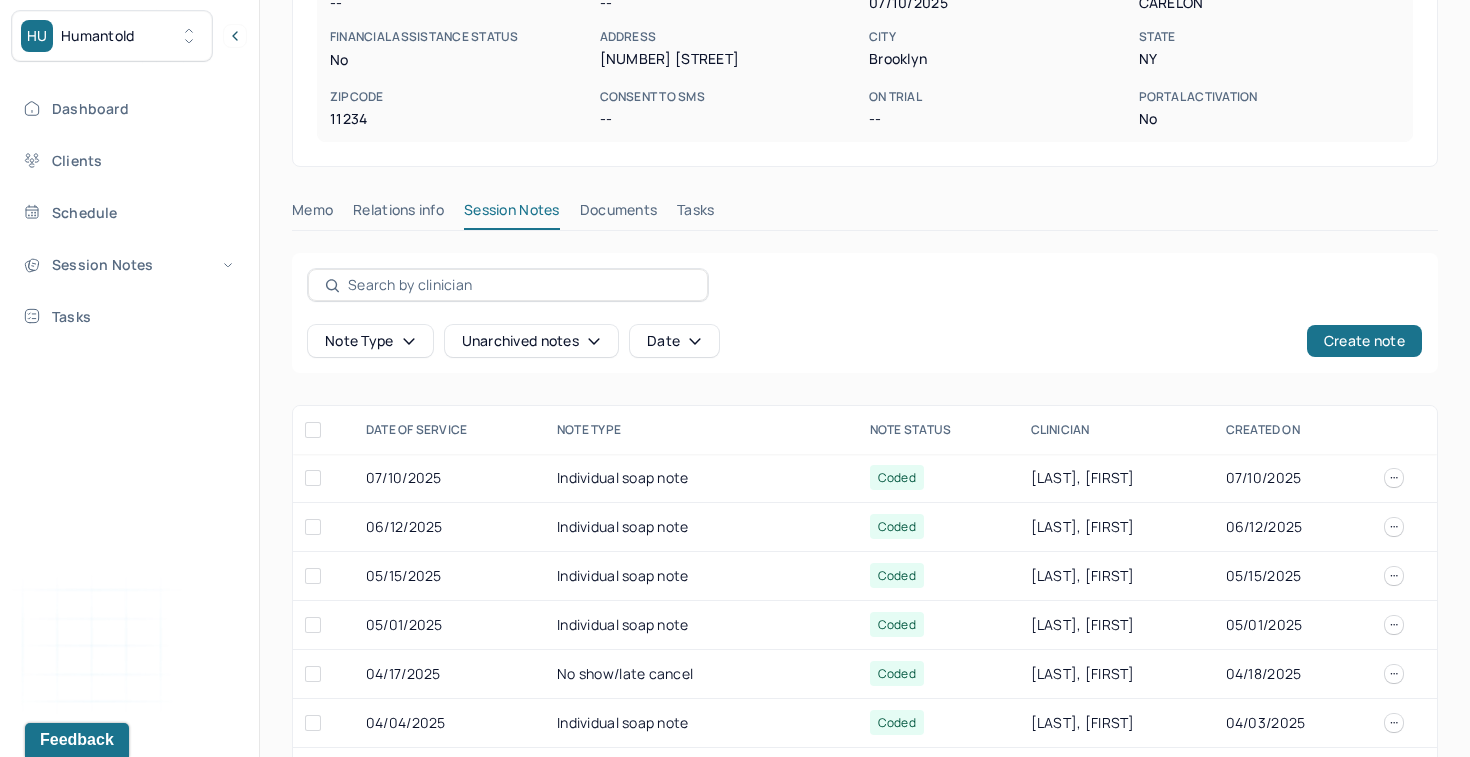 scroll, scrollTop: 418, scrollLeft: 0, axis: vertical 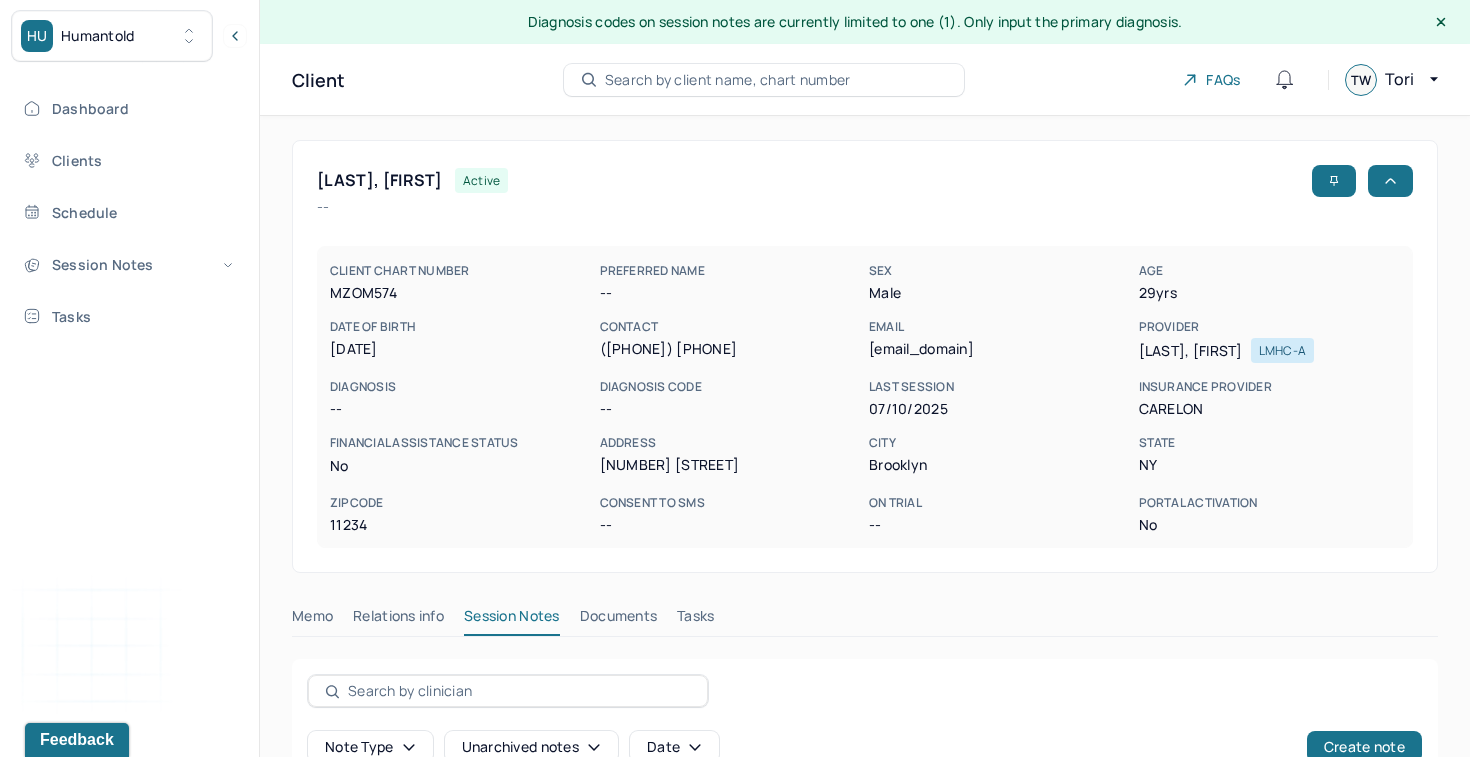 click on "Search by client name, chart number" at bounding box center (764, 80) 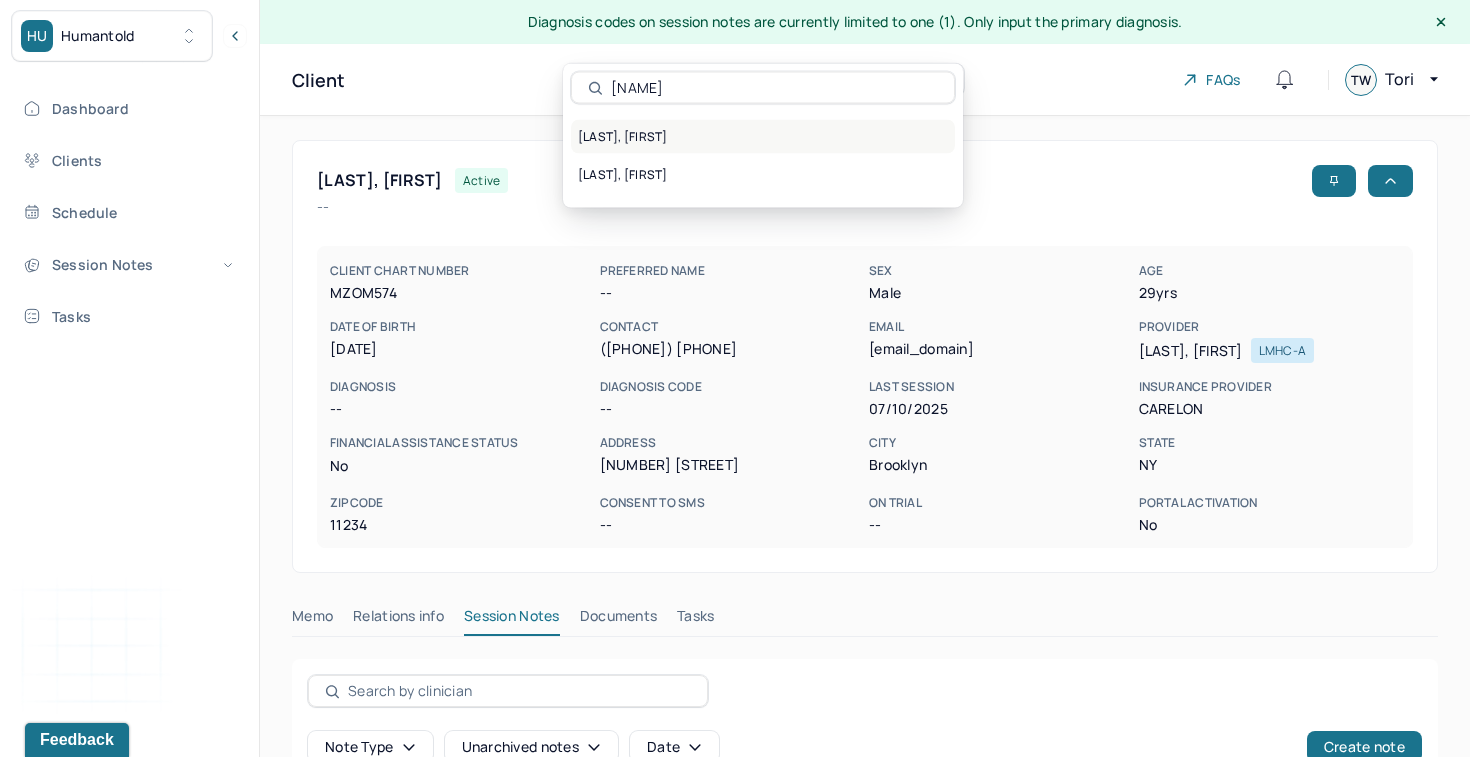 type on "[NAME]" 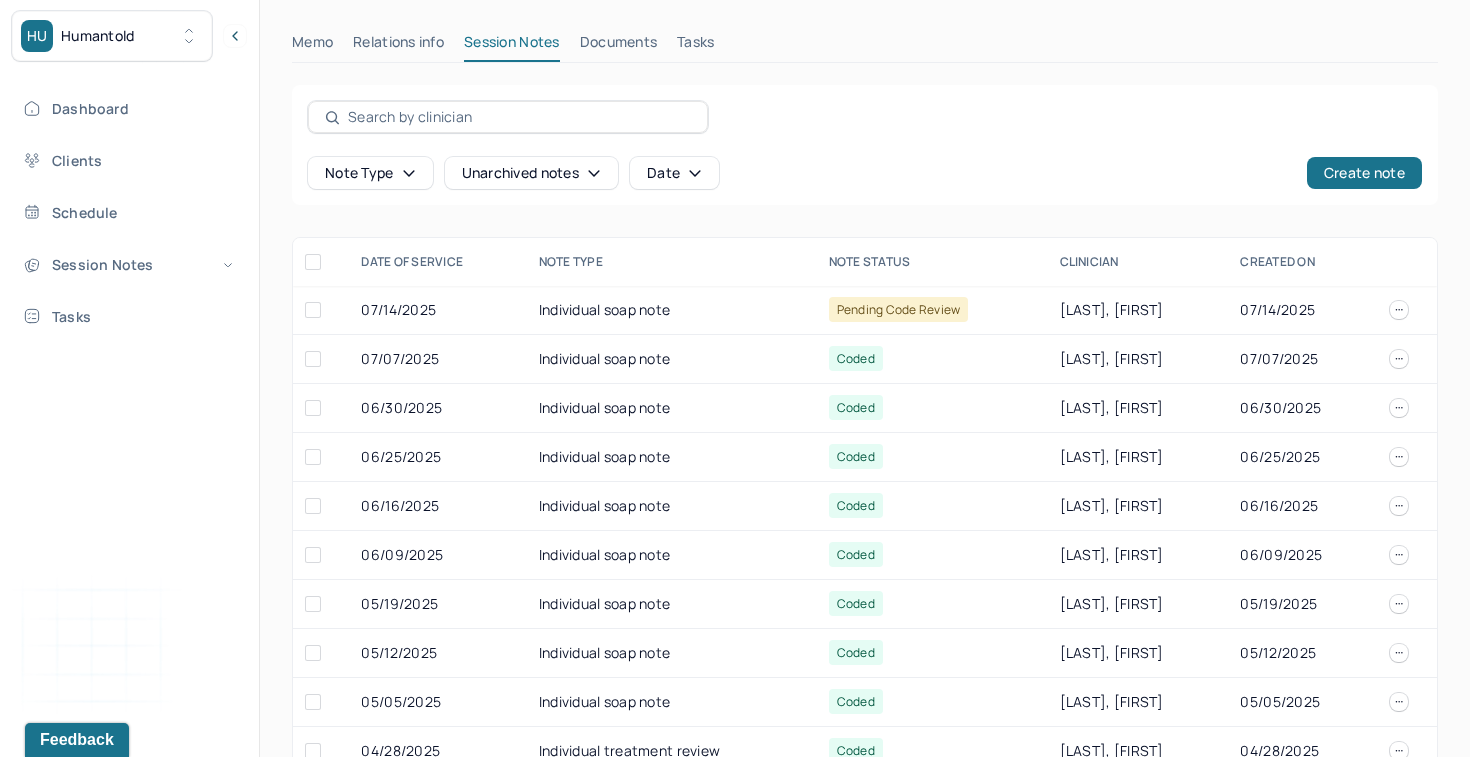 scroll, scrollTop: 583, scrollLeft: 0, axis: vertical 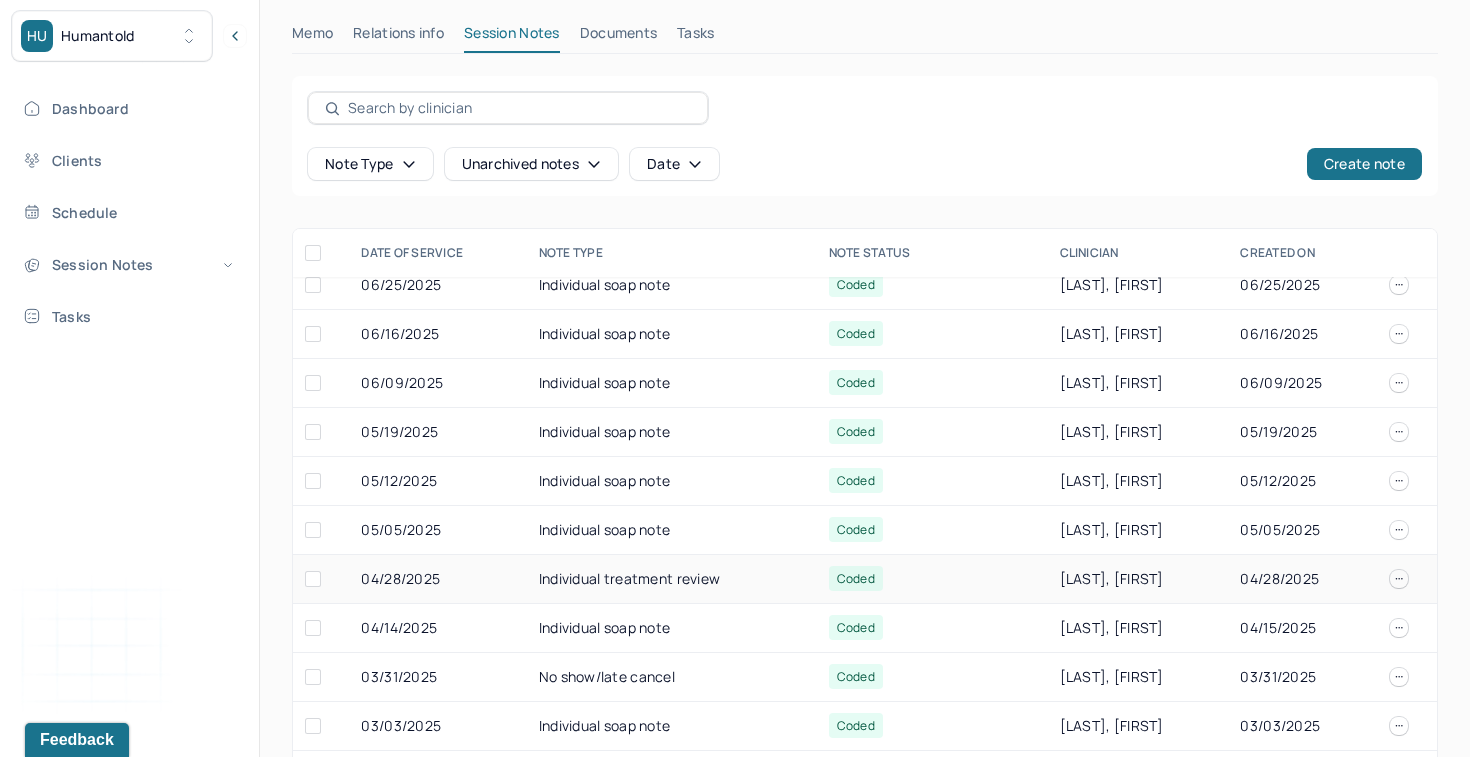 click on "04/28/2025" at bounding box center [437, 579] 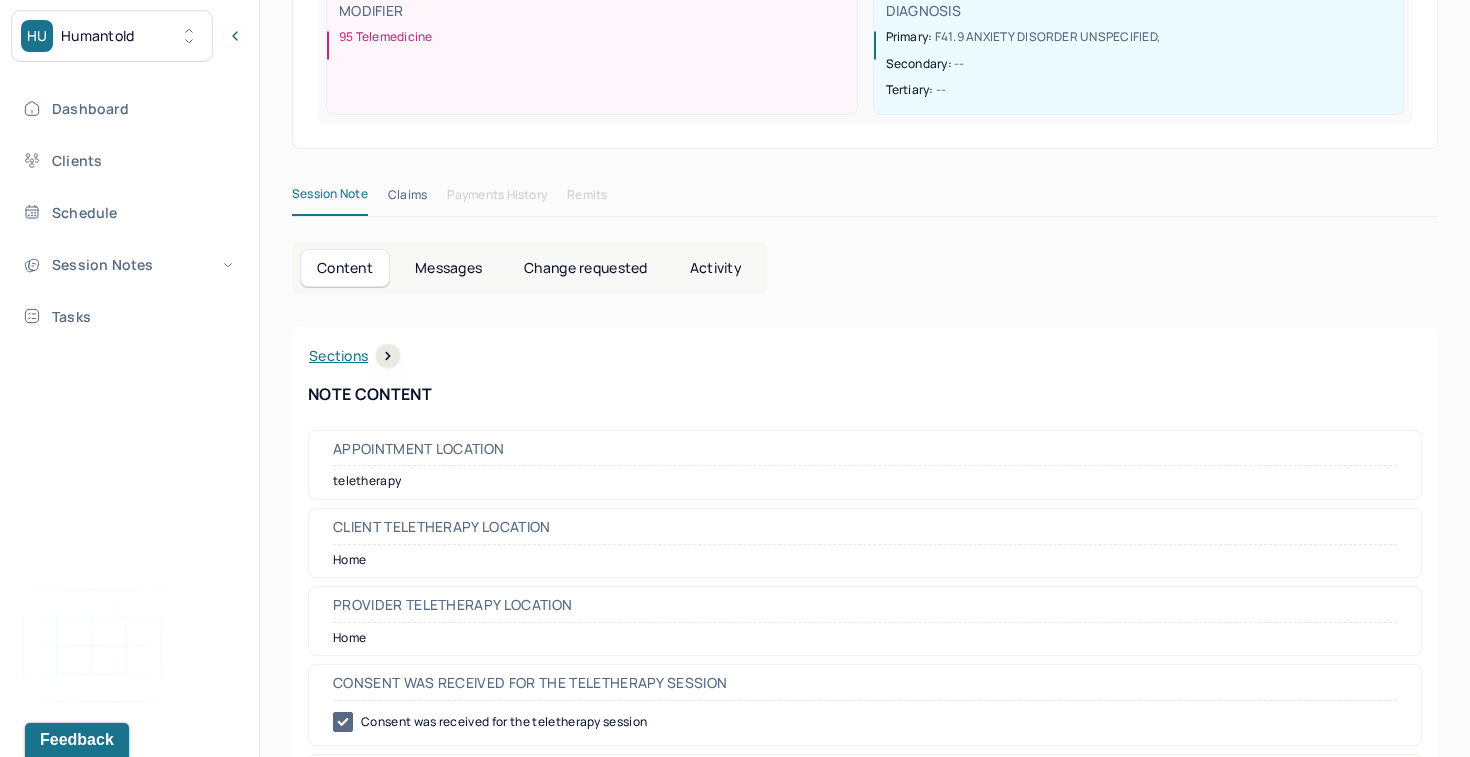 scroll, scrollTop: 0, scrollLeft: 0, axis: both 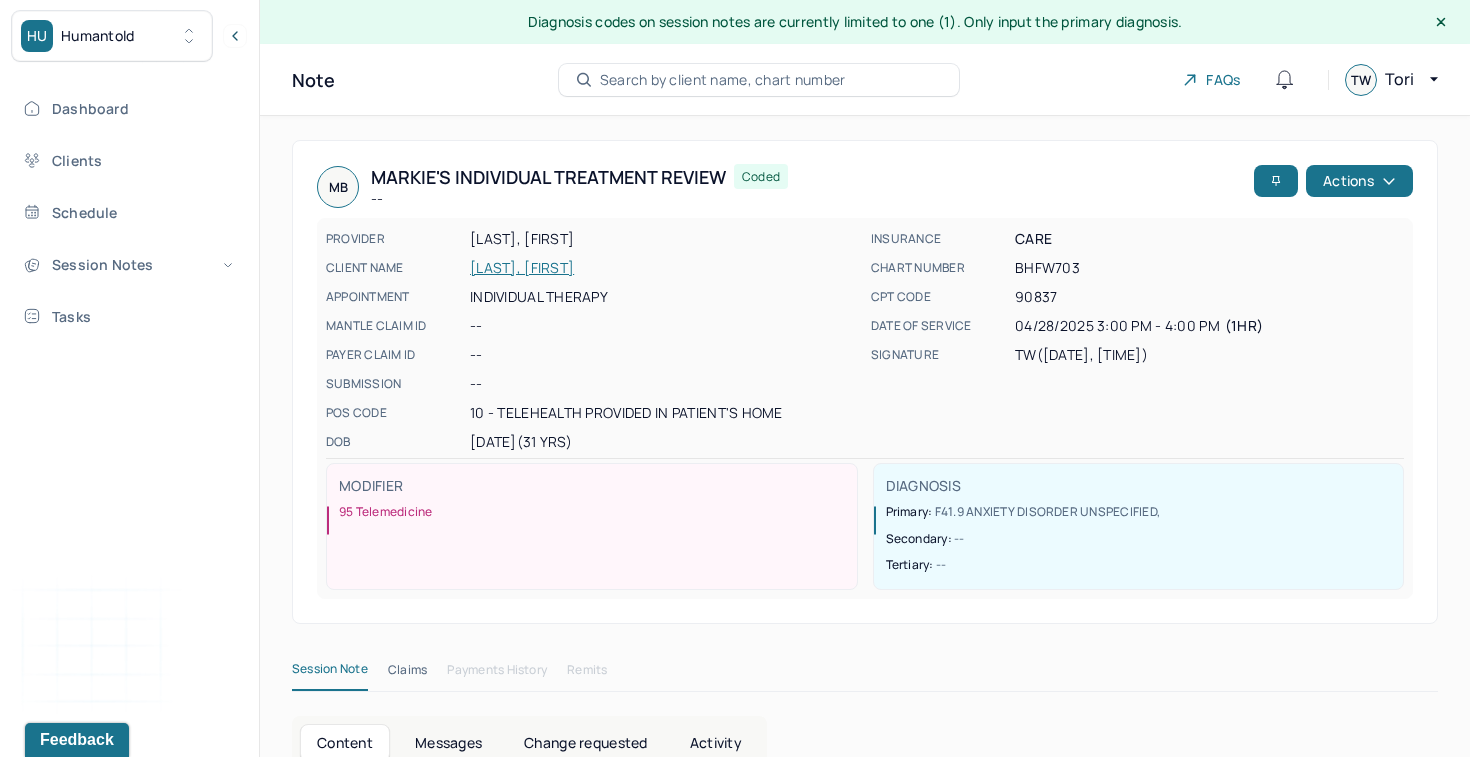 click on "Search by client name, chart number" at bounding box center [723, 80] 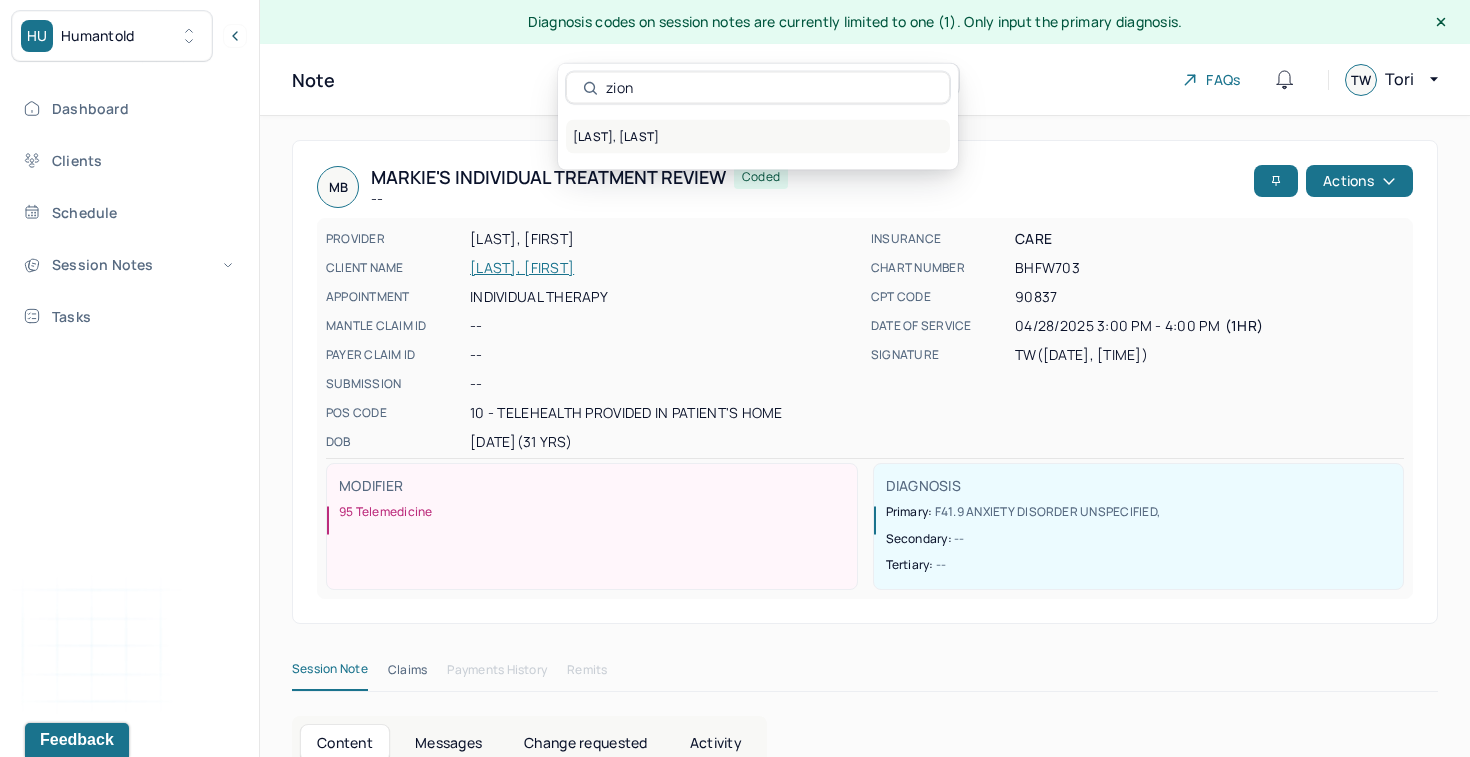 type on "zion" 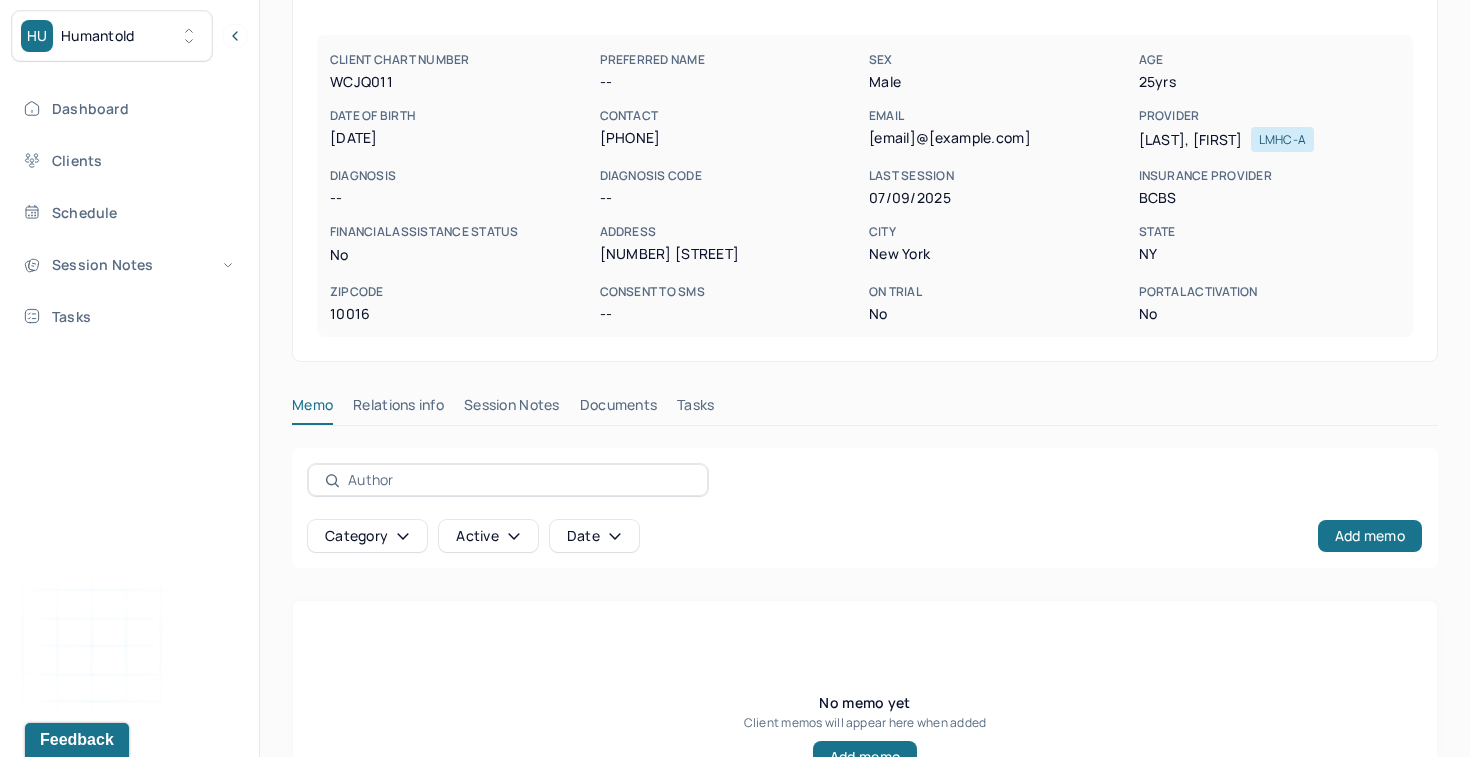scroll, scrollTop: 232, scrollLeft: 0, axis: vertical 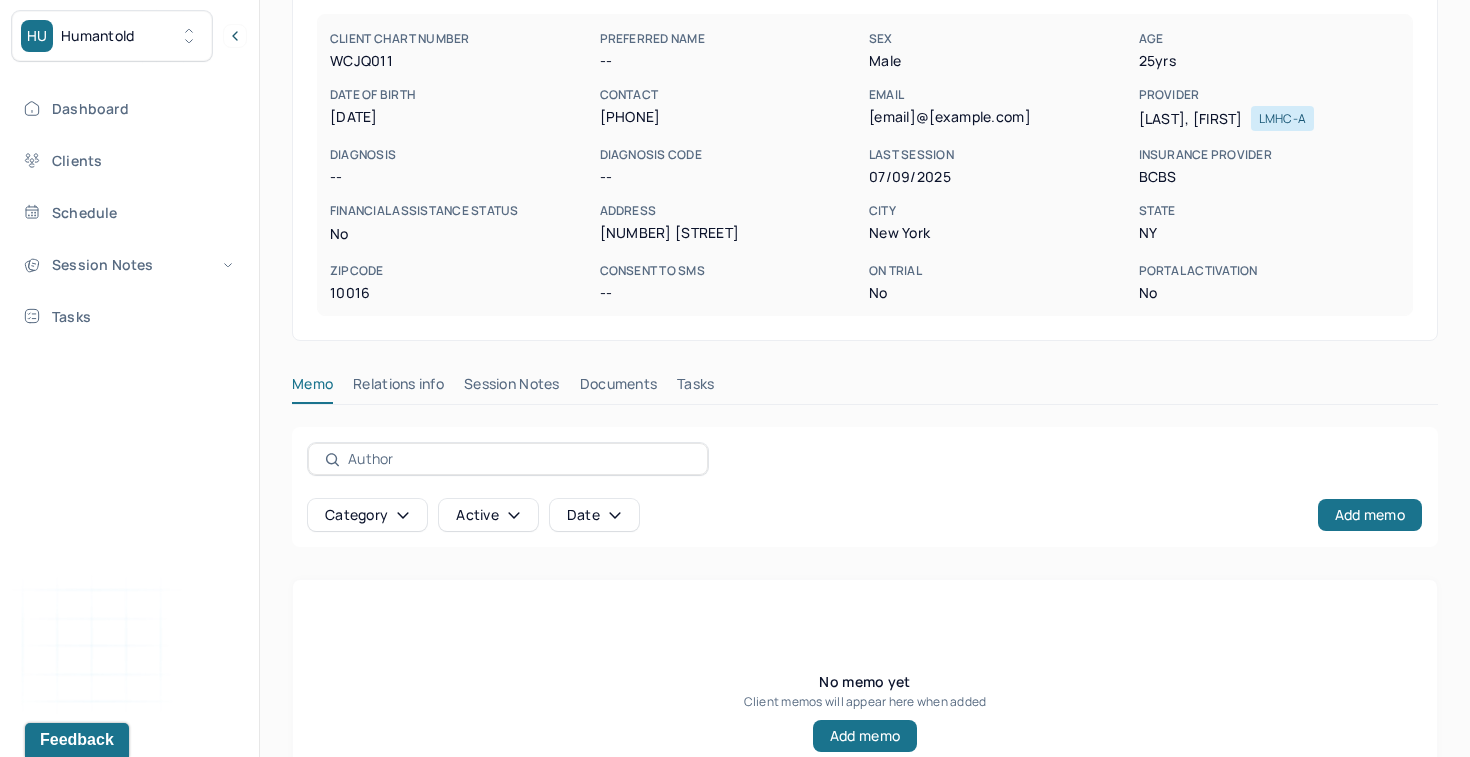 click on "Session Notes" at bounding box center [512, 388] 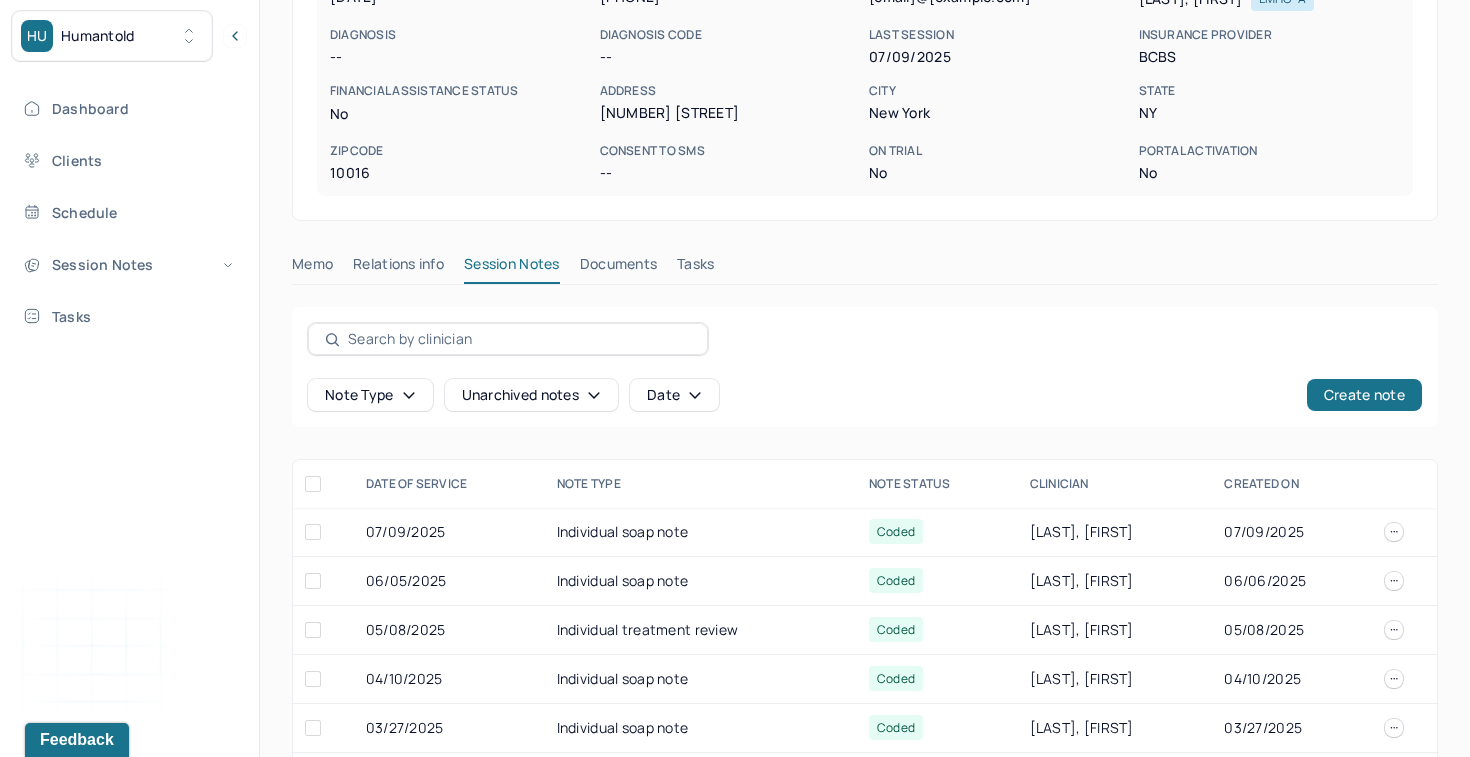scroll, scrollTop: 0, scrollLeft: 0, axis: both 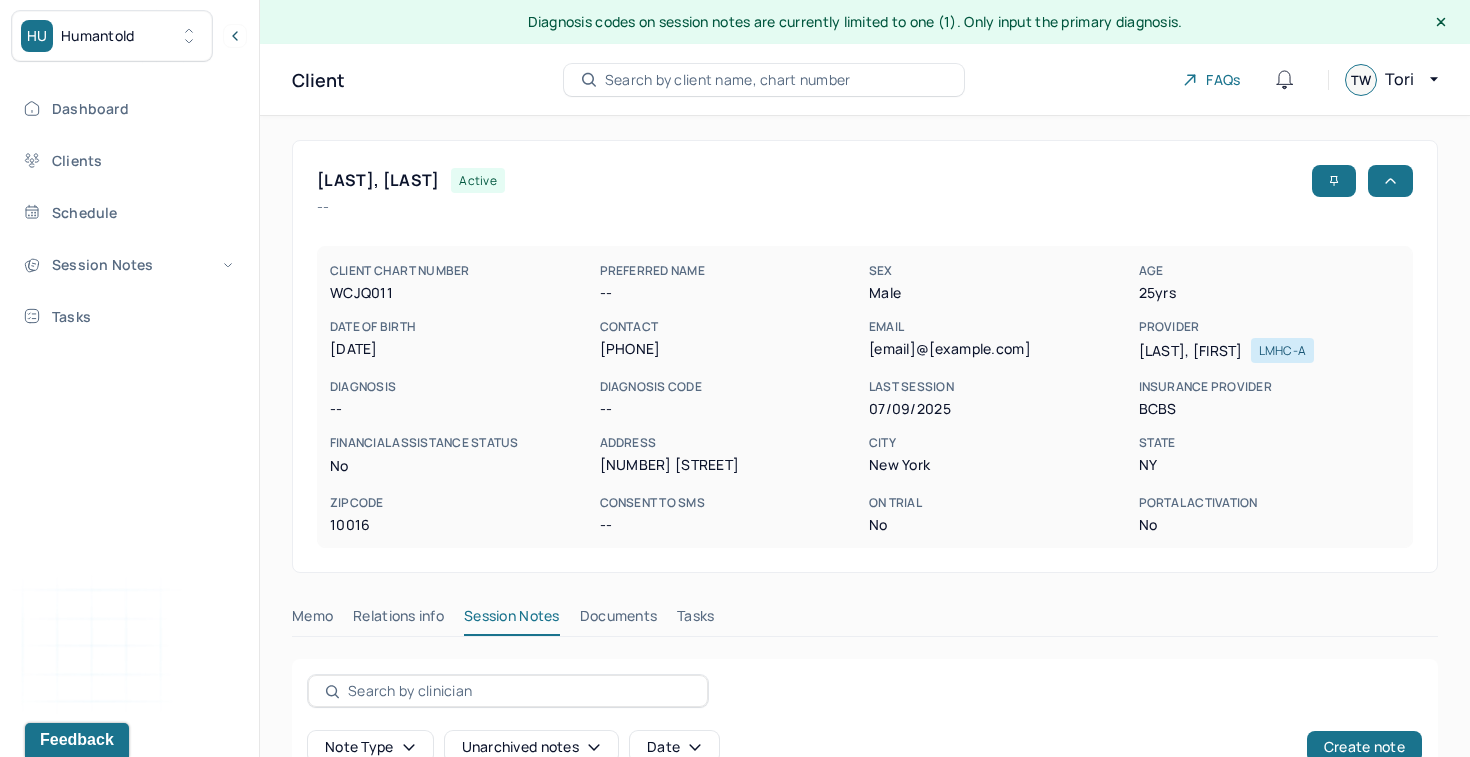 click on "Search by client name, chart number" at bounding box center (728, 80) 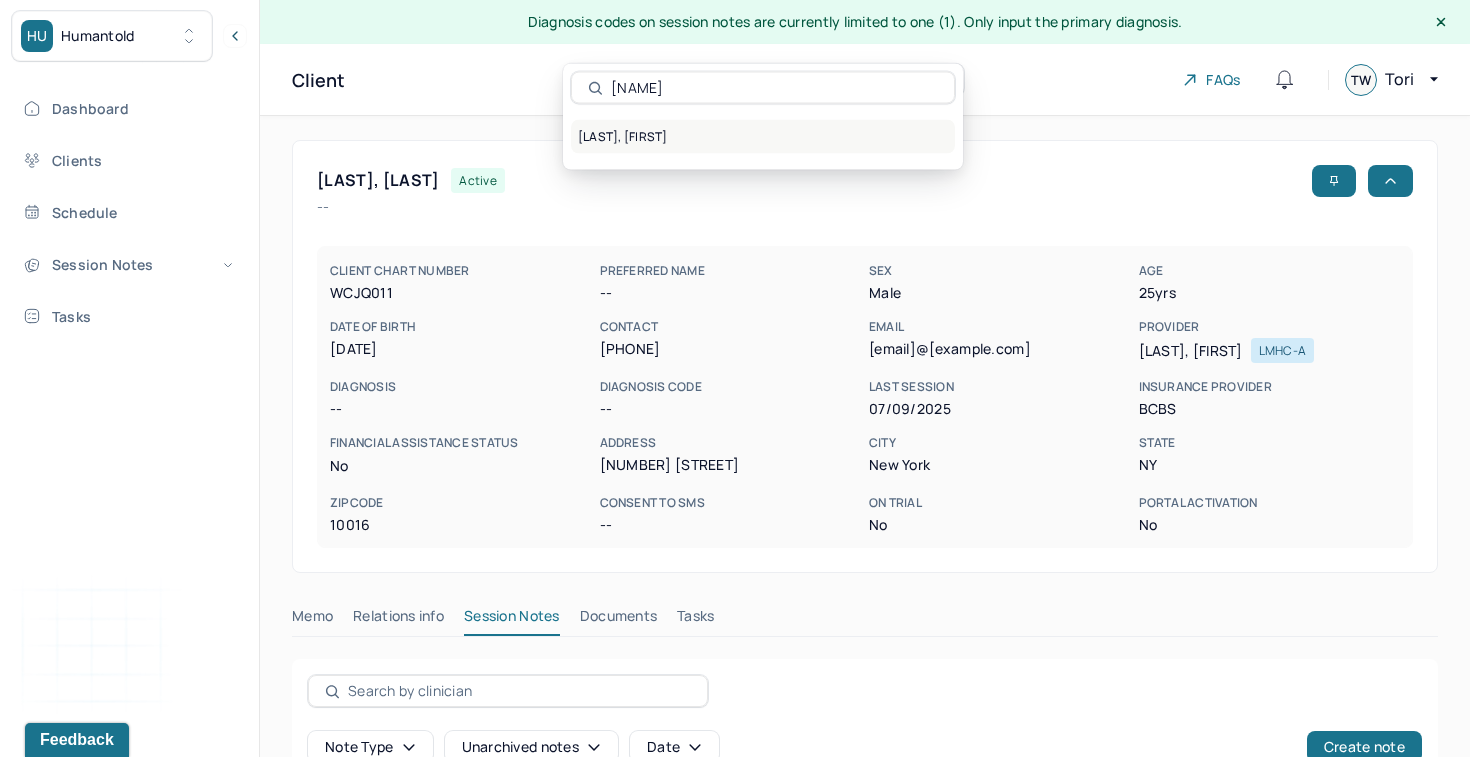 type on "[NAME]" 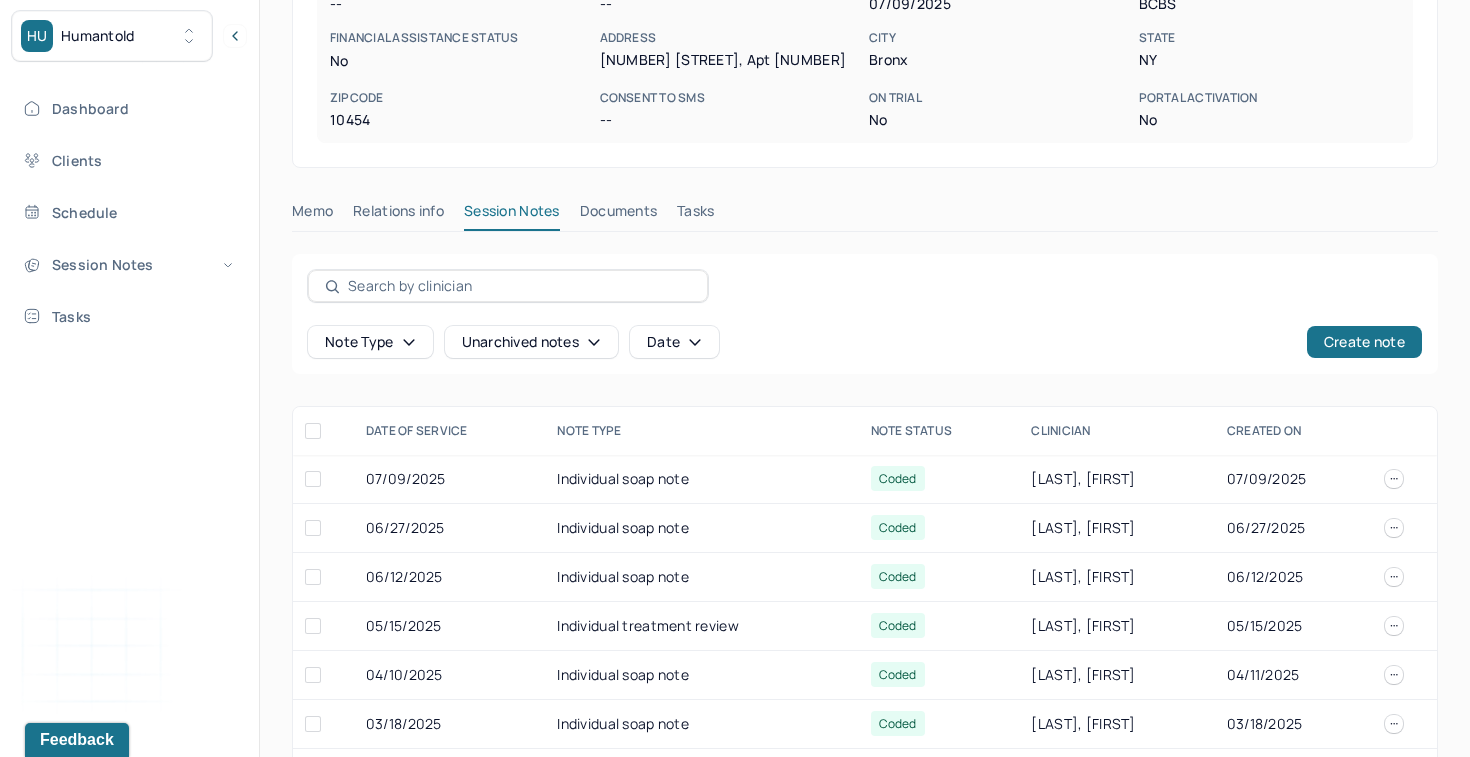 scroll, scrollTop: 0, scrollLeft: 0, axis: both 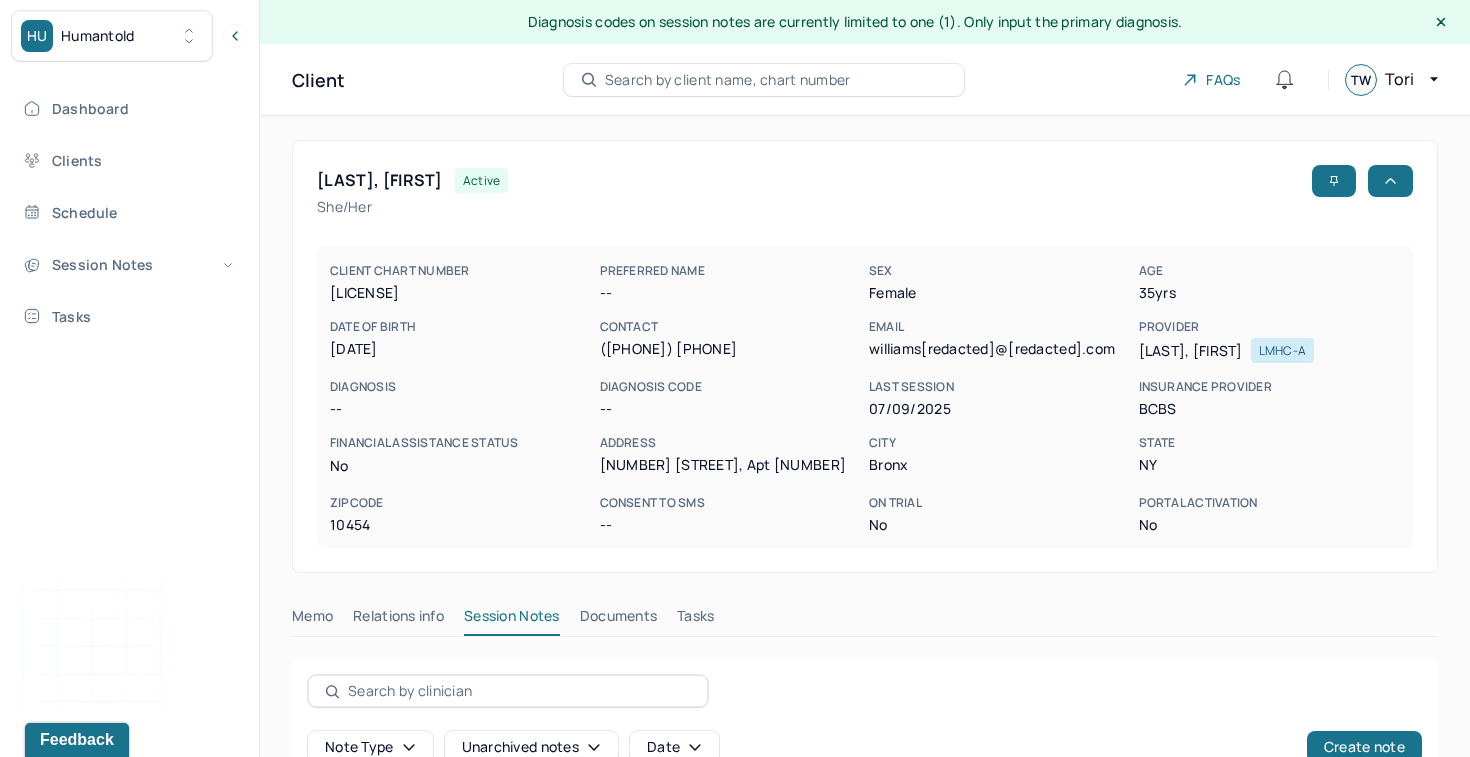 click on "Search by client name, chart number" at bounding box center [728, 80] 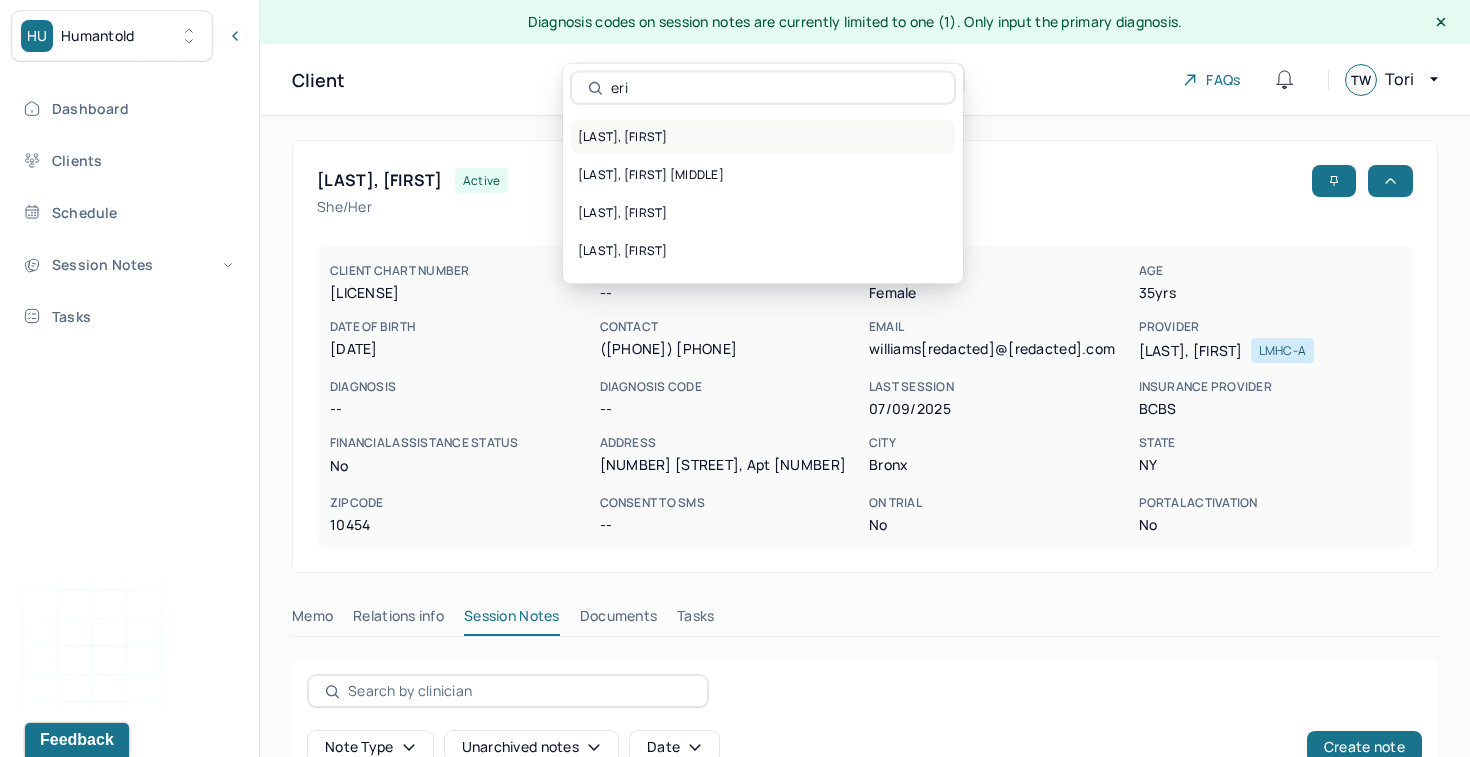 type on "eri" 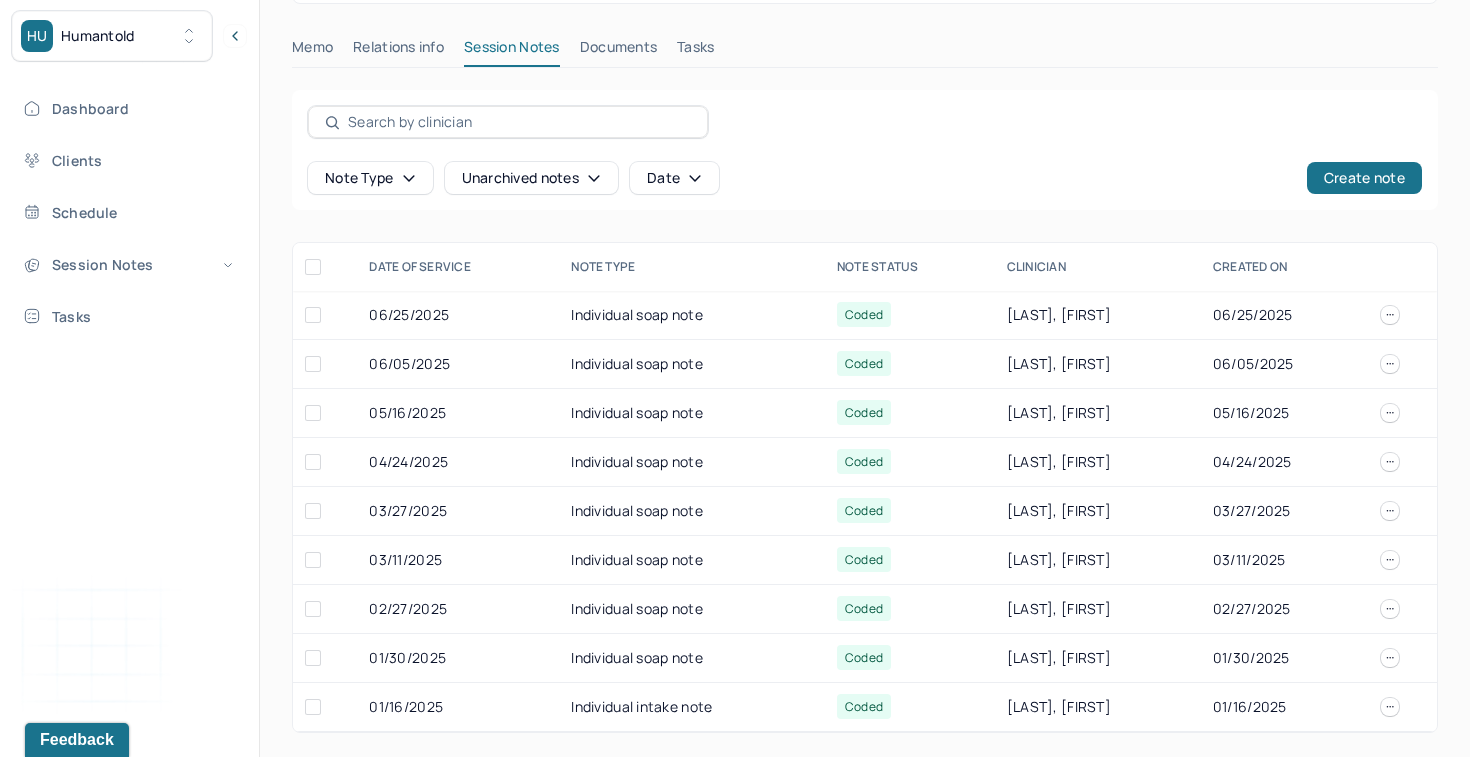 scroll, scrollTop: 569, scrollLeft: 0, axis: vertical 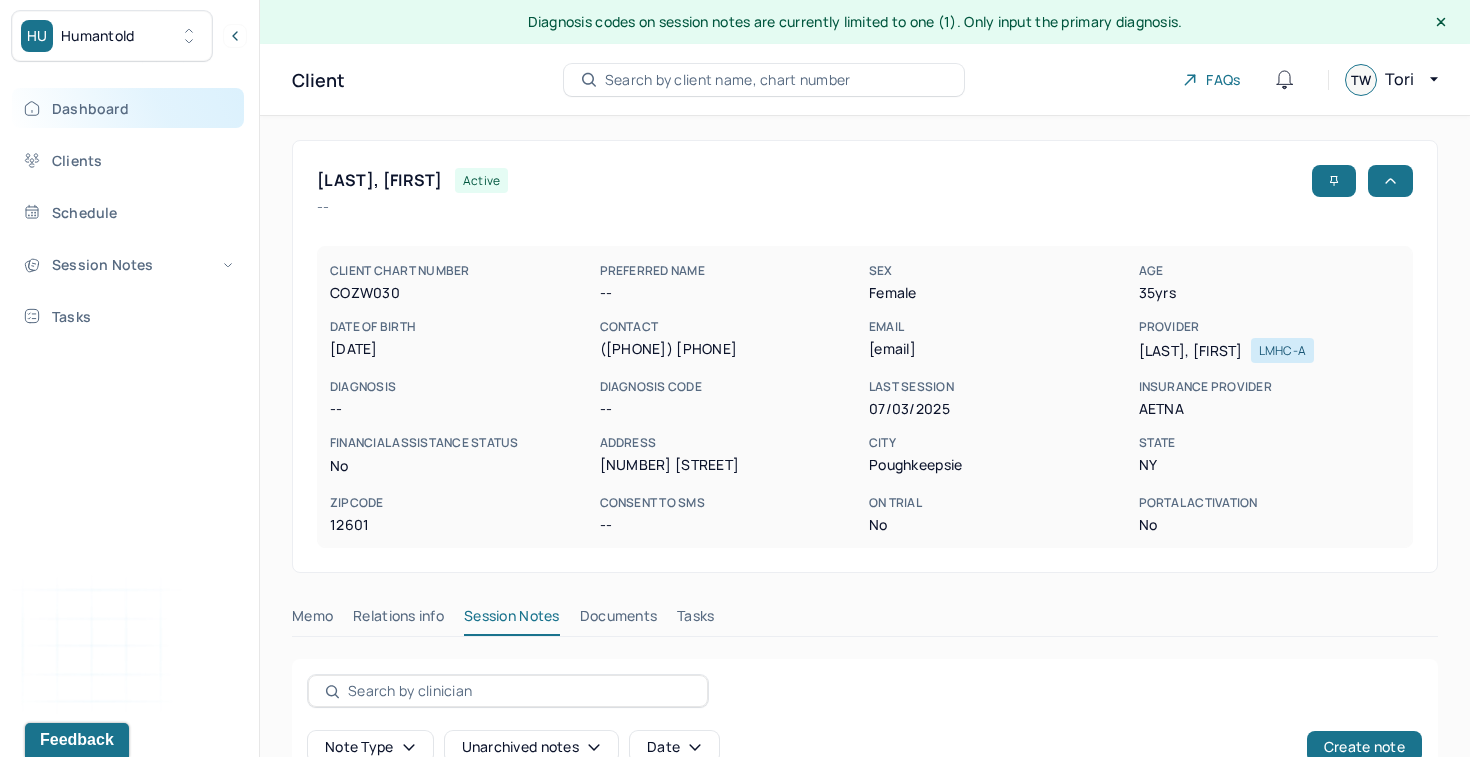 click on "Dashboard" at bounding box center [128, 108] 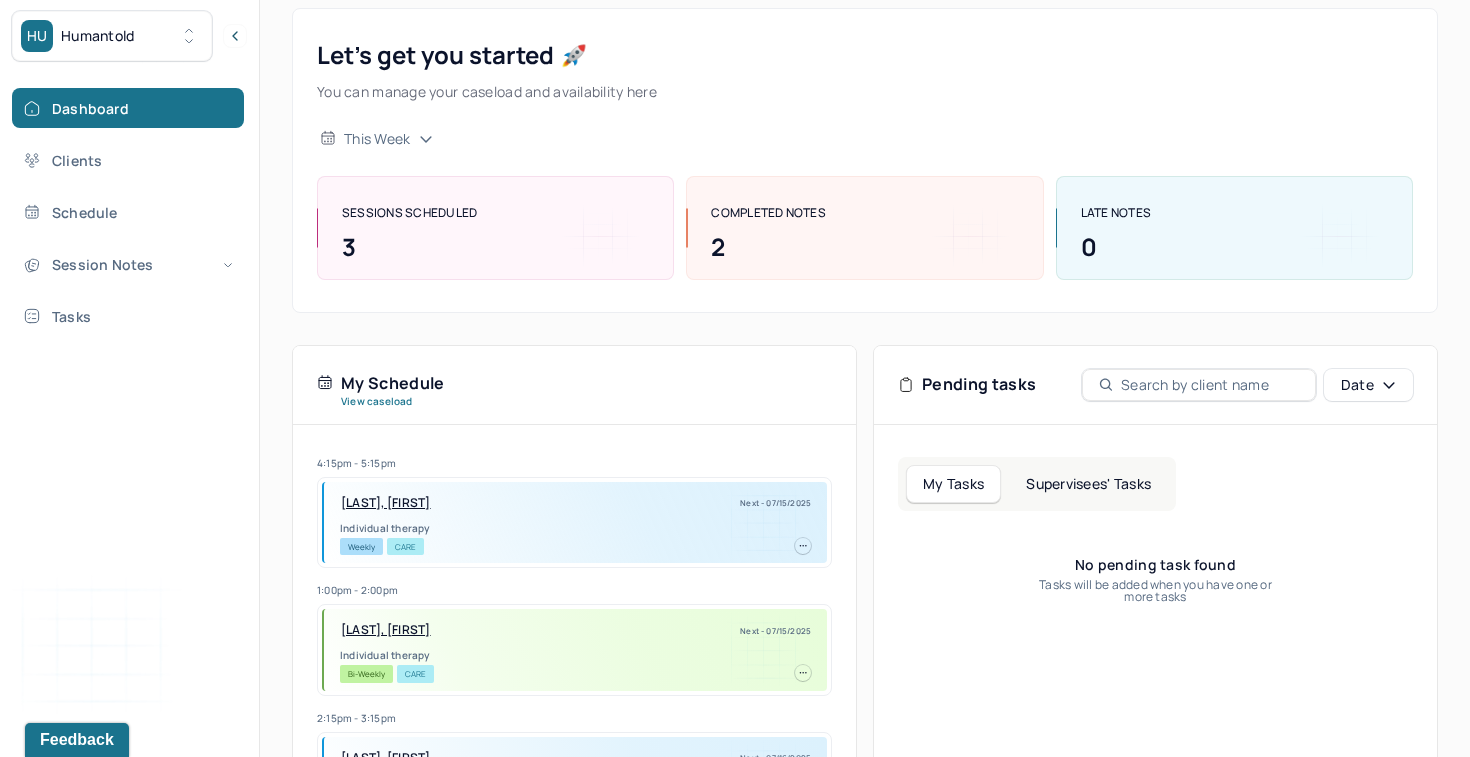 scroll, scrollTop: 156, scrollLeft: 0, axis: vertical 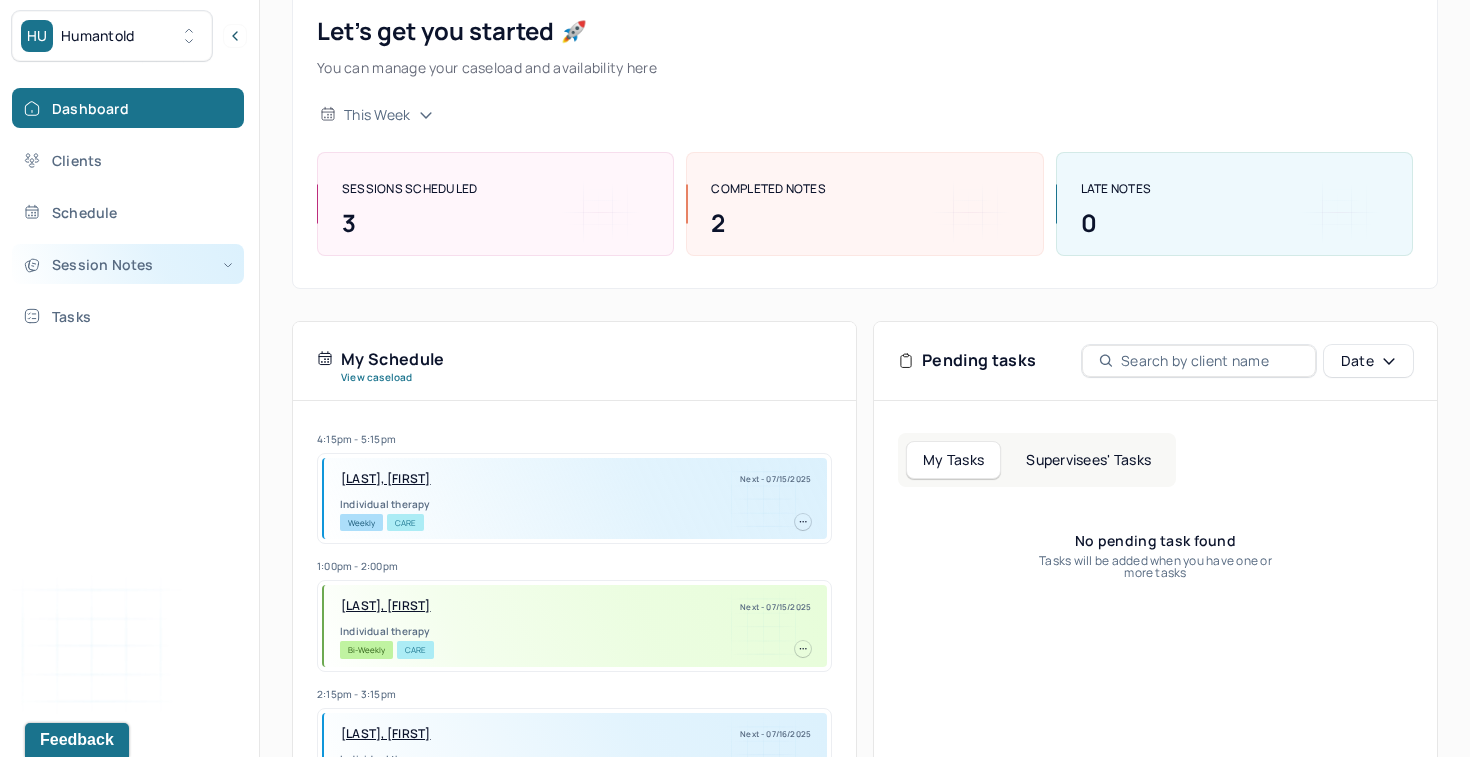 click on "Session Notes" at bounding box center (128, 264) 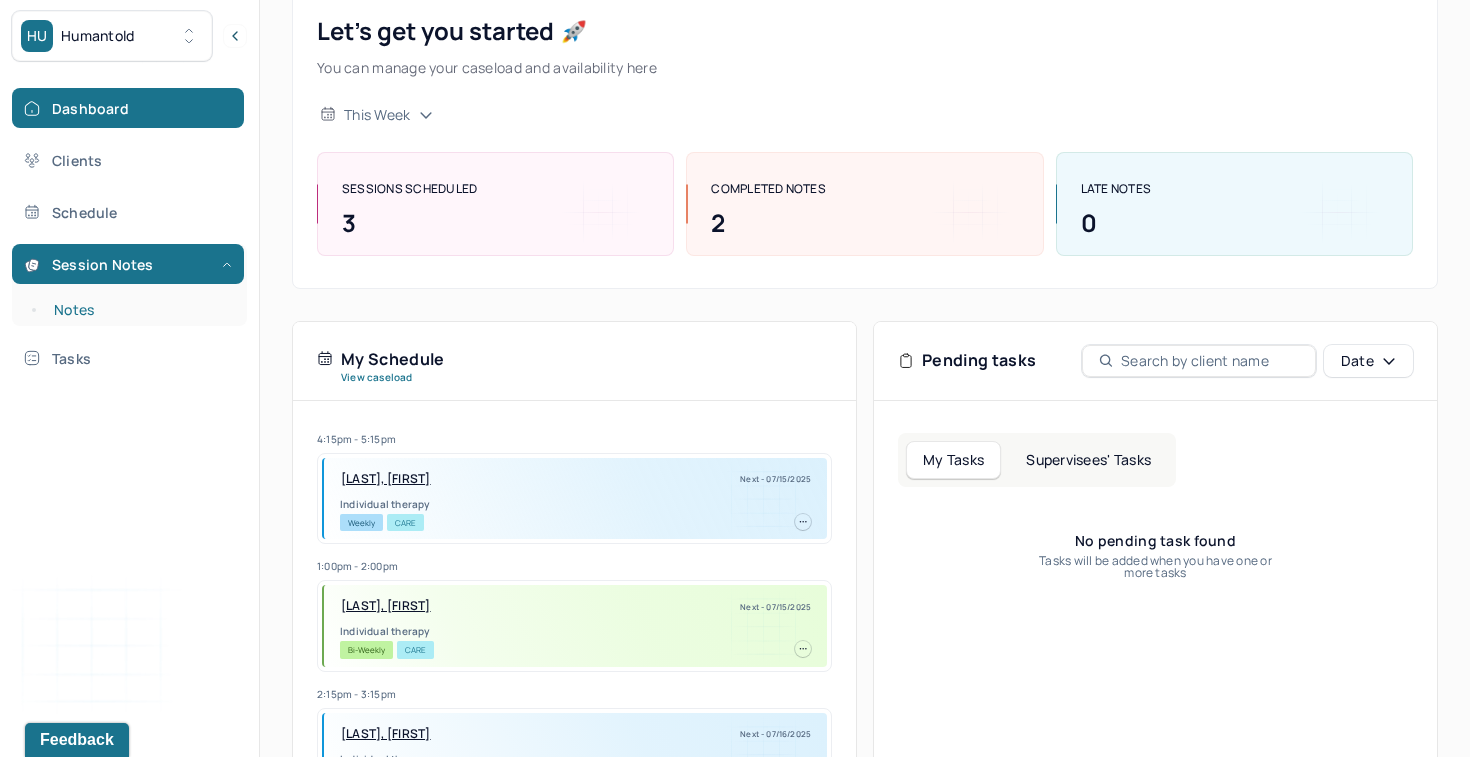 click on "Notes" at bounding box center (139, 310) 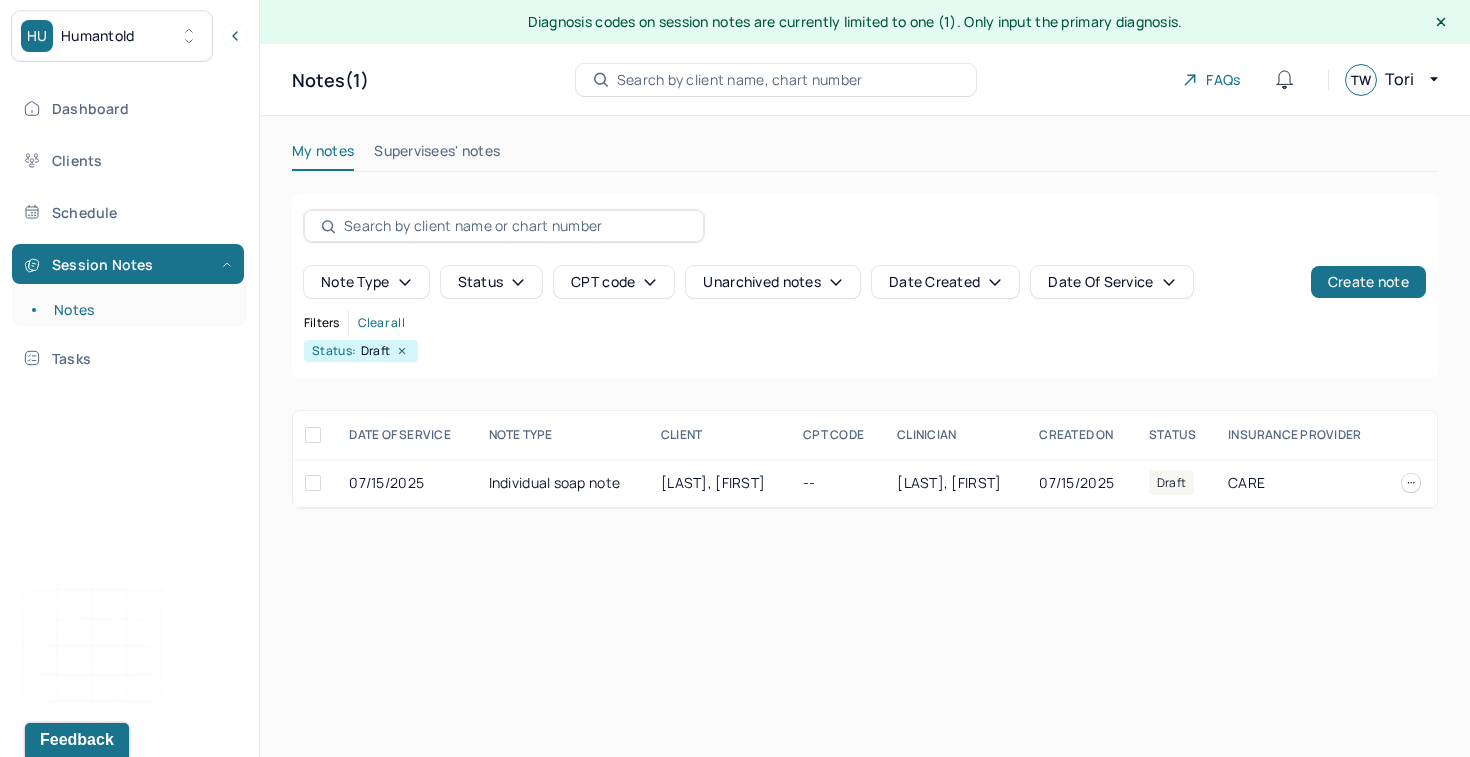 scroll, scrollTop: 0, scrollLeft: 0, axis: both 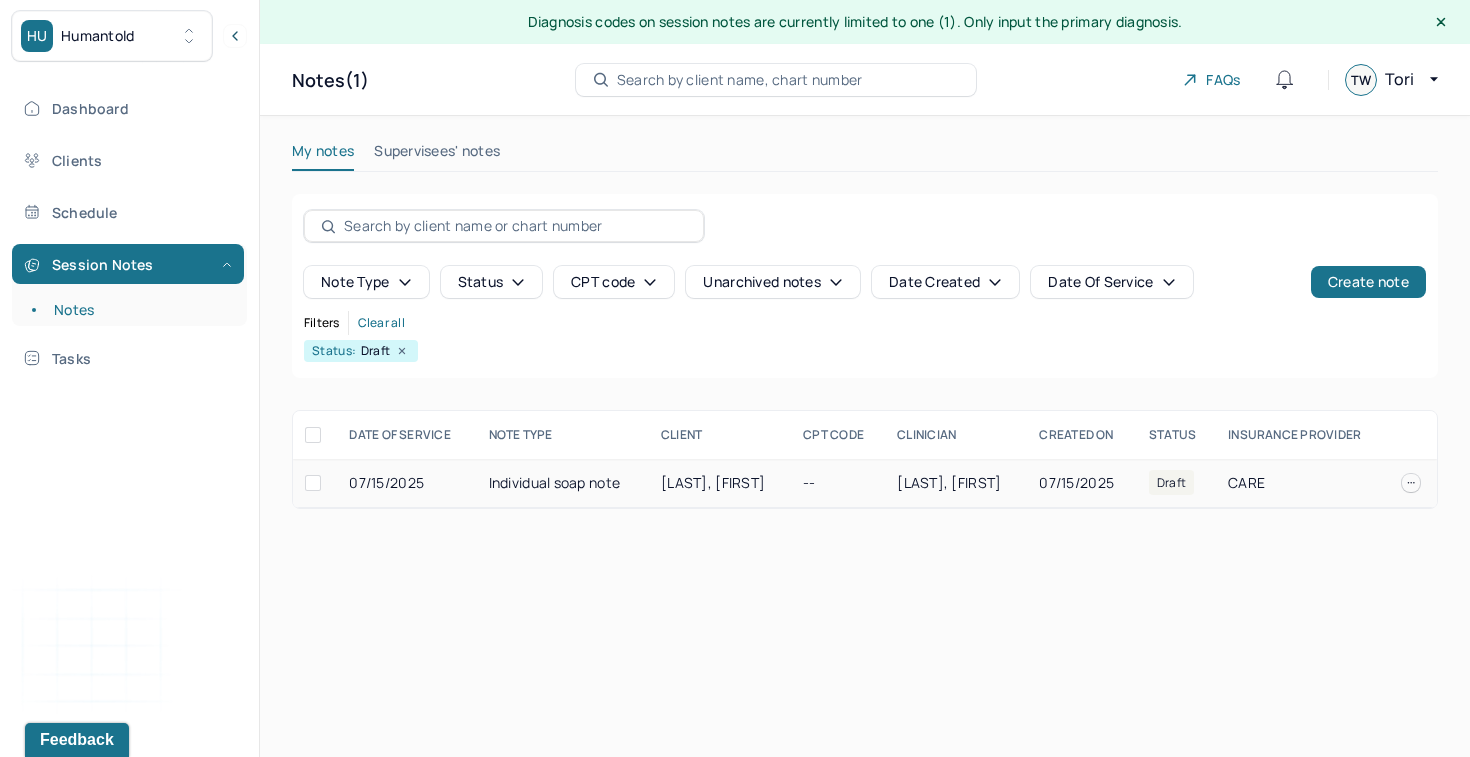 click on "Individual soap note" at bounding box center [563, 483] 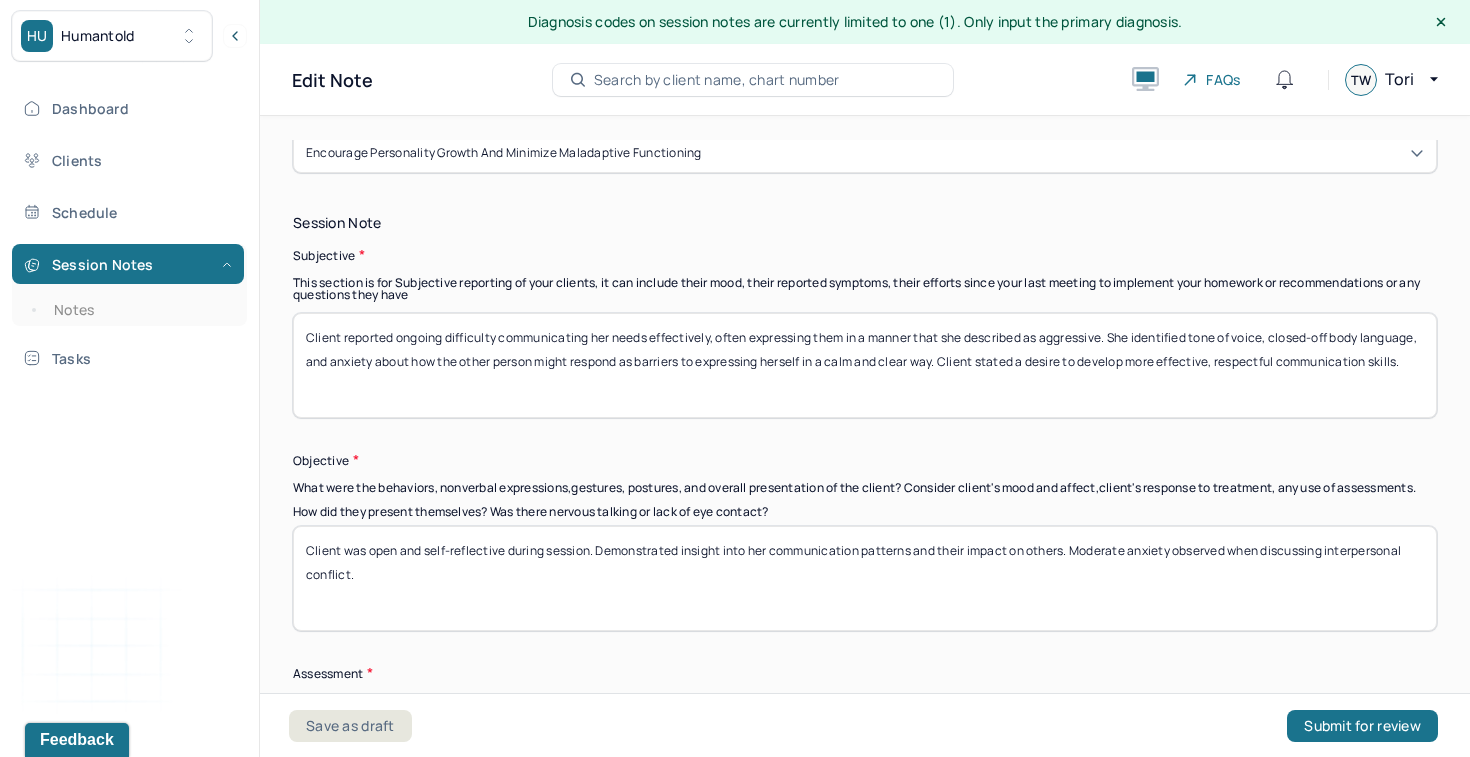 scroll, scrollTop: 1369, scrollLeft: 0, axis: vertical 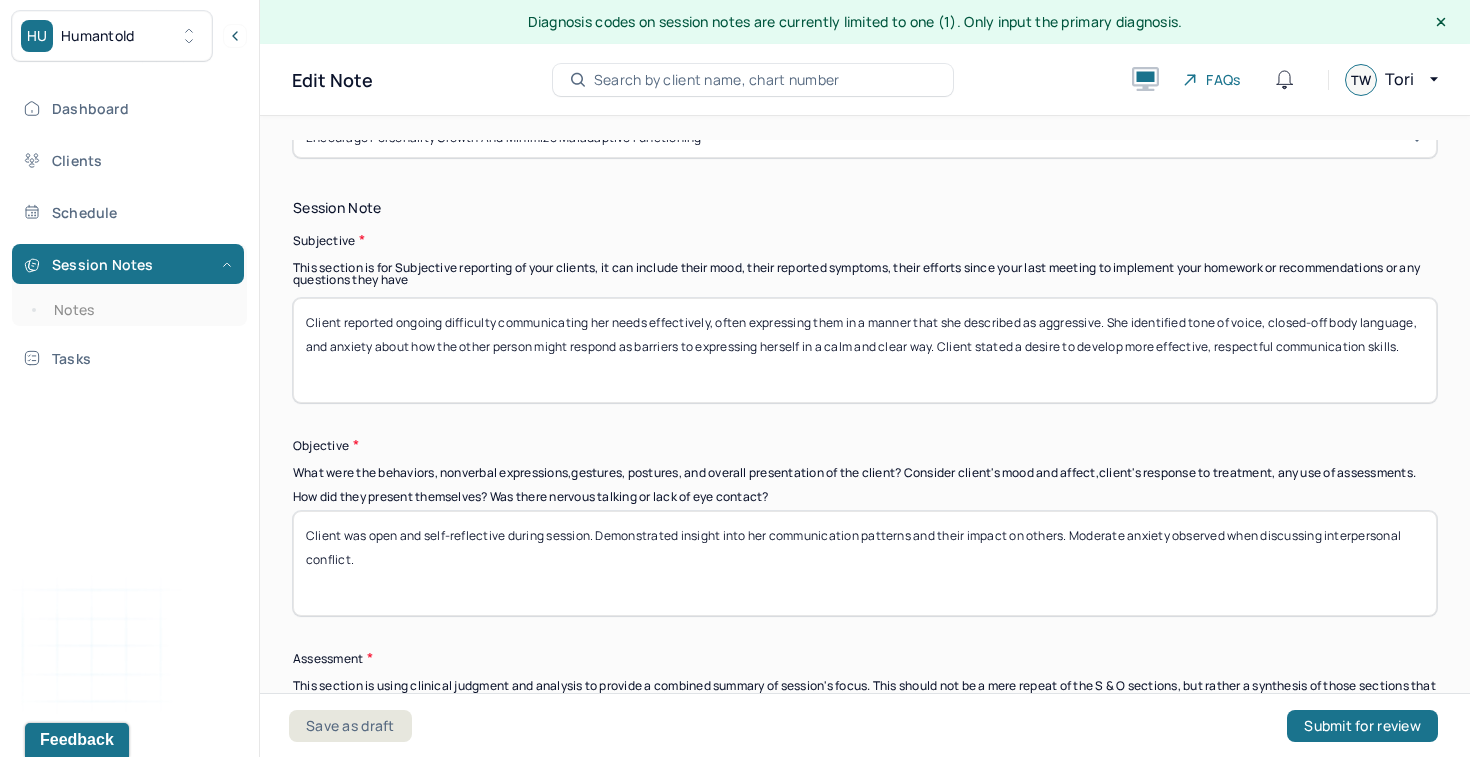drag, startPoint x: 450, startPoint y: 374, endPoint x: 285, endPoint y: 306, distance: 178.46288 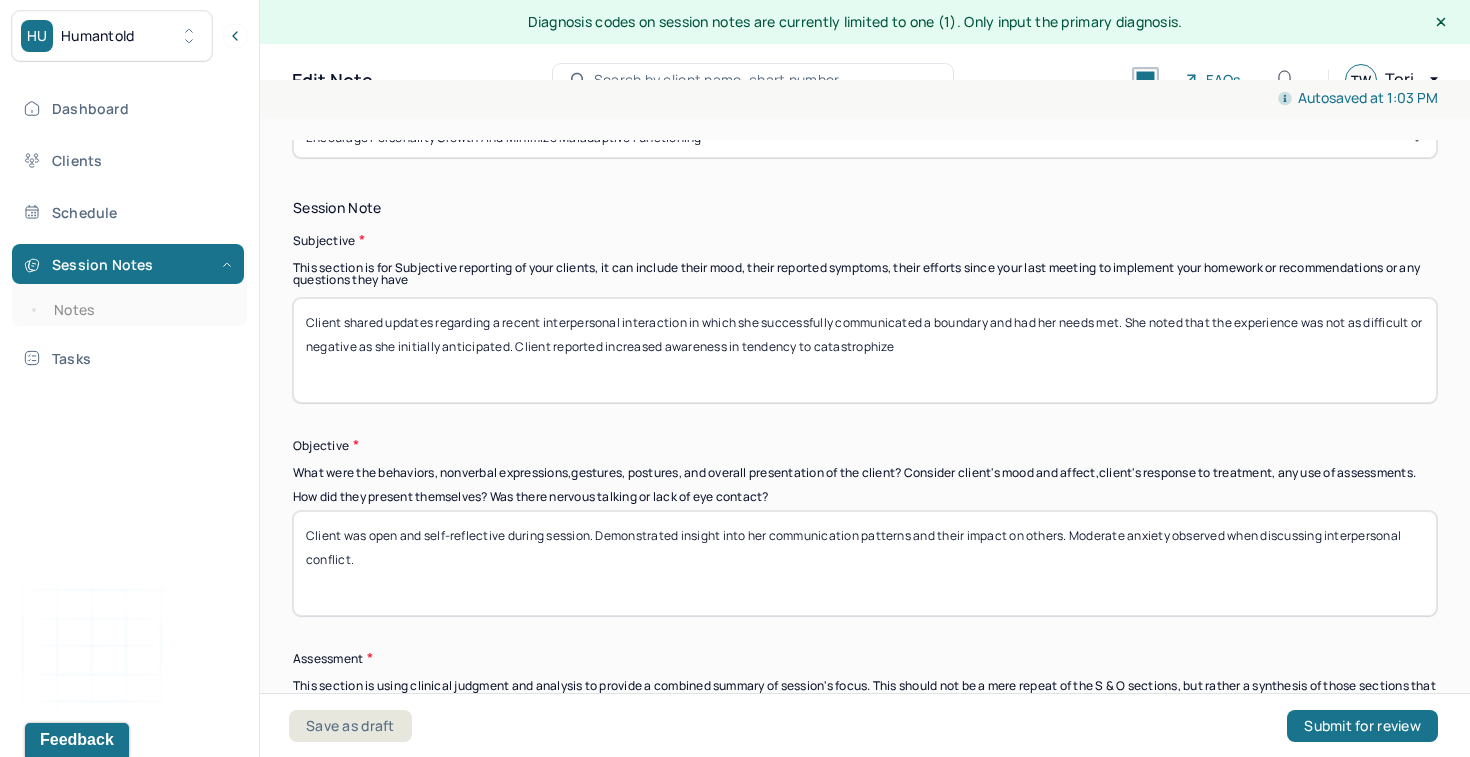 type on "Client shared updates regarding a recent interpersonal interaction in which she successfully communicated a boundary and had her needs met. She noted that the experience was not as difficult or negative as she initially anticipated. Client reported increased awareness in tendency to catastrophize" 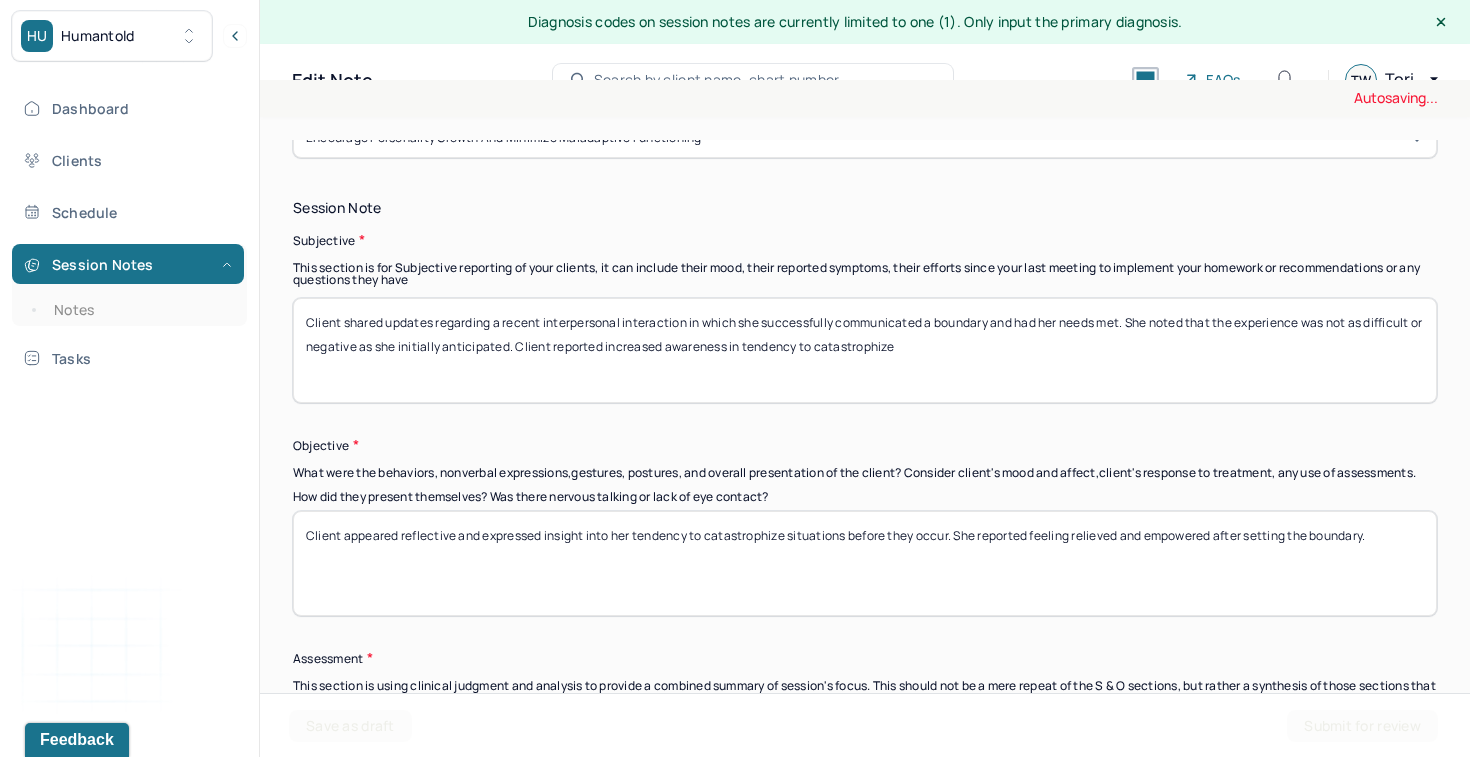 type on "Client appeared reflective and expressed insight into her tendency to catastrophize situations before they occur. She reported feeling relieved and empowered after setting the boundary." 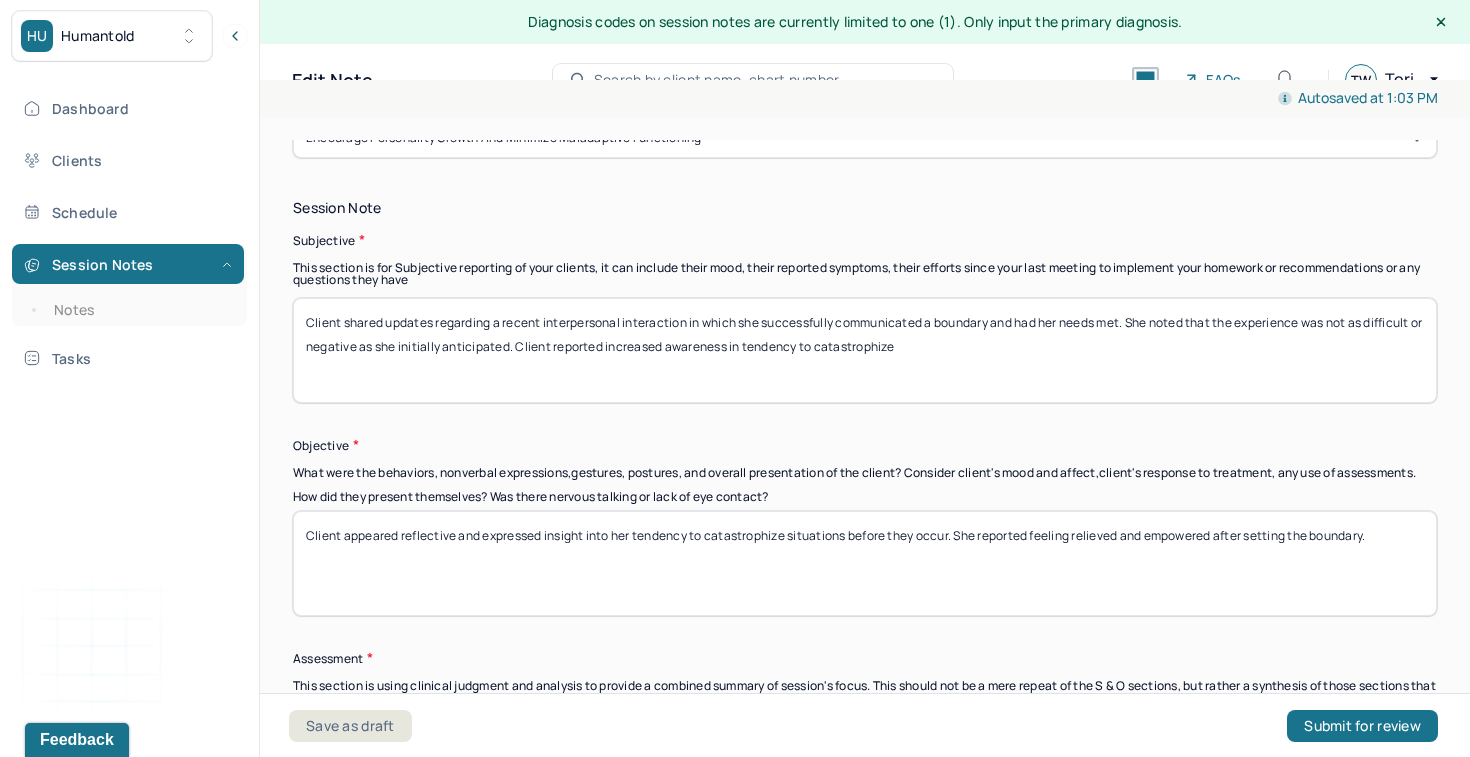 click on "Client shared updates regarding a recent interpersonal interaction in which she successfully communicated a boundary and had her needs met. She noted that the experience was not as difficult or negative as she initially anticipated. Client reported increased awareness in tendency to catastrophize" at bounding box center (865, 350) 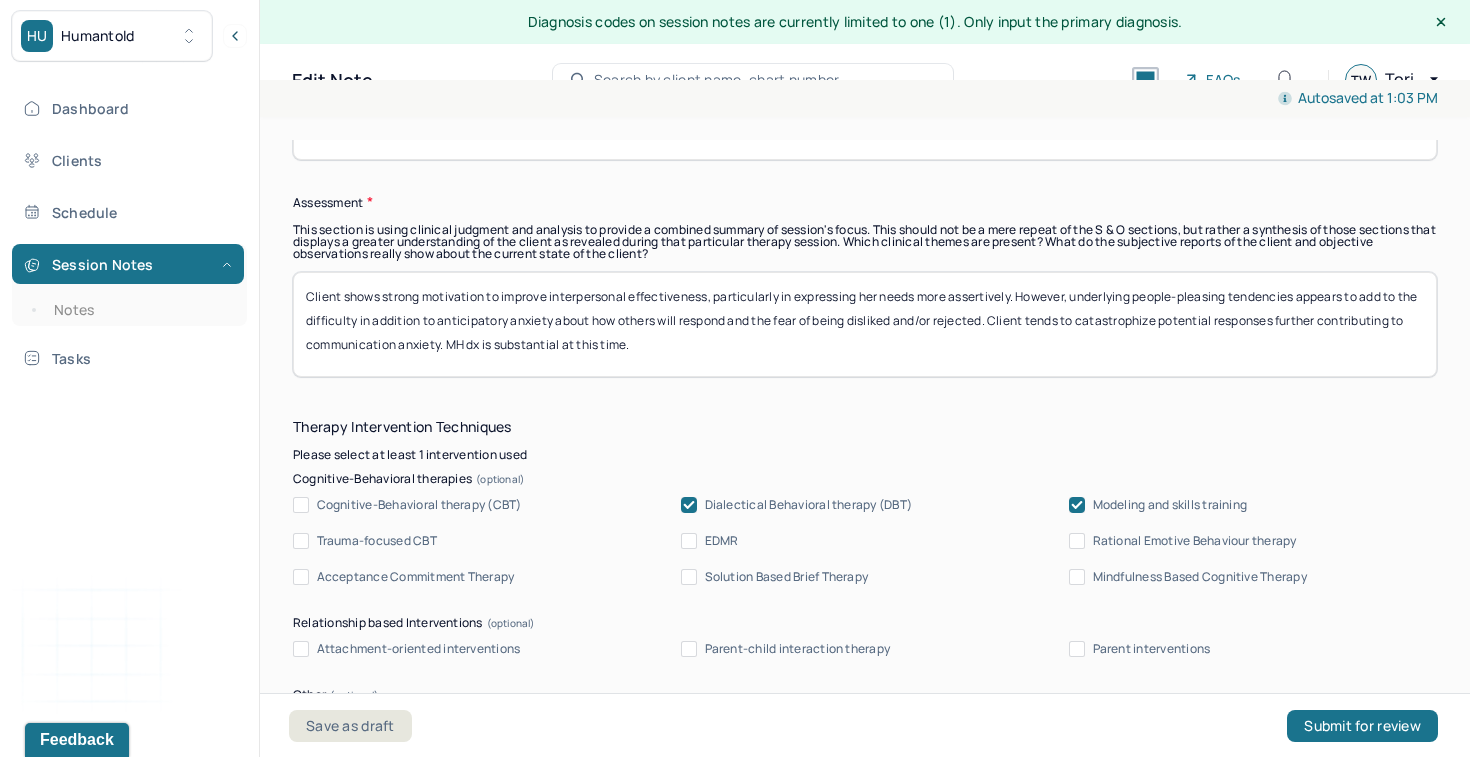 scroll, scrollTop: 1834, scrollLeft: 0, axis: vertical 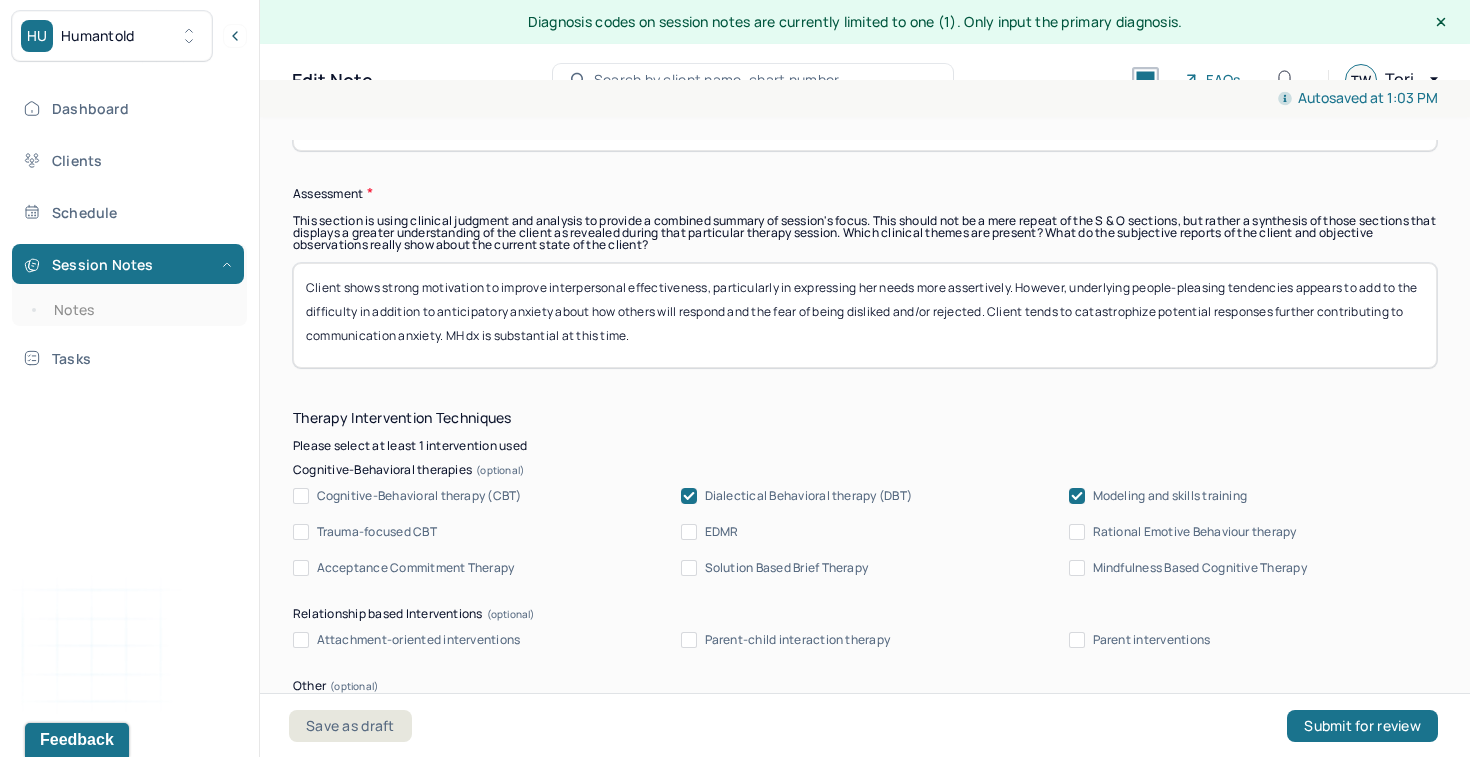 type on "Client shared updates regarding a recent interpersonal interaction in which she successfully communicated a boundary and had her needs met. She noted that the experience was not as difficult or negative as she initially anticipated. Client reported increased awareness in tendency to catastrophize." 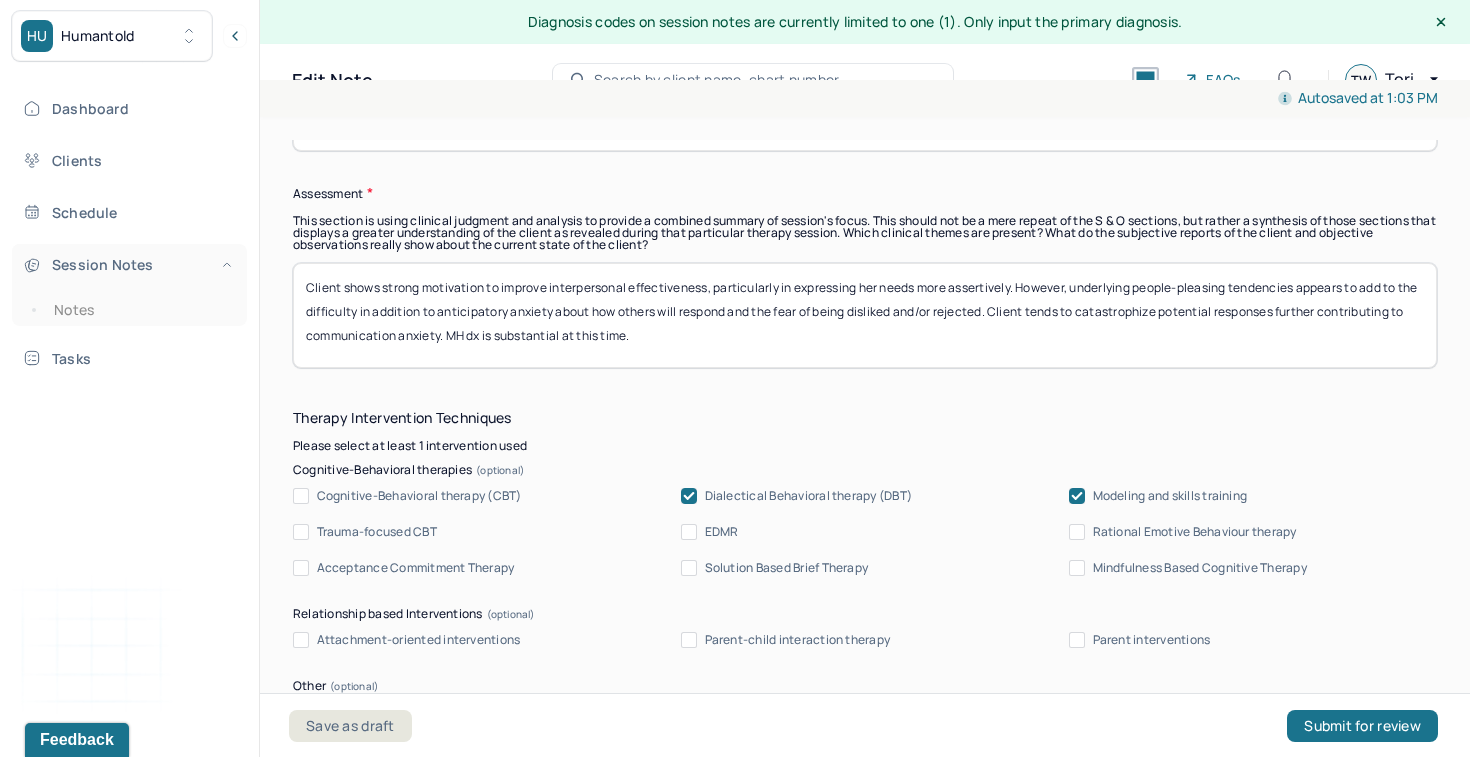 drag, startPoint x: 680, startPoint y: 357, endPoint x: 202, endPoint y: 256, distance: 488.554 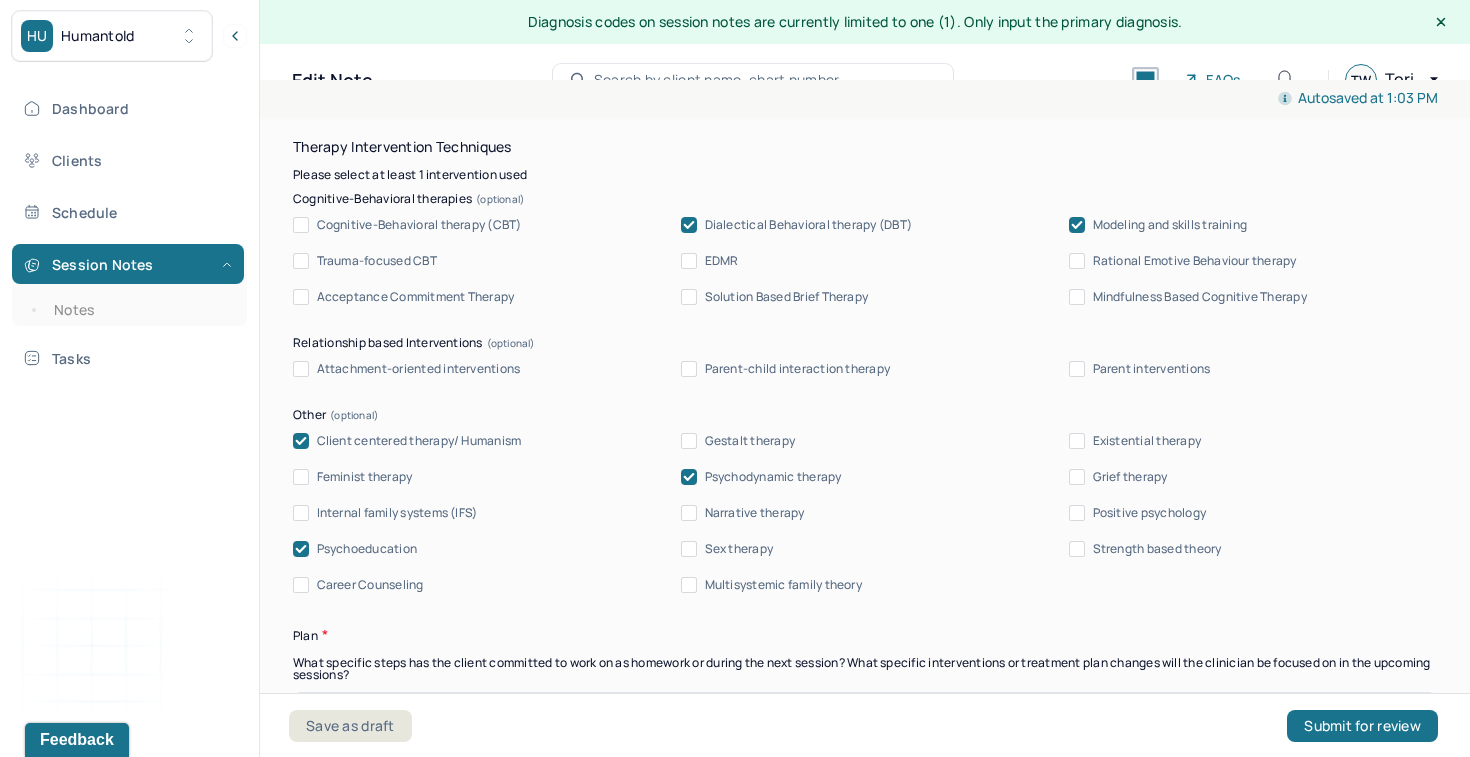 scroll, scrollTop: 2152, scrollLeft: 0, axis: vertical 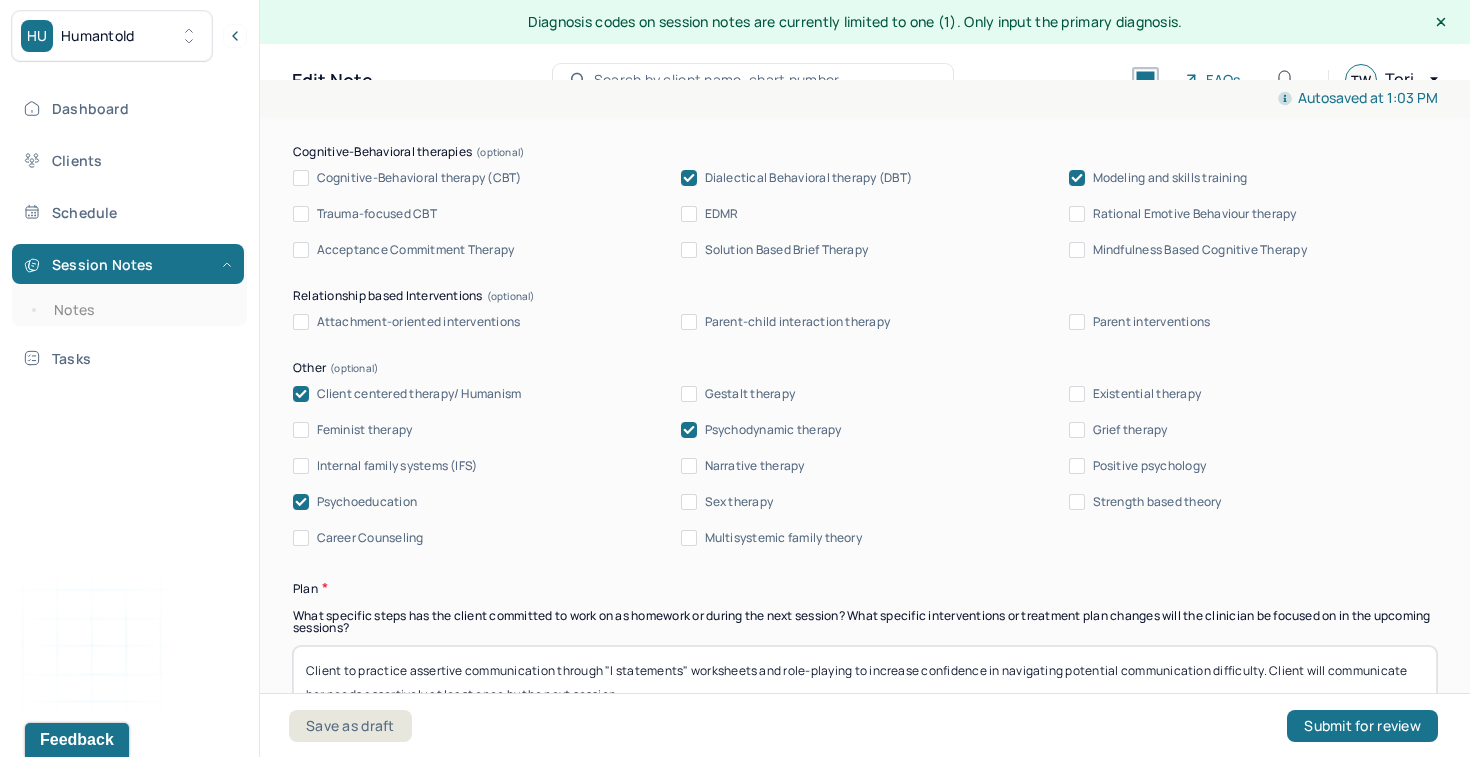 type on "Client is demonstrating growth in her emotional regulation and communication skills. Her recognition of cognitive distortions, particularly catastrophizing, suggests increased self-awareness and motivation for change." 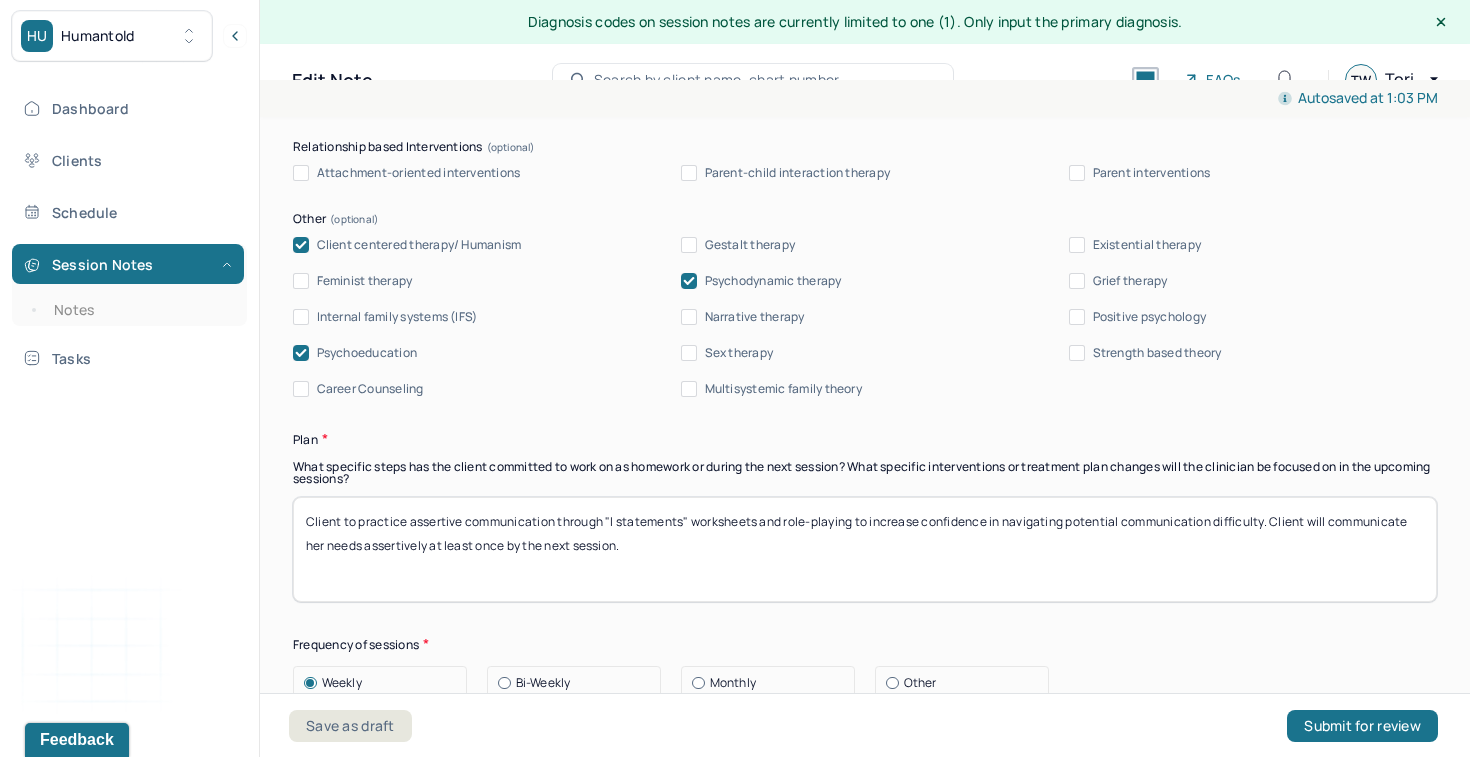 scroll, scrollTop: 2317, scrollLeft: 0, axis: vertical 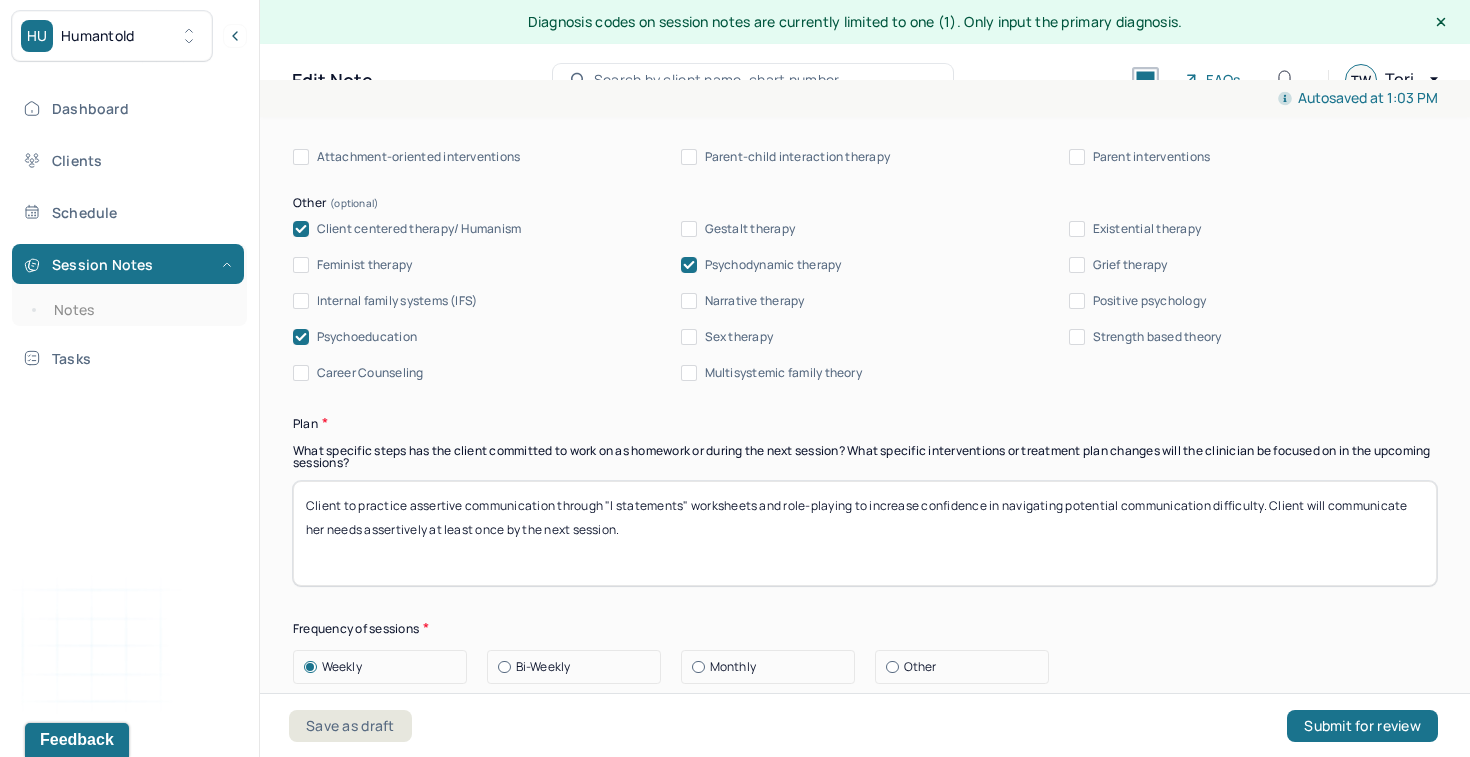 drag, startPoint x: 653, startPoint y: 550, endPoint x: 191, endPoint y: 448, distance: 473.12576 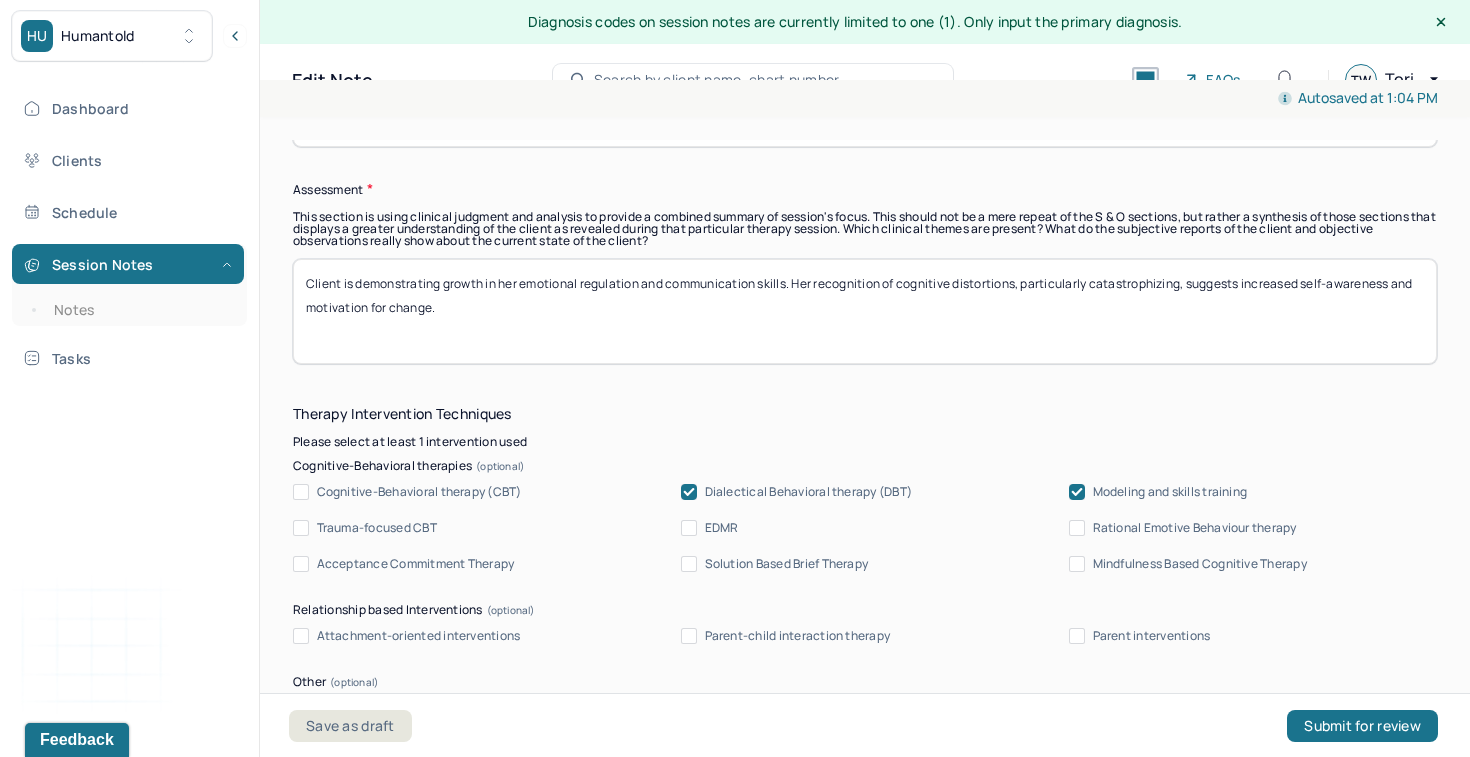 scroll, scrollTop: 1839, scrollLeft: 0, axis: vertical 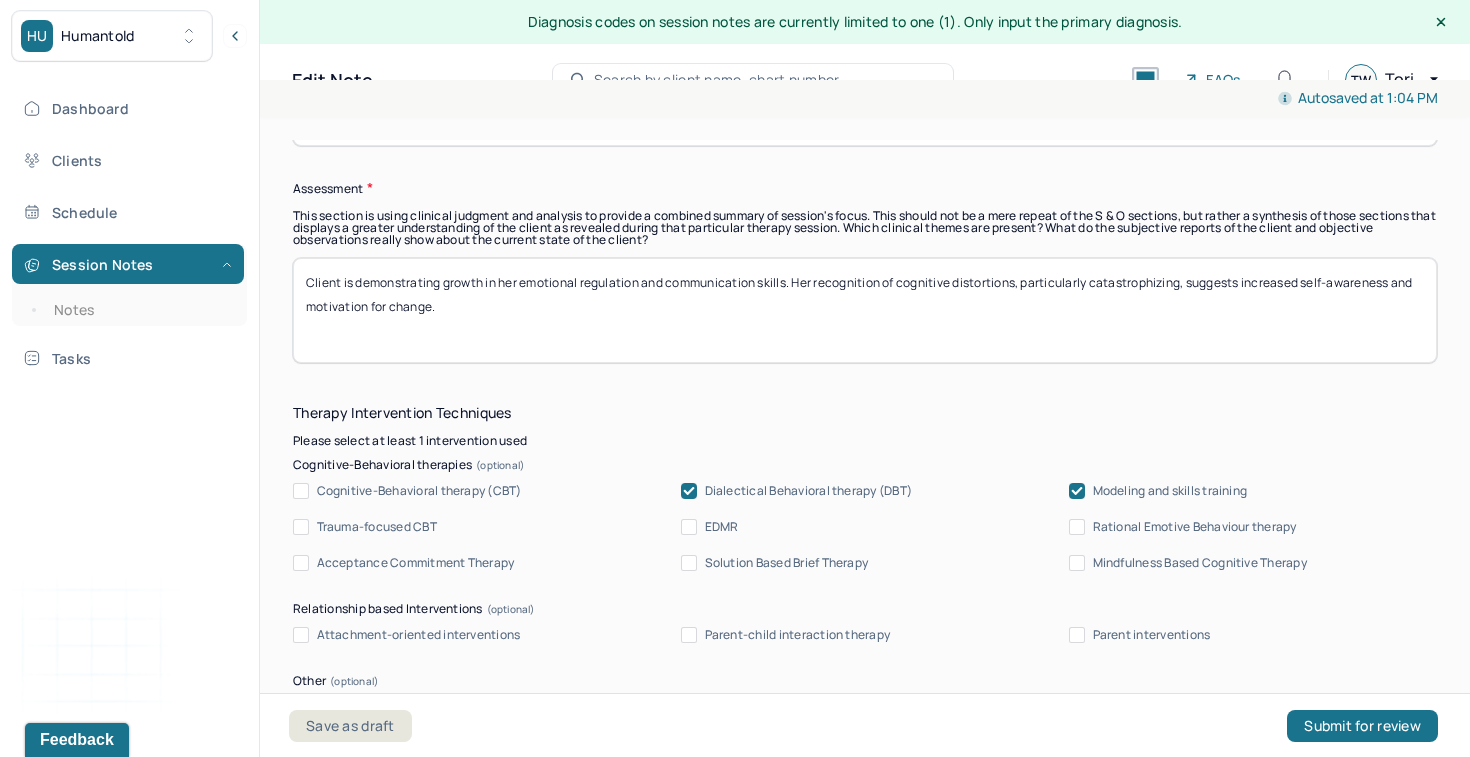 type on "Continue to explore cognitive distortions and build skills to challenge them." 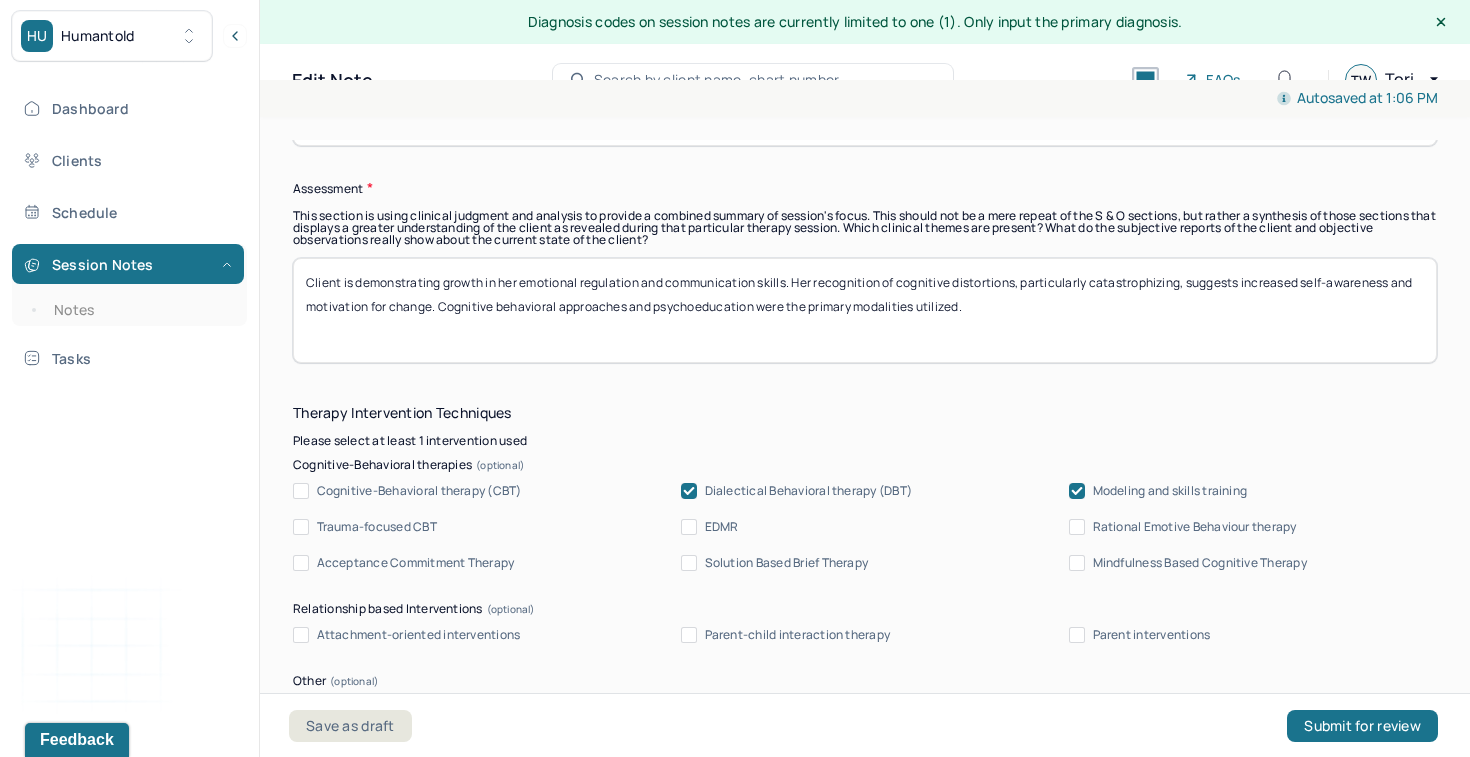 click on "Client is demonstrating growth in her emotional regulation and communication skills. Her recognition of cognitive distortions, particularly catastrophizing, suggests increased self-awareness and motivation for change. Cognitive behavioral approaches and psychoeducation were the primary modalities utilized." at bounding box center [865, 310] 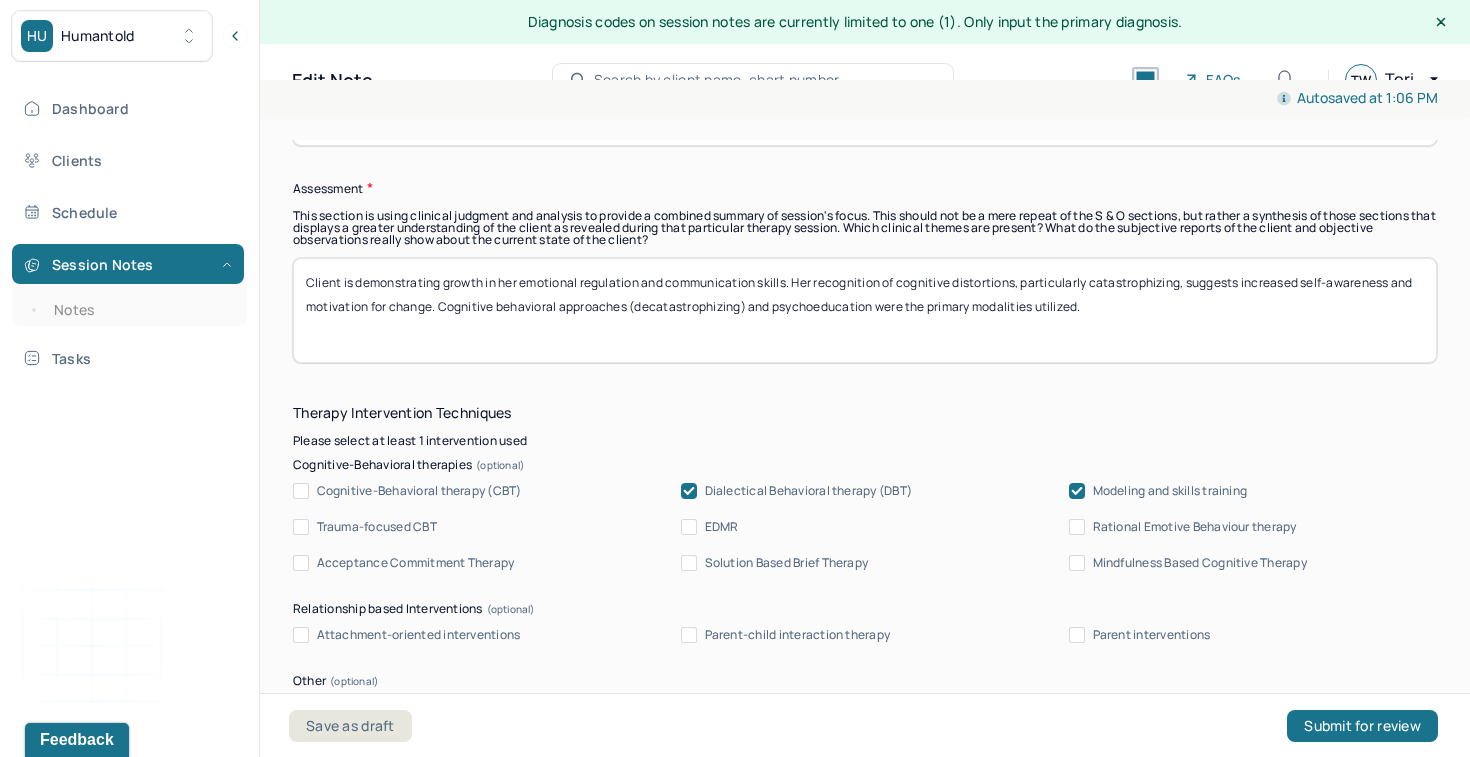 click on "Client is demonstrating growth in her emotional regulation and communication skills. Her recognition of cognitive distortions, particularly catastrophizing, suggests increased self-awareness and motivation for change. Cognitive behavioral approaches (decatastrophizing) and psychoeducation were the primary modalities utilized." at bounding box center [865, 310] 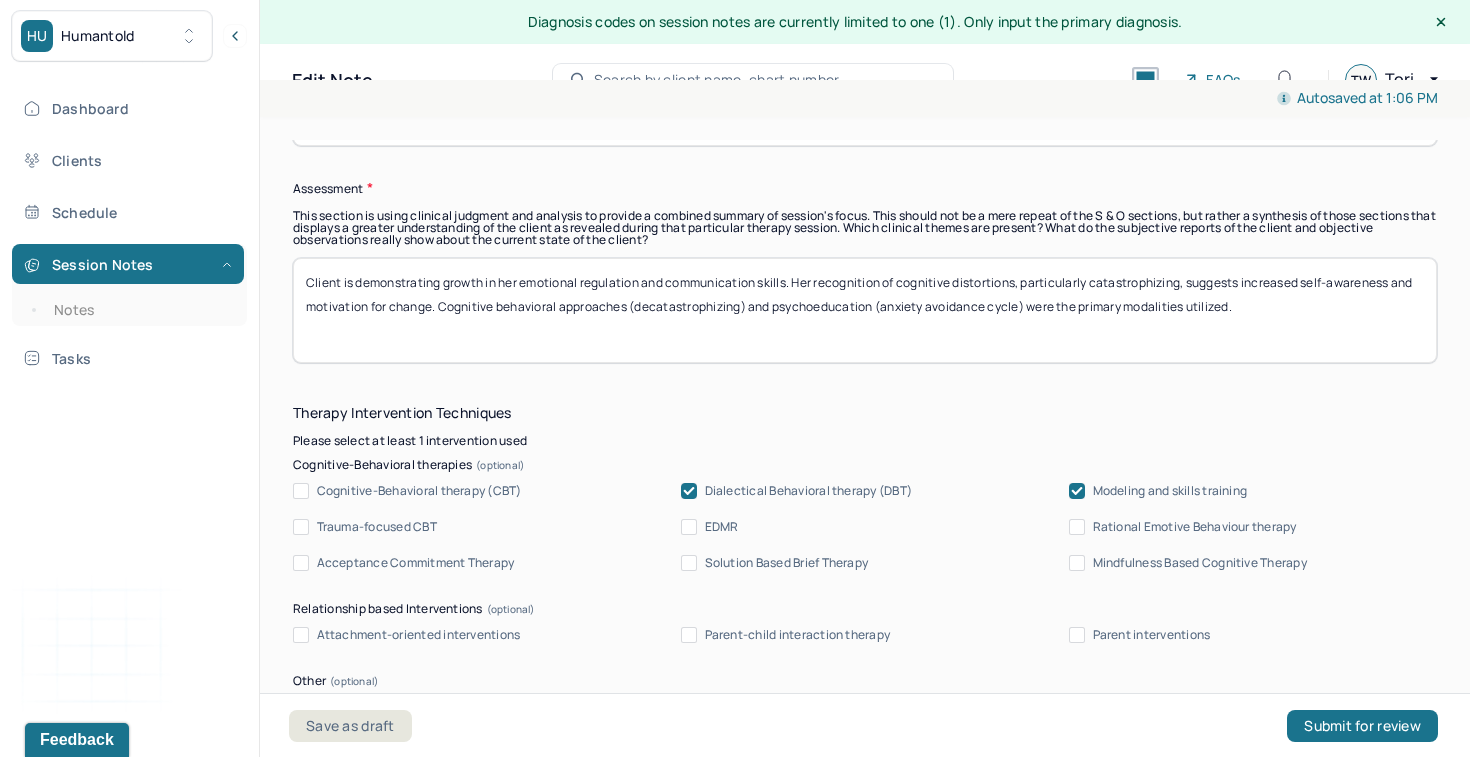 click on "Client is demonstrating growth in her emotional regulation and communication skills. Her recognition of cognitive distortions, particularly catastrophizing, suggests increased self-awareness and motivation for change. Cognitive behavioral approaches (decatastrophizing) and psychoeducation (anxiety avoidance cycle) were the primary modalities utilized." at bounding box center (865, 310) 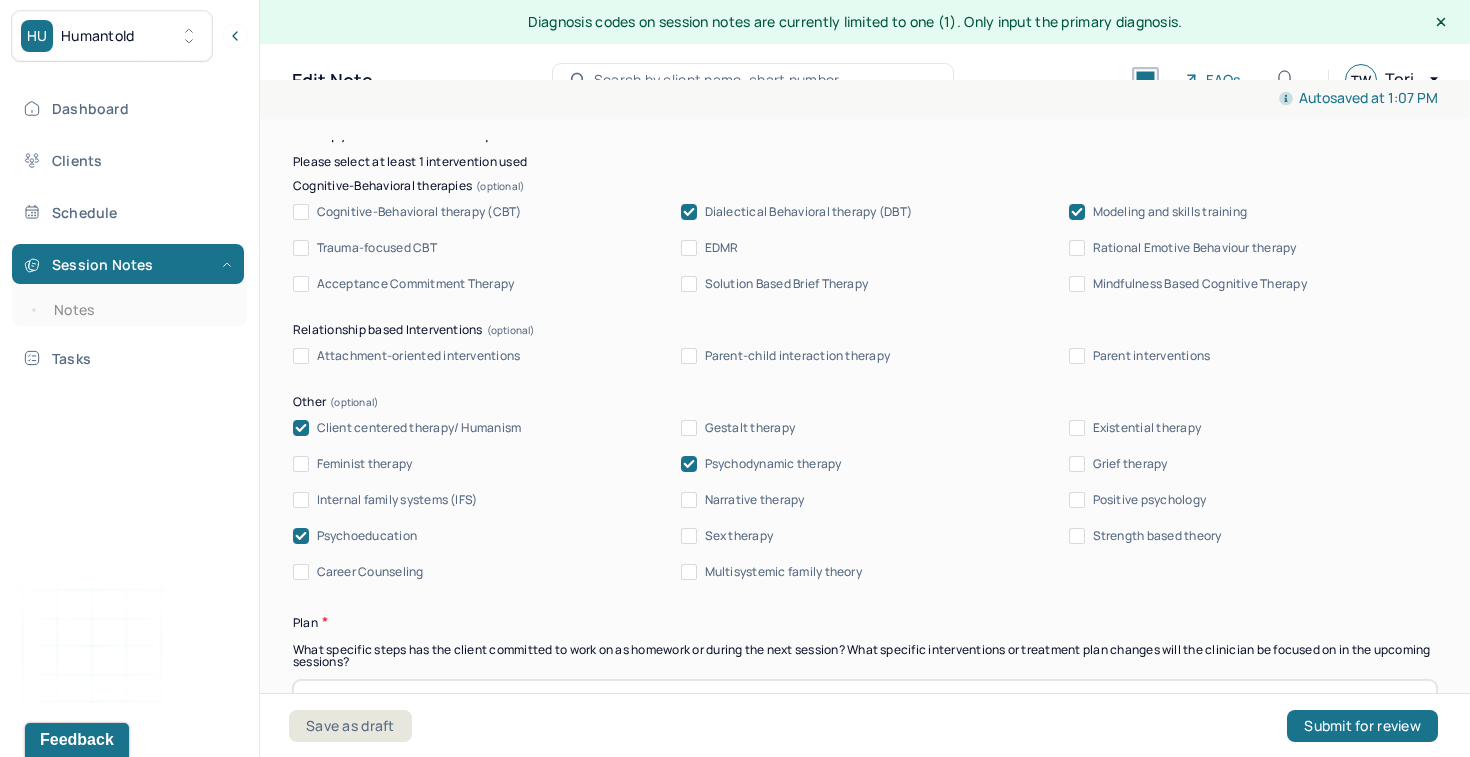 scroll, scrollTop: 2125, scrollLeft: 0, axis: vertical 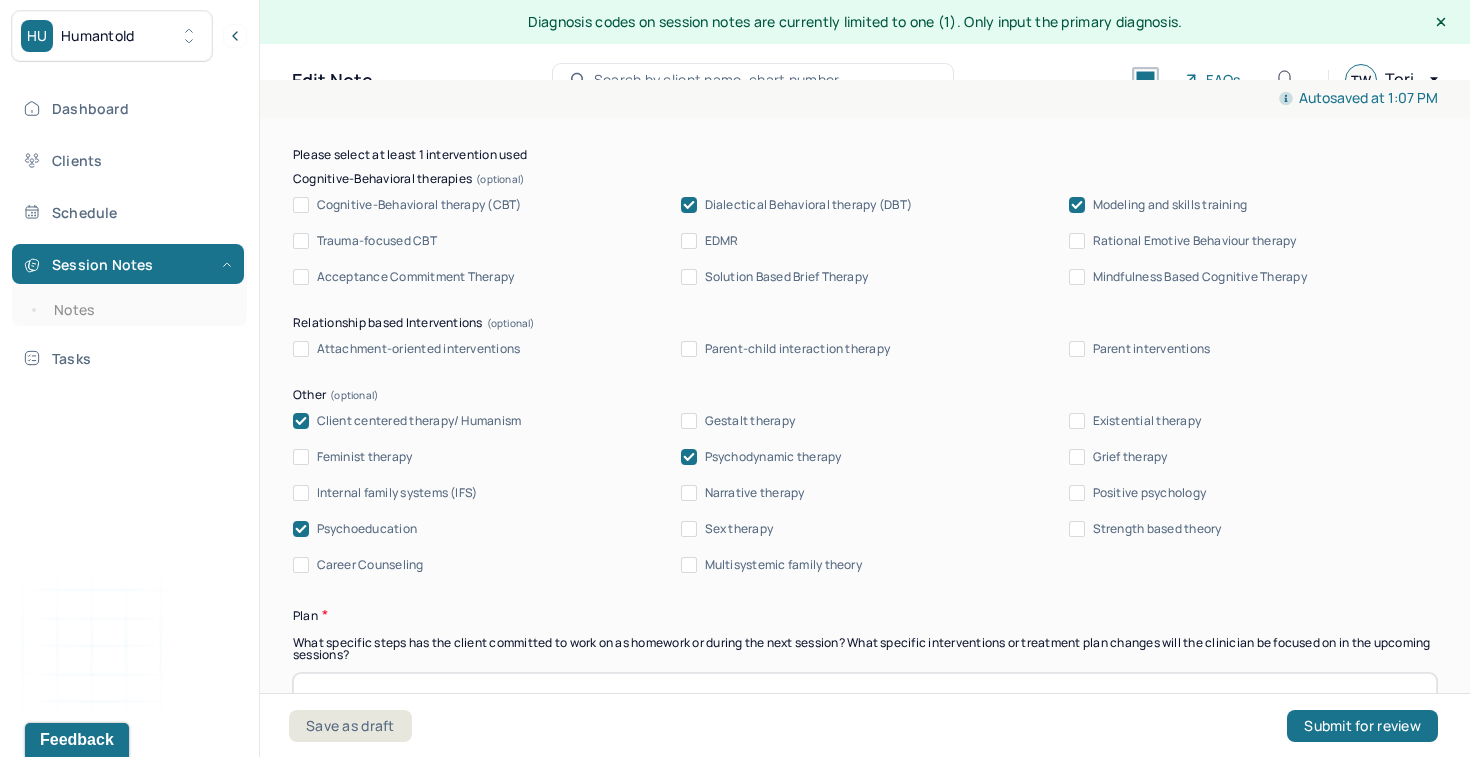 type on "Client is demonstrating growth in her emotional regulation and communication skills. Her recognition of cognitive distortions, particularly catastrophizing, suggests increased self-awareness and motivation for change. Cognitive behavioral approaches (decatastrophizing) and psychoeducation (anxiety avoidance cycle) were the primary interventions utilized." 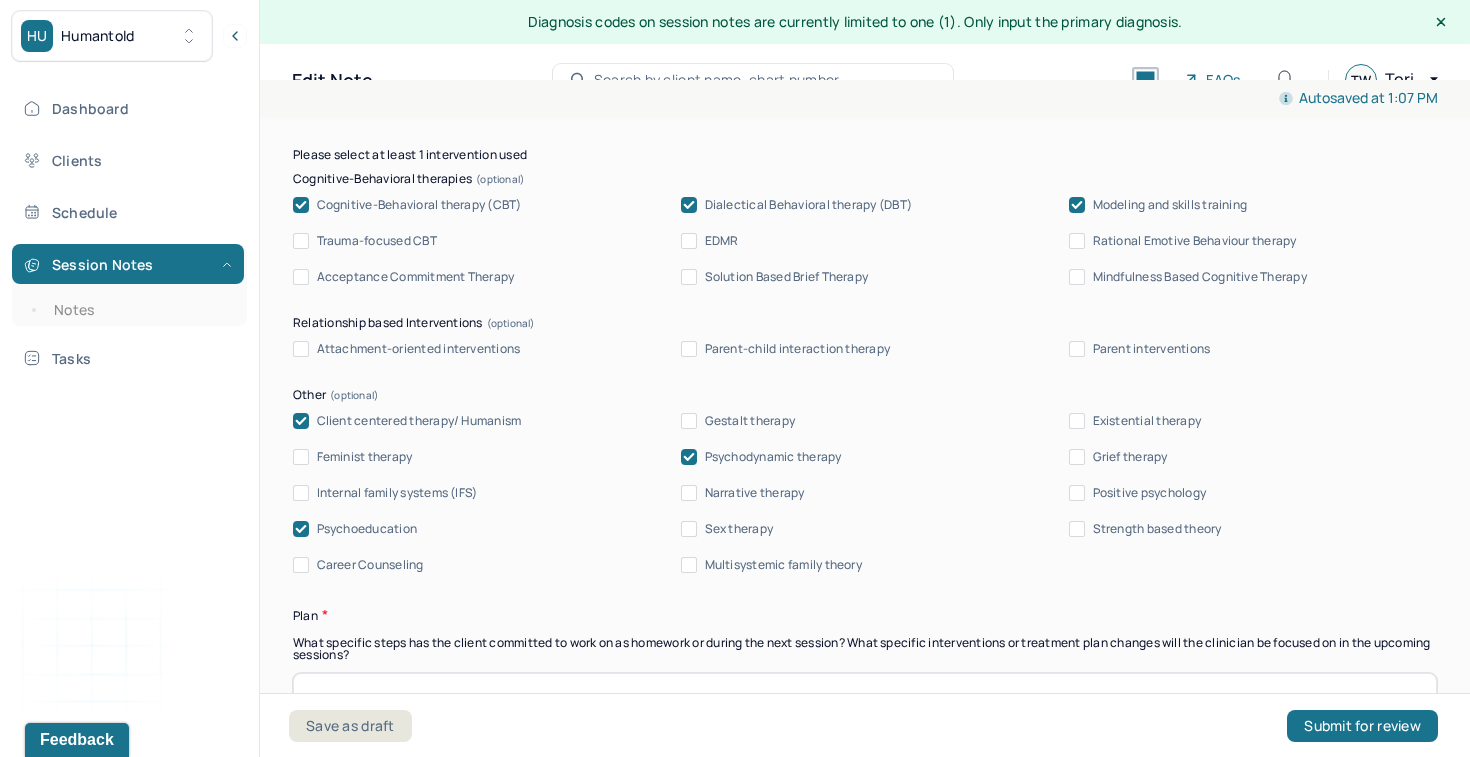 click on "Dialectical Behavioral therapy (DBT)" at bounding box center (809, 205) 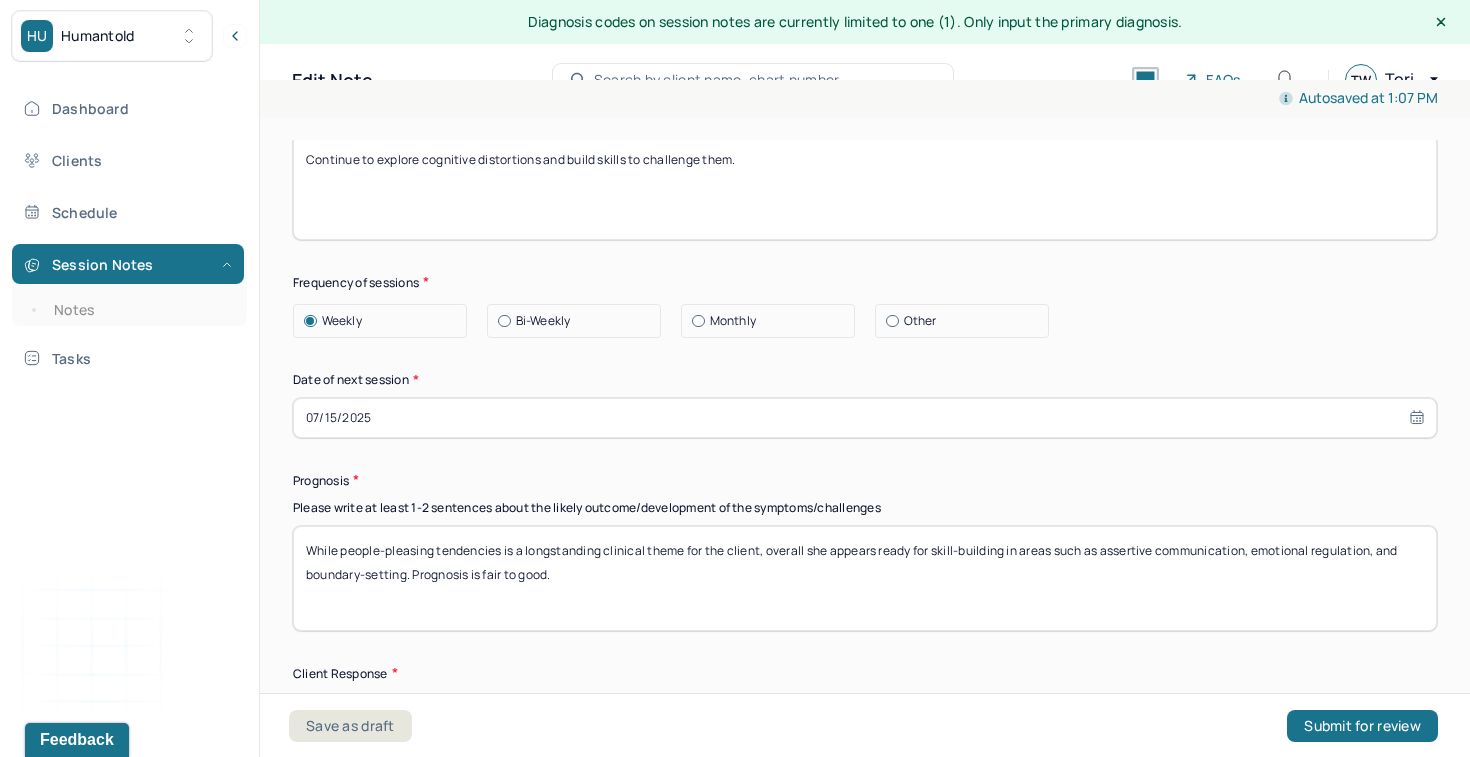 scroll, scrollTop: 2721, scrollLeft: 0, axis: vertical 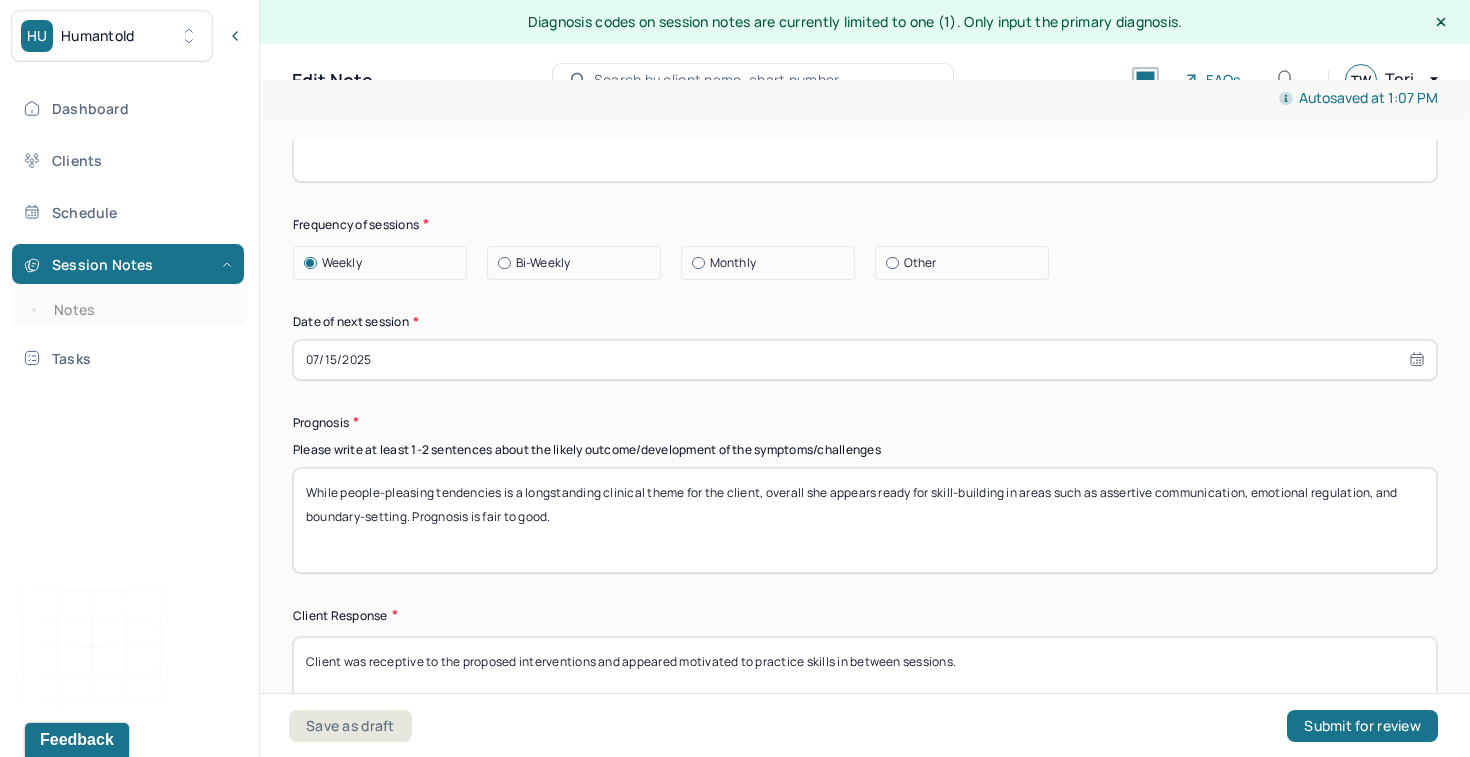 click on "07/15/2025" at bounding box center (865, 360) 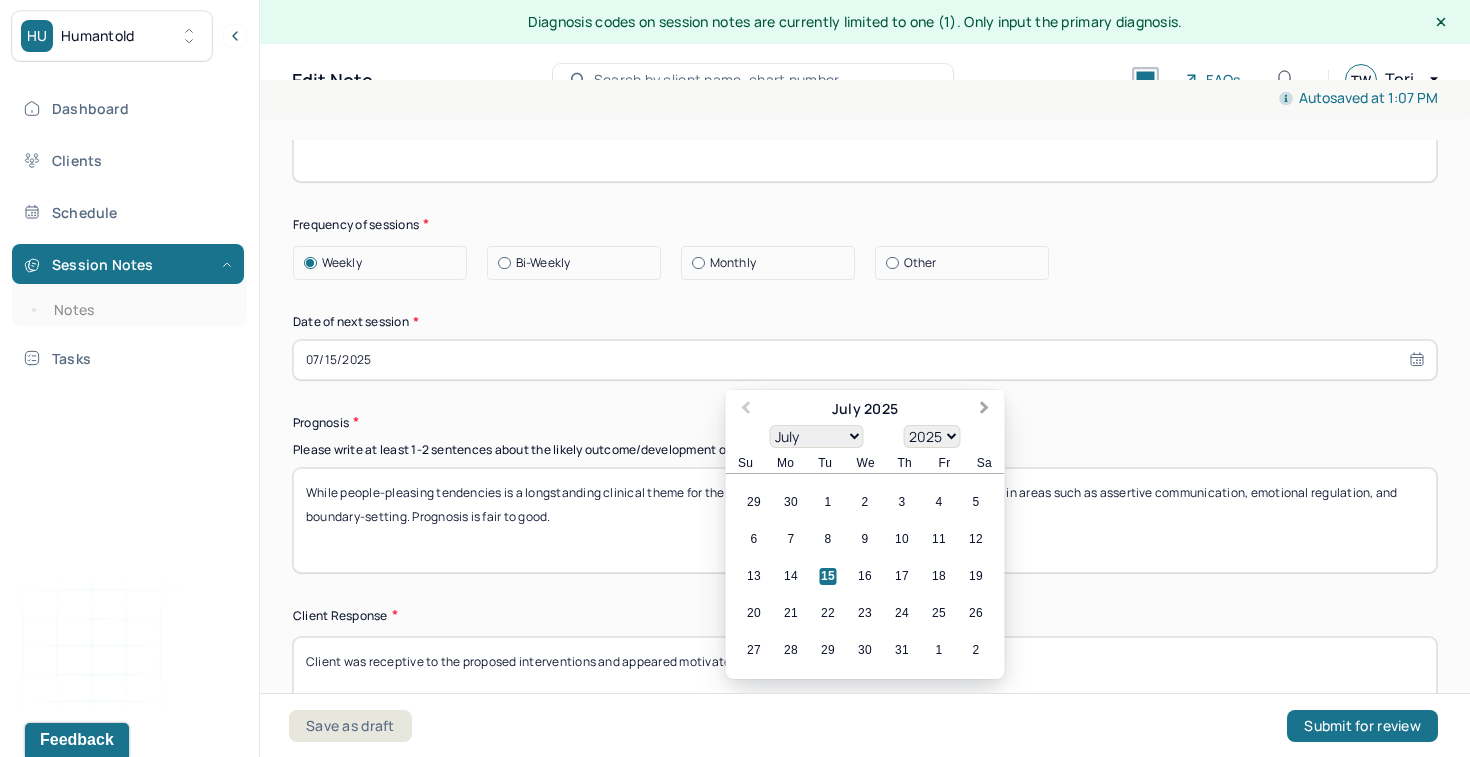 click on "Next Month" at bounding box center (985, 409) 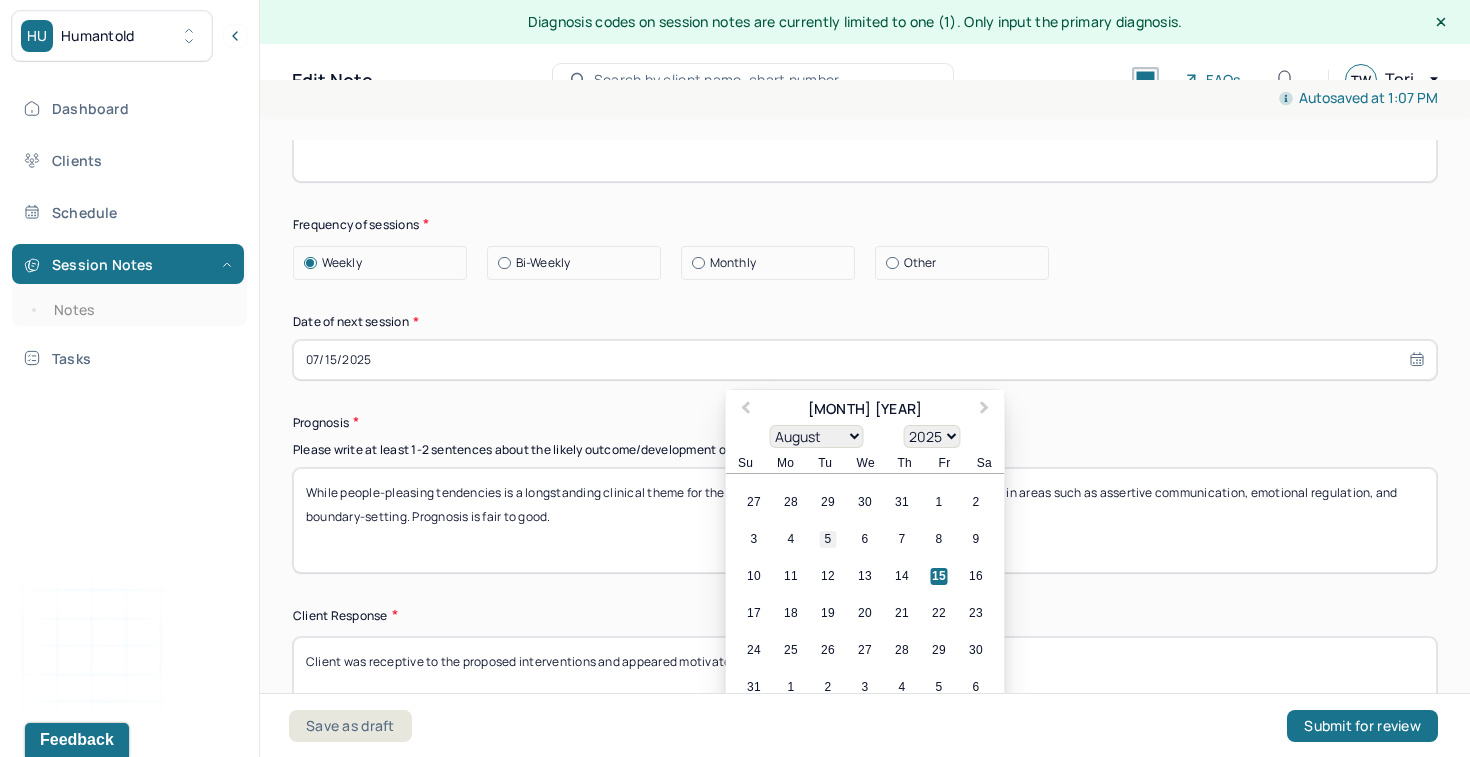 click on "5" at bounding box center [828, 539] 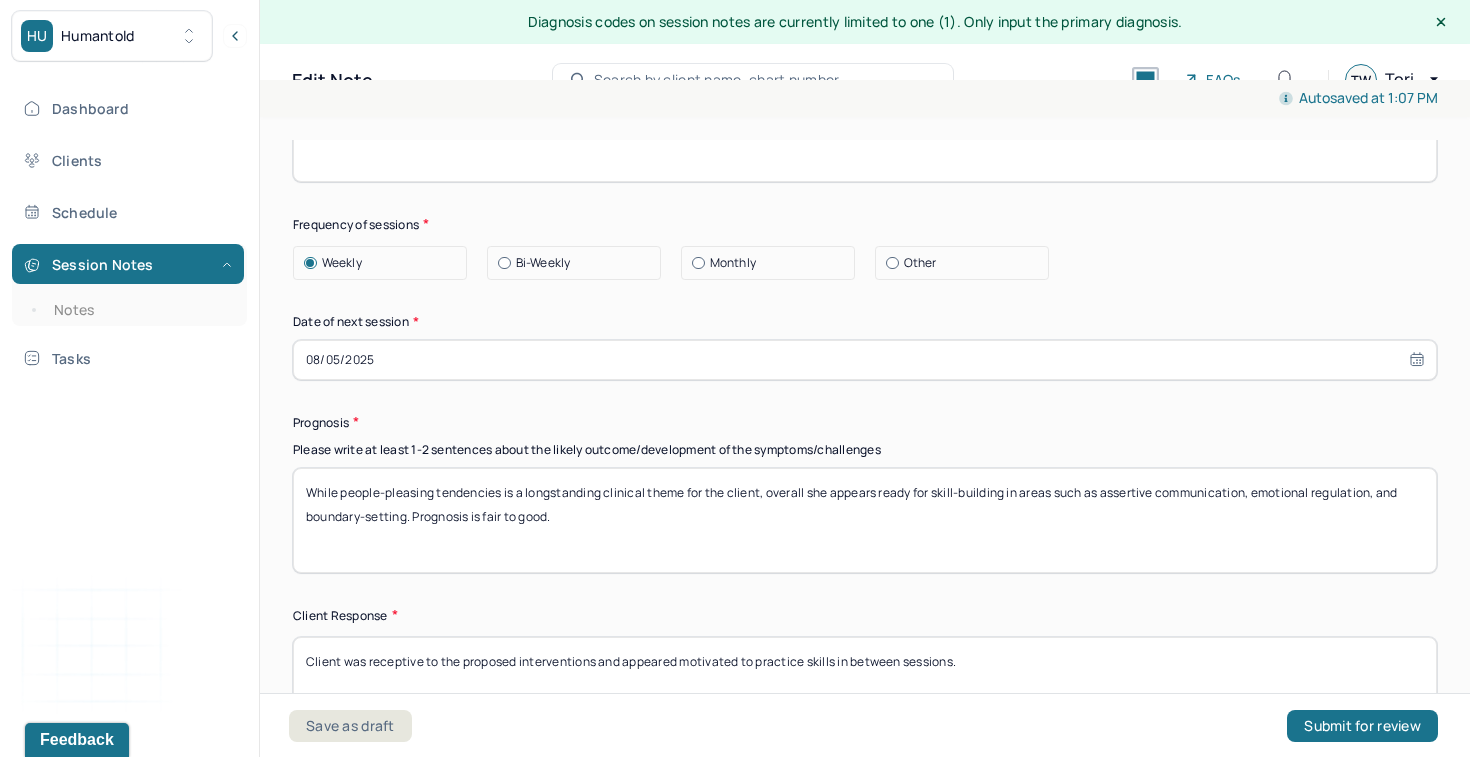 click on "Other" at bounding box center [920, 263] 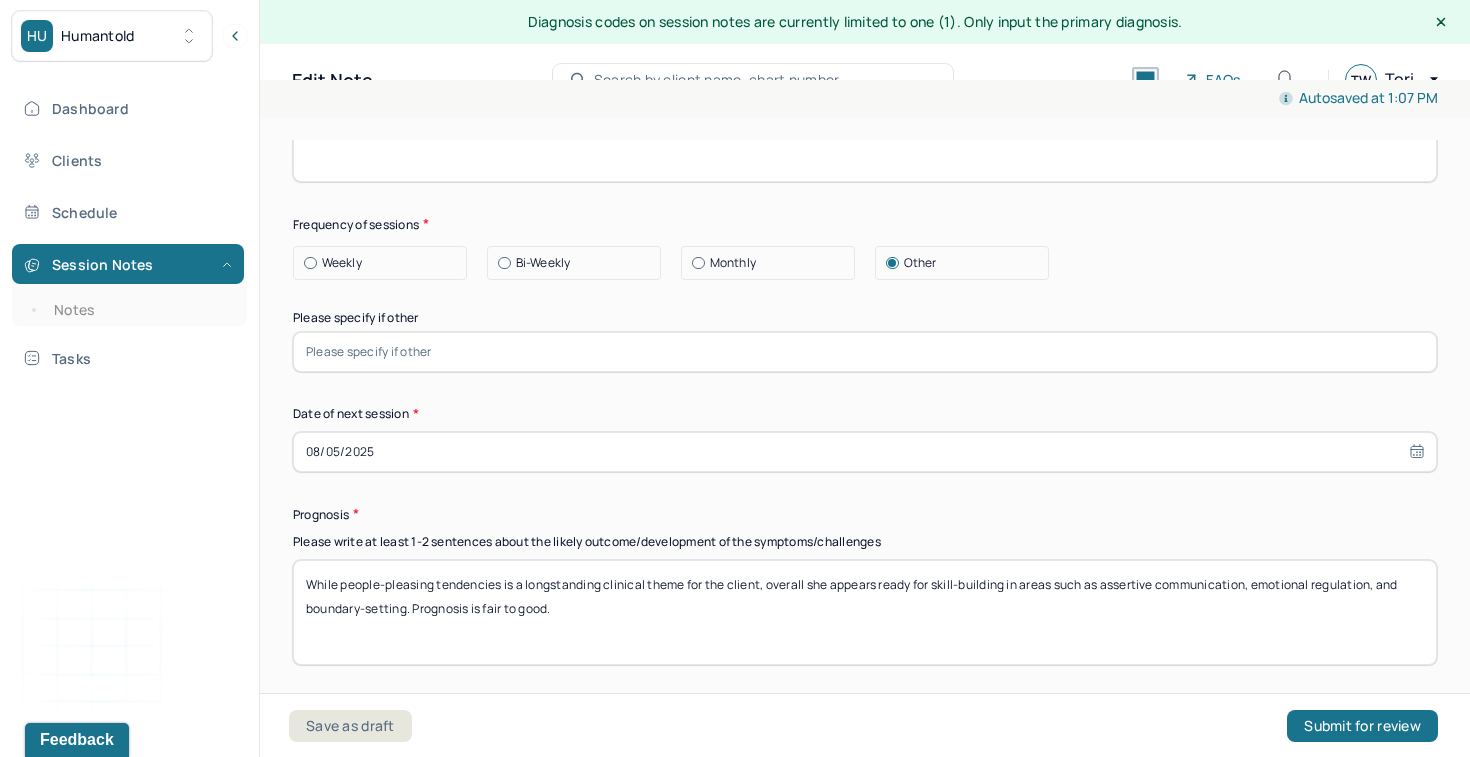 click at bounding box center [865, 352] 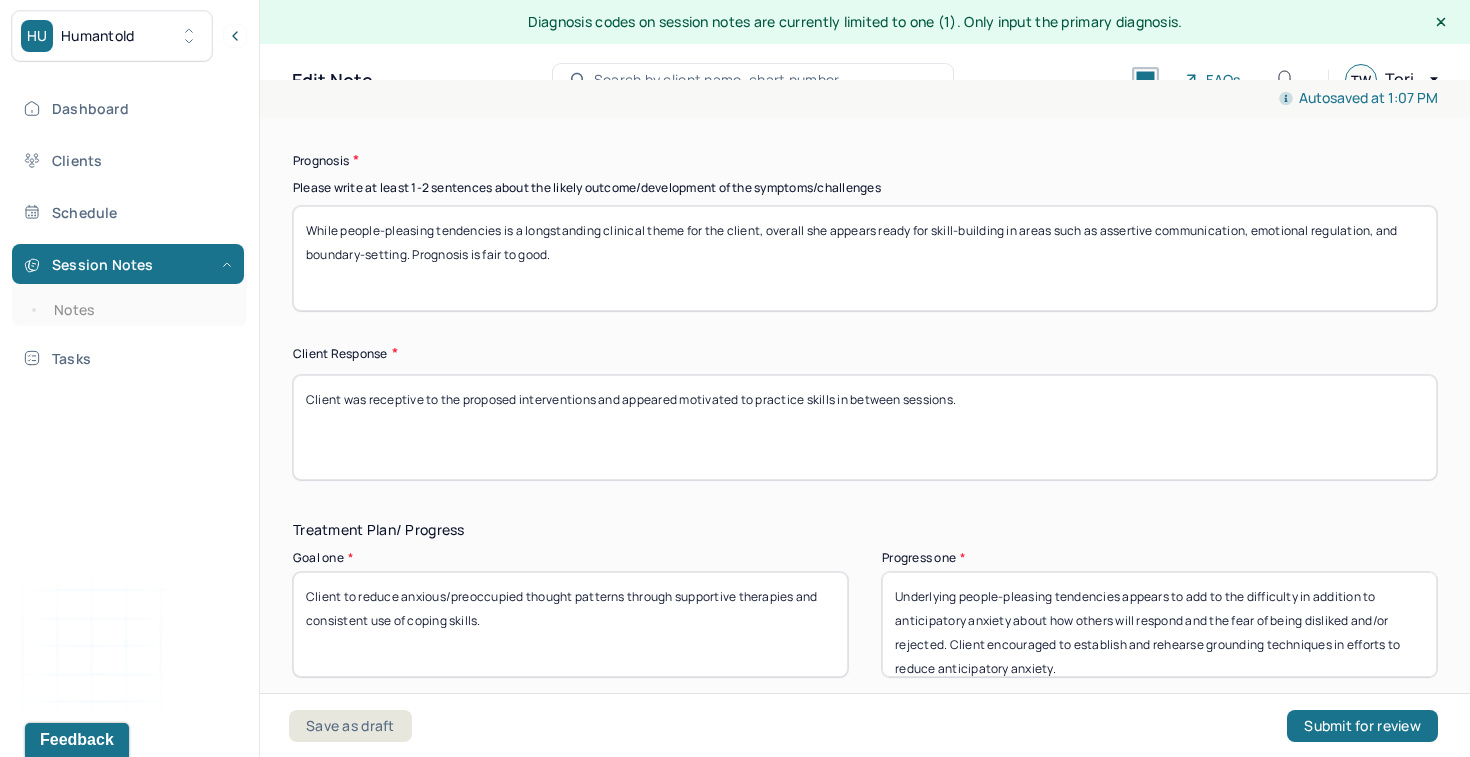 scroll, scrollTop: 3076, scrollLeft: 0, axis: vertical 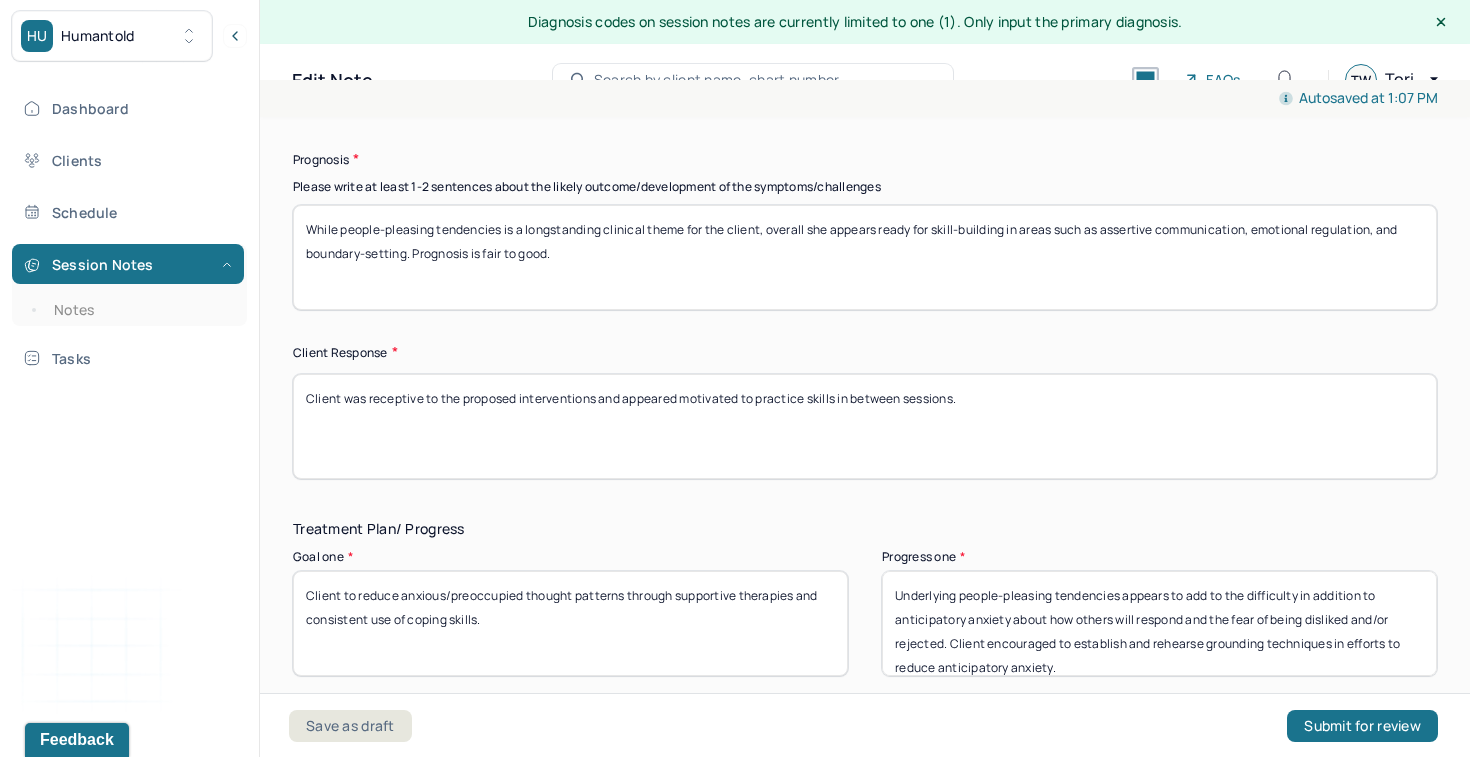 type on "Therapist planned vacation will result in missing 7/22 and 7/29 sessions. Next scheduled session will be on 8/5/25." 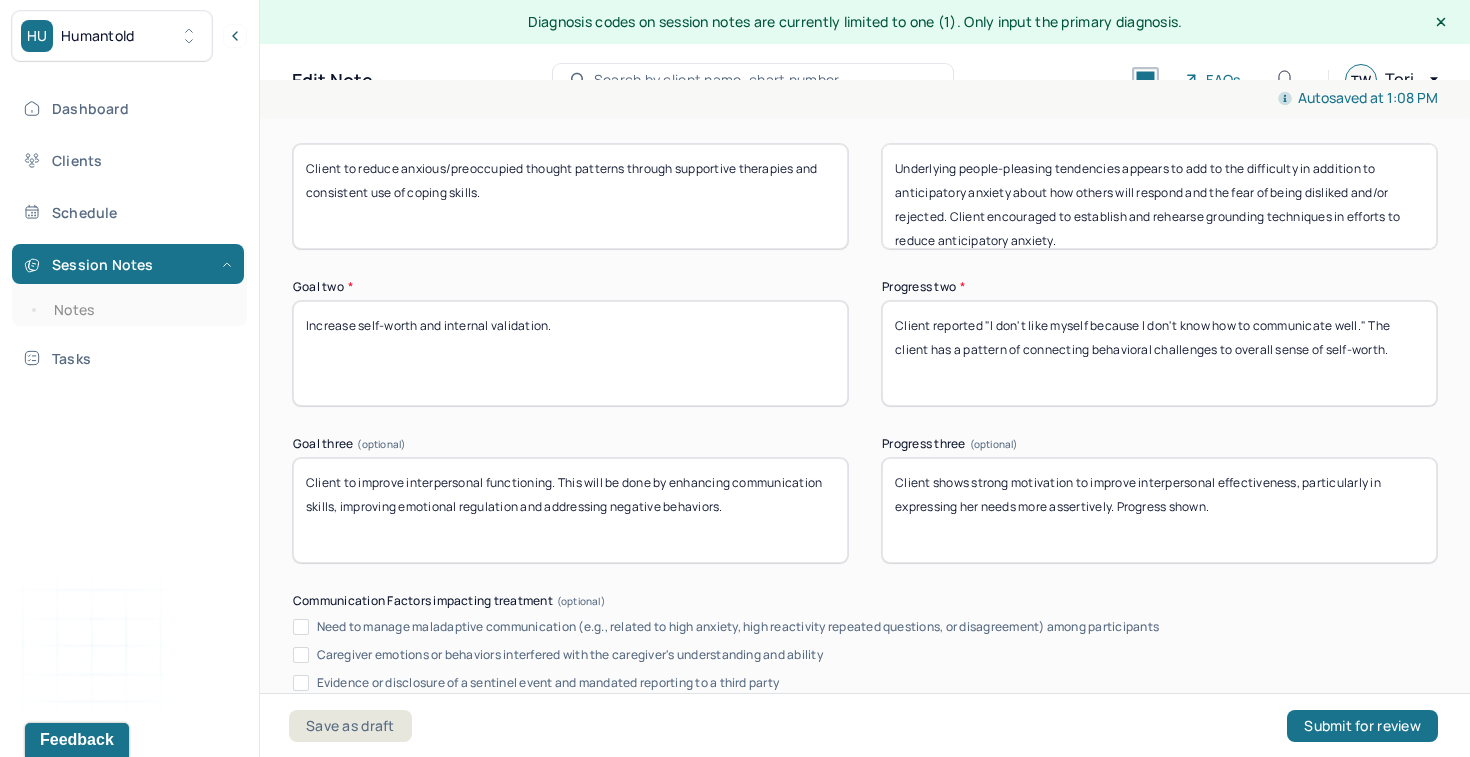 scroll, scrollTop: 3511, scrollLeft: 0, axis: vertical 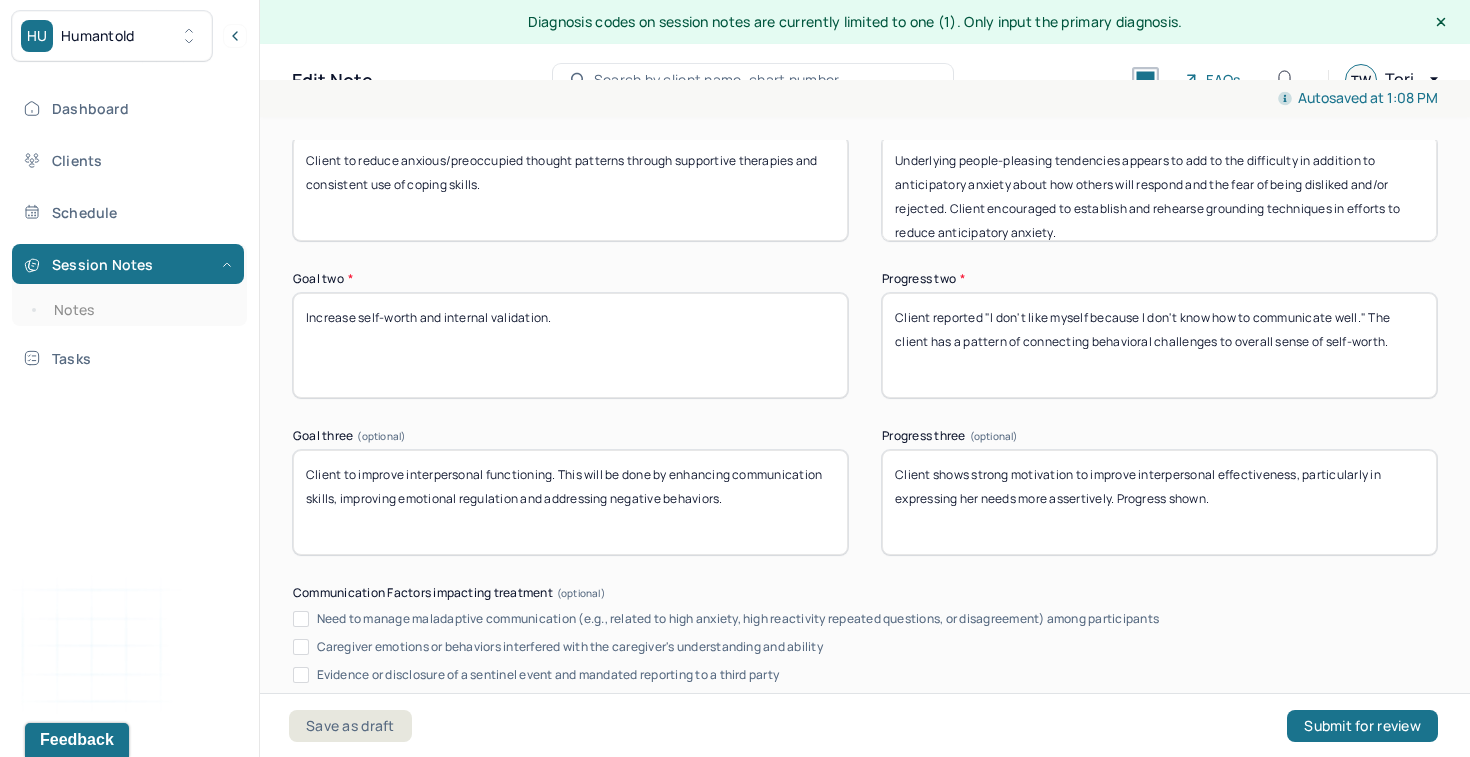 type on "client is making meaningful progress in insight and behavioral change, indicating therapeutic progress." 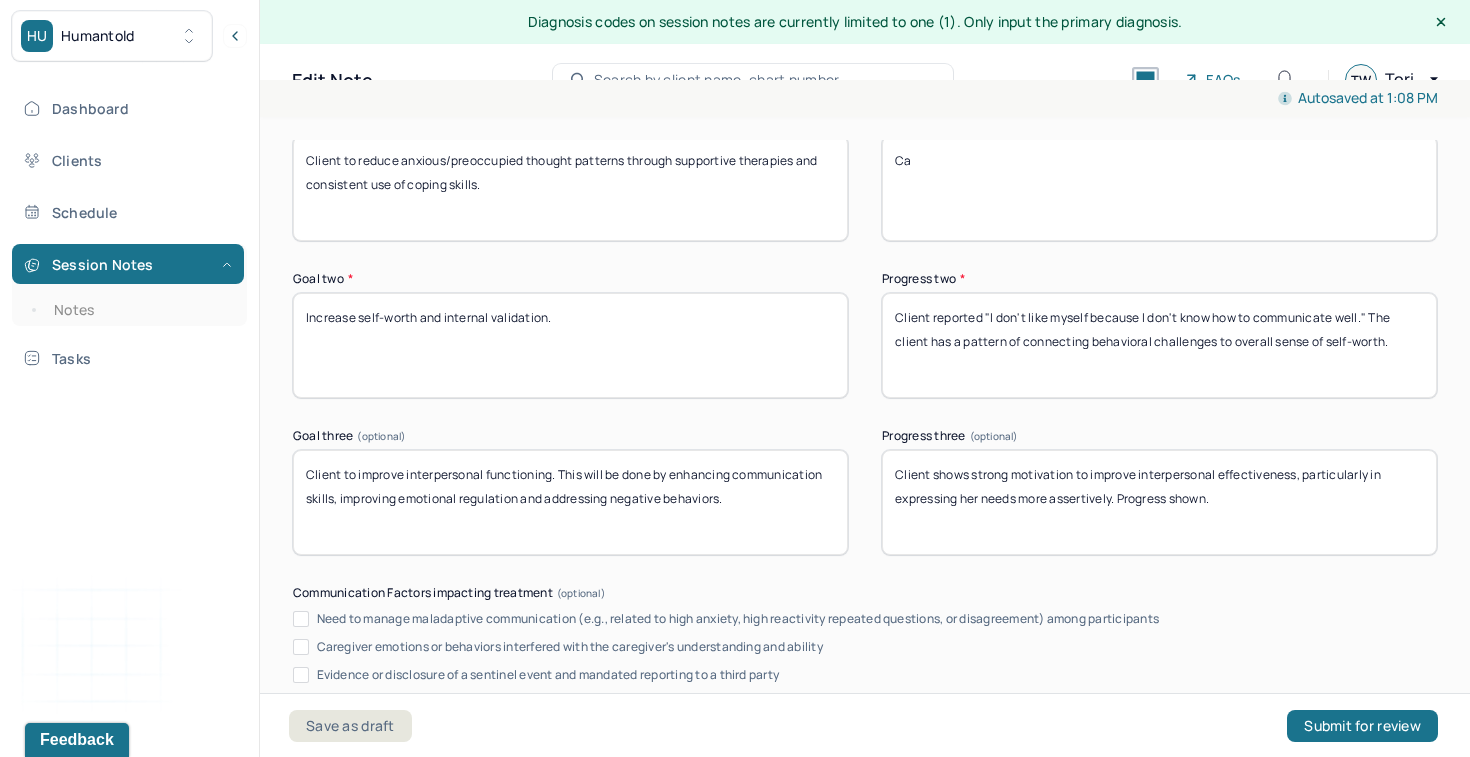 type on "C" 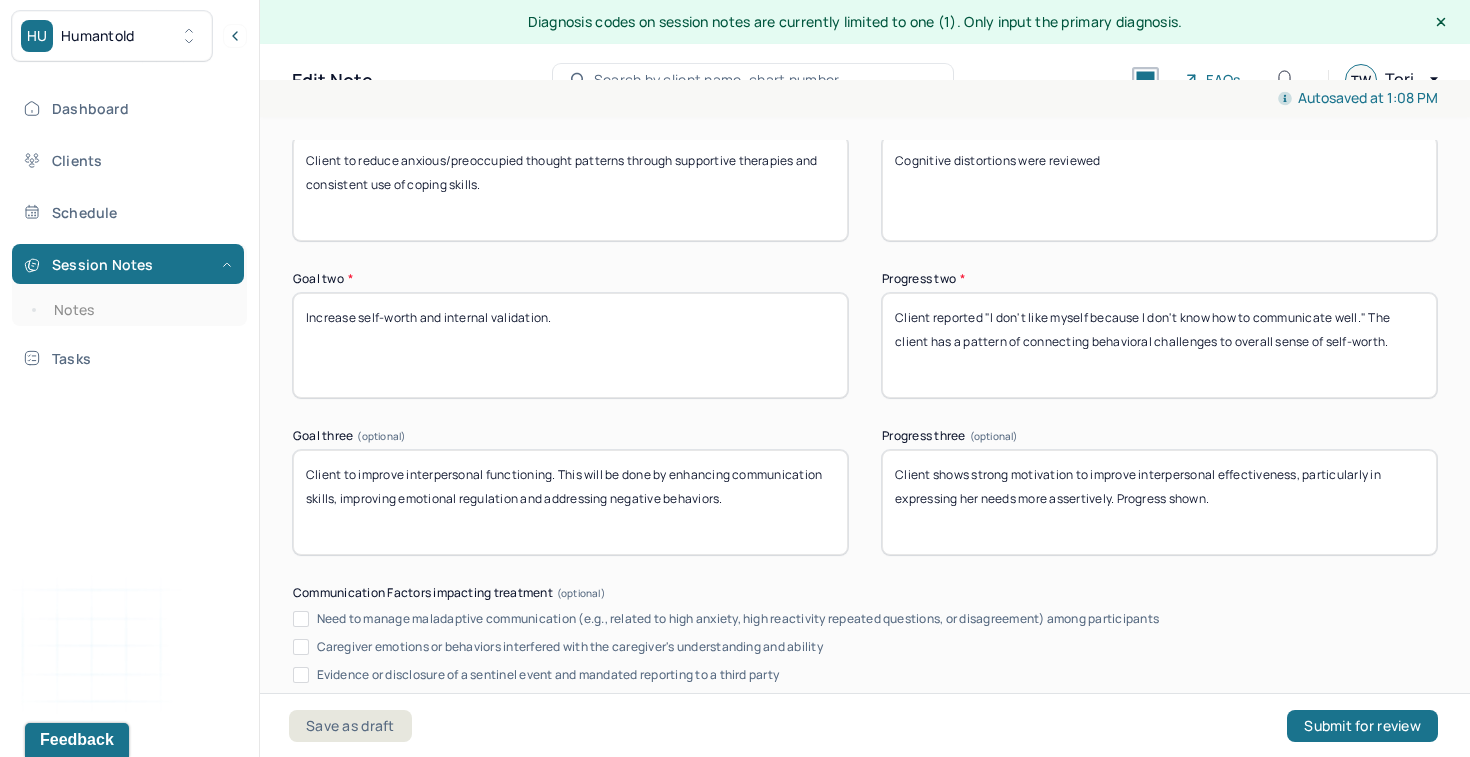 type on "Cognitive distortions were reviewed" 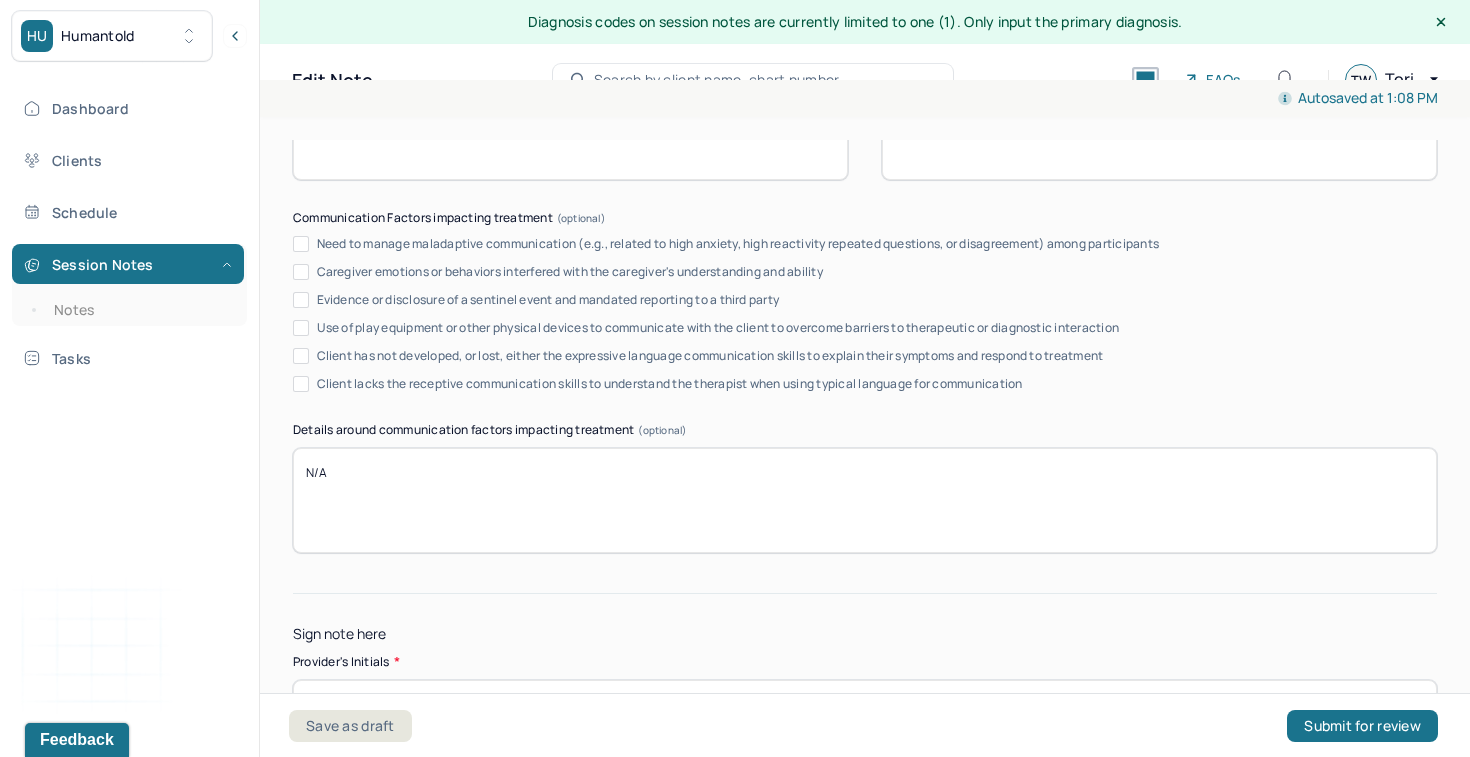 scroll, scrollTop: 3994, scrollLeft: 0, axis: vertical 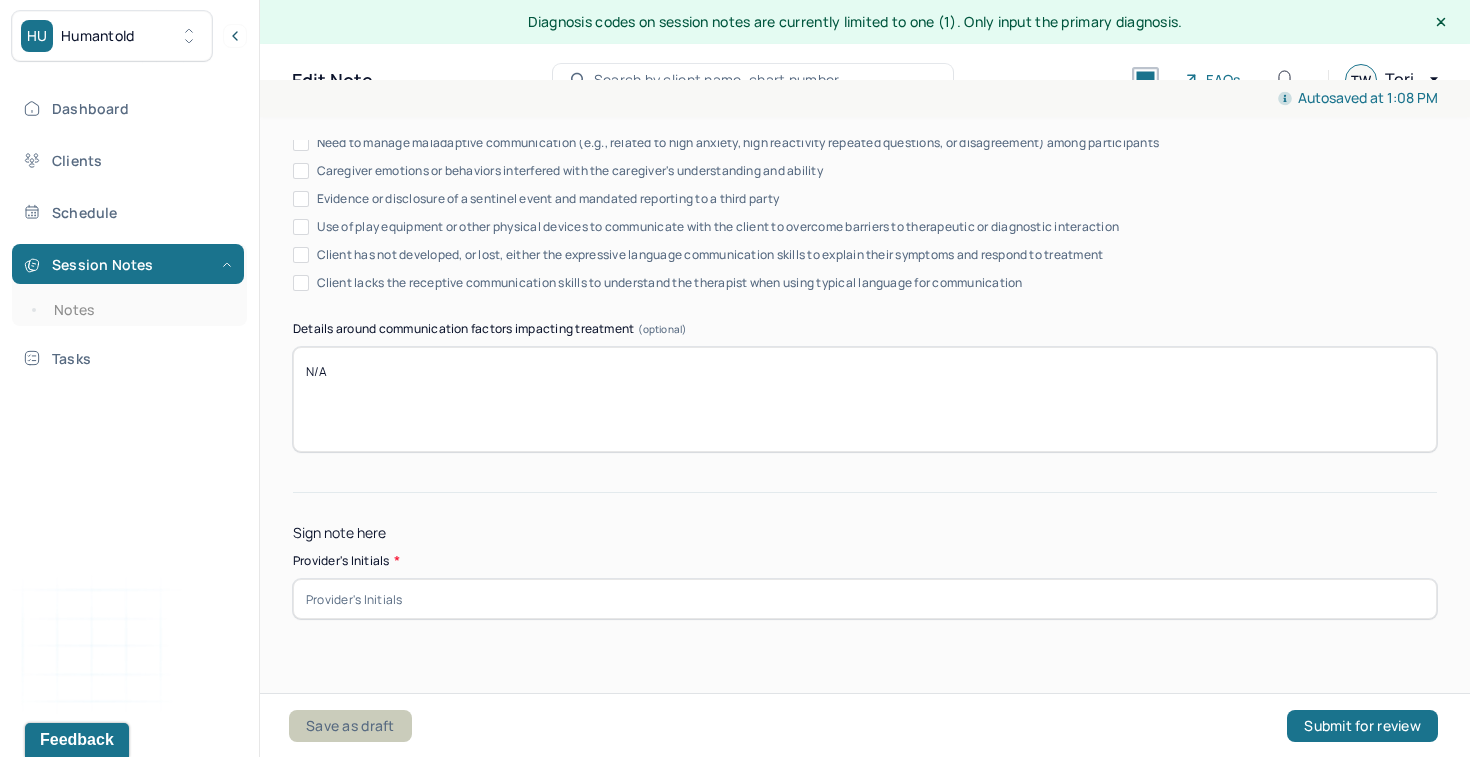 click on "Save as draft" at bounding box center (350, 726) 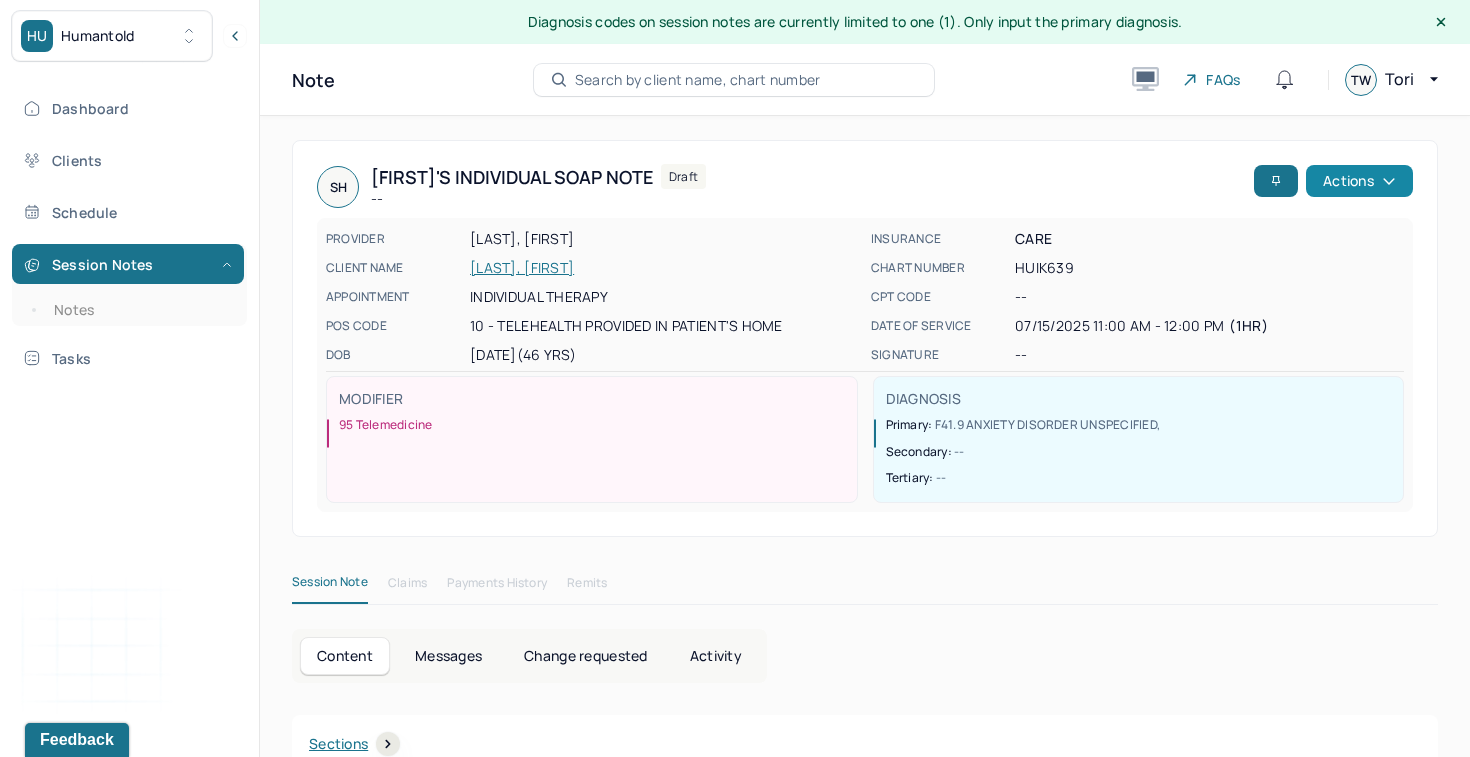 click on "Actions" at bounding box center (1359, 181) 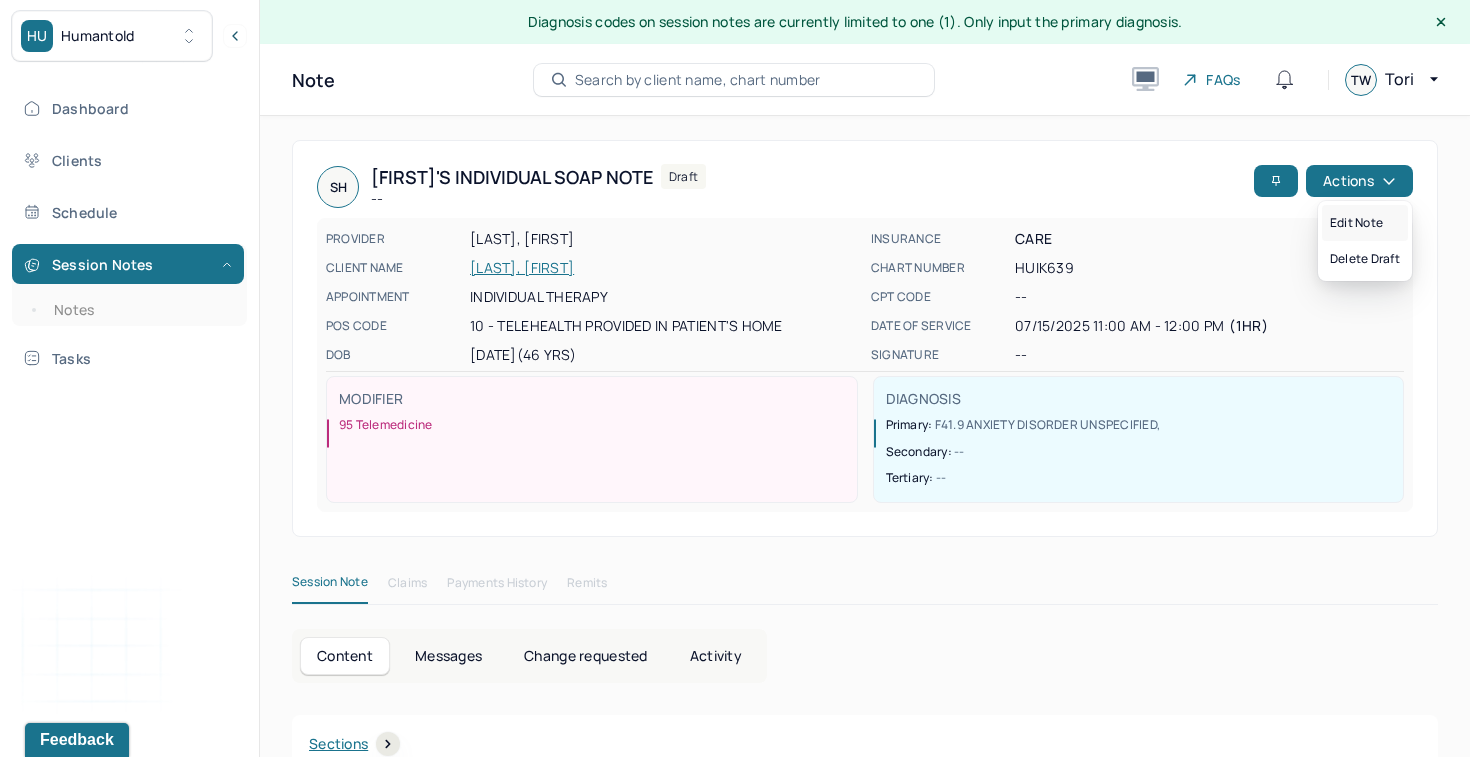 click on "Edit note" at bounding box center (1365, 223) 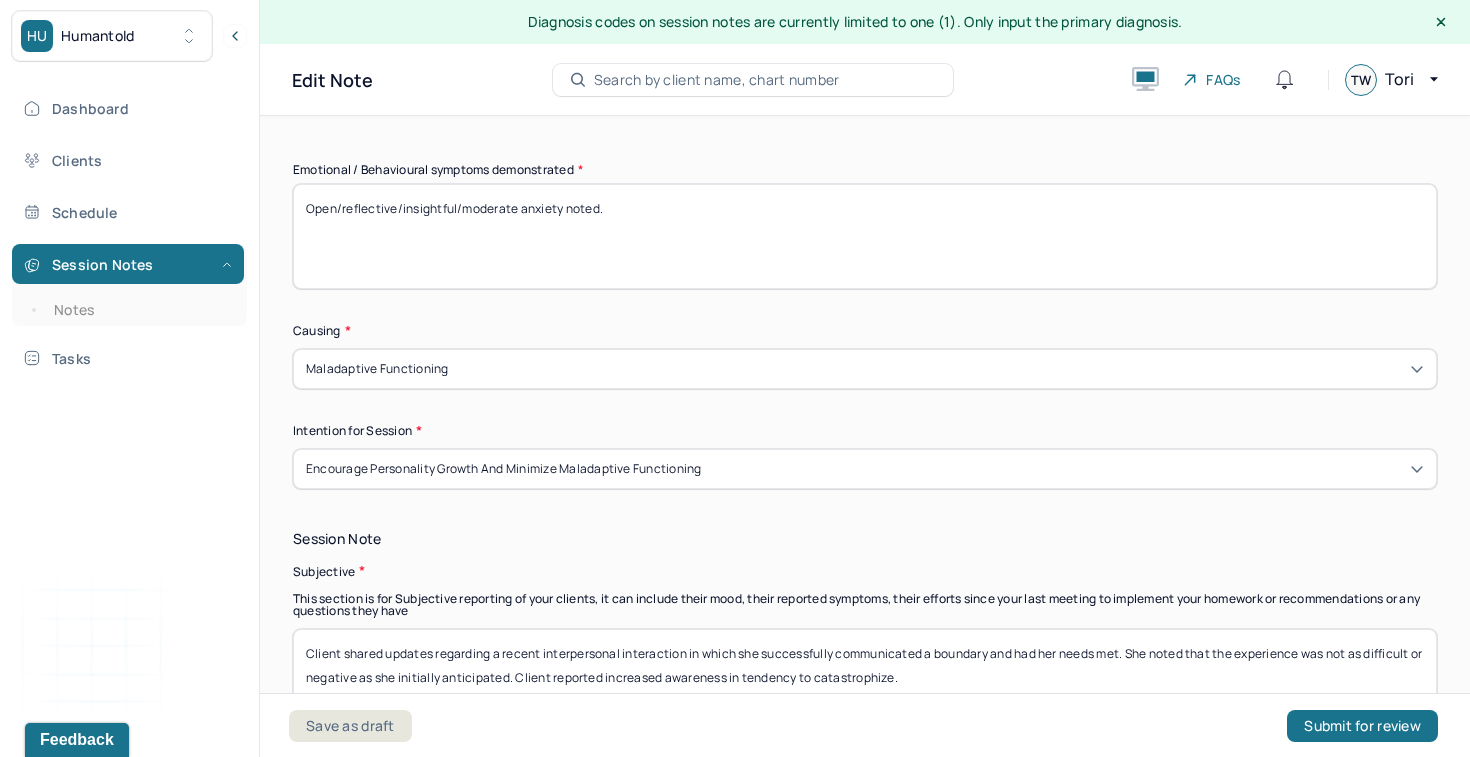 scroll, scrollTop: 1028, scrollLeft: 0, axis: vertical 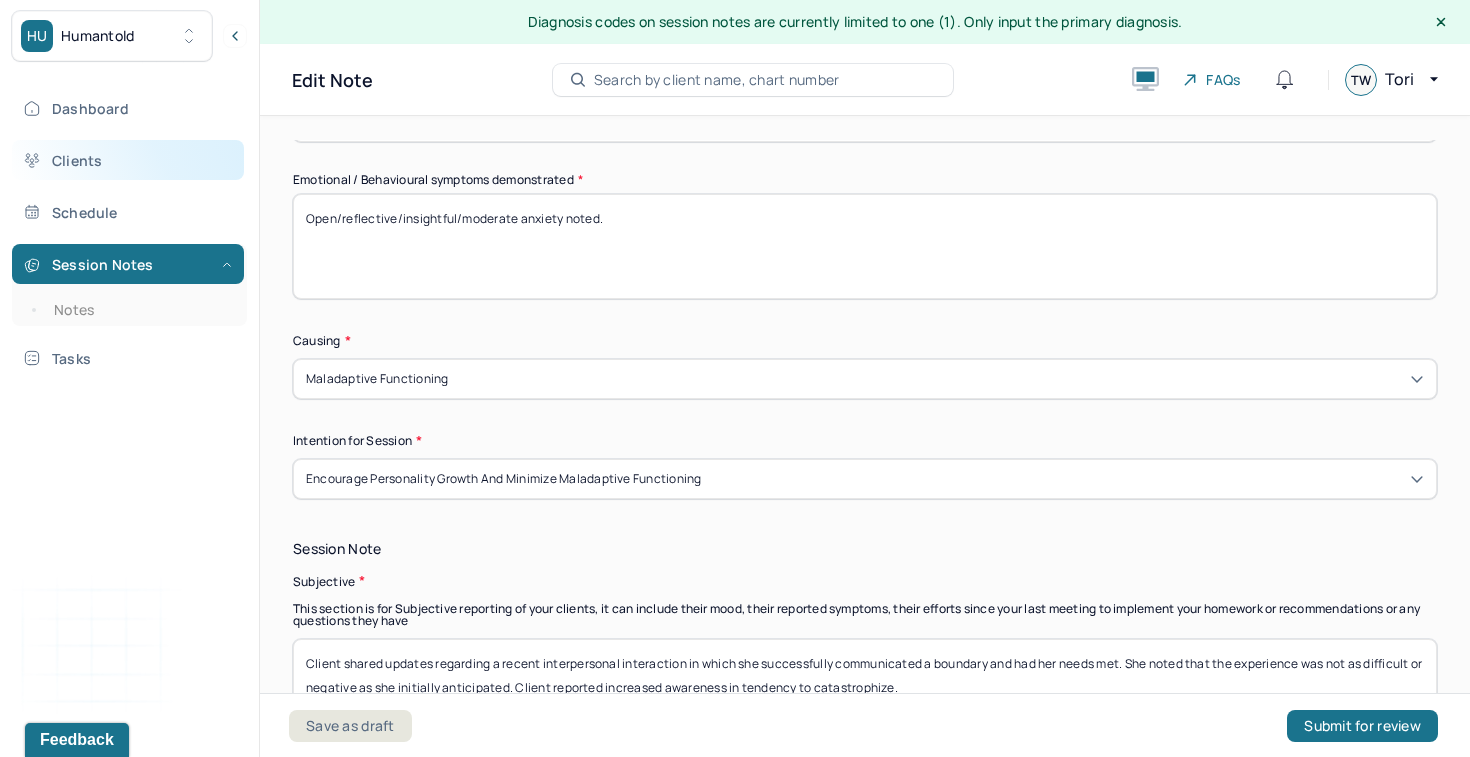 drag, startPoint x: 637, startPoint y: 225, endPoint x: 242, endPoint y: 149, distance: 402.24496 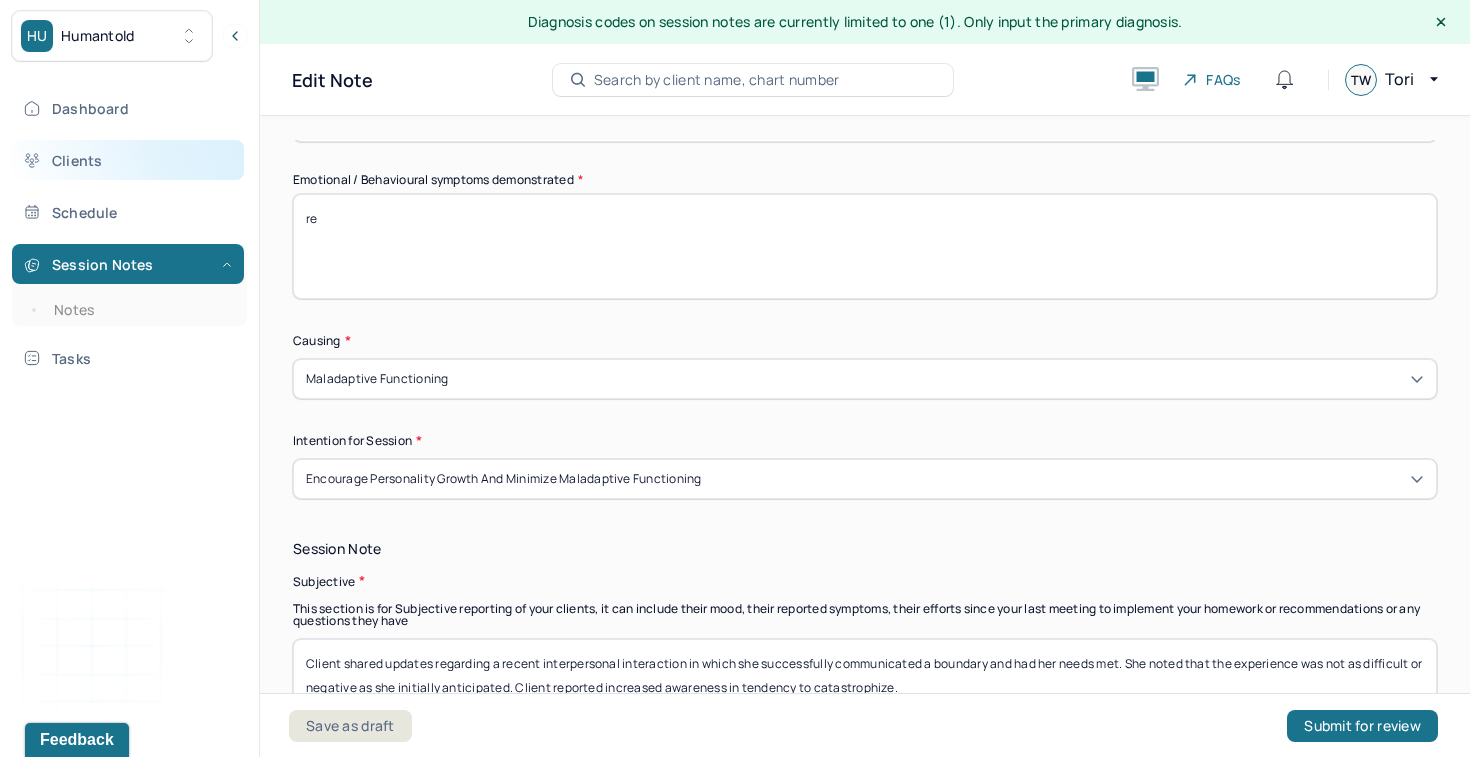 type on "r" 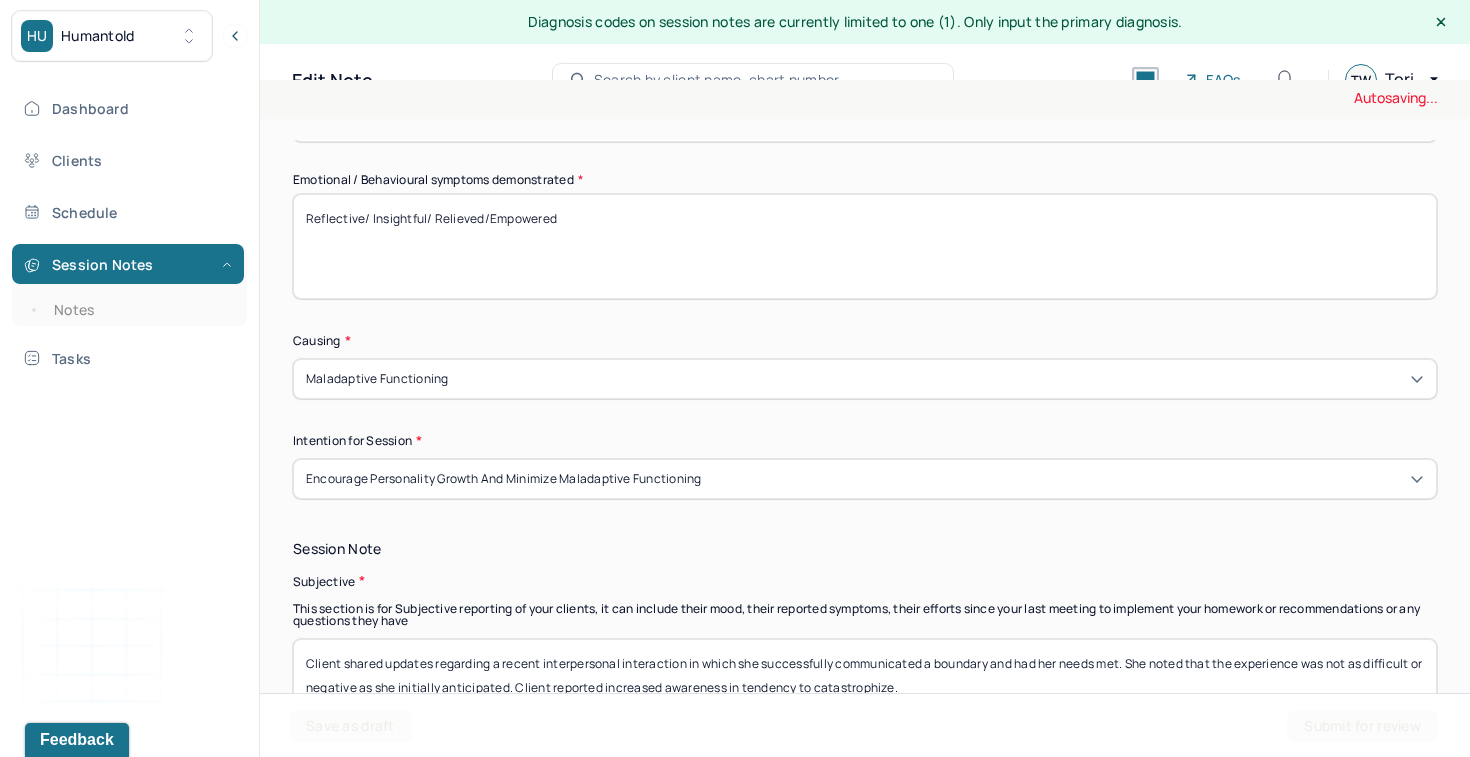 scroll, scrollTop: 1, scrollLeft: 0, axis: vertical 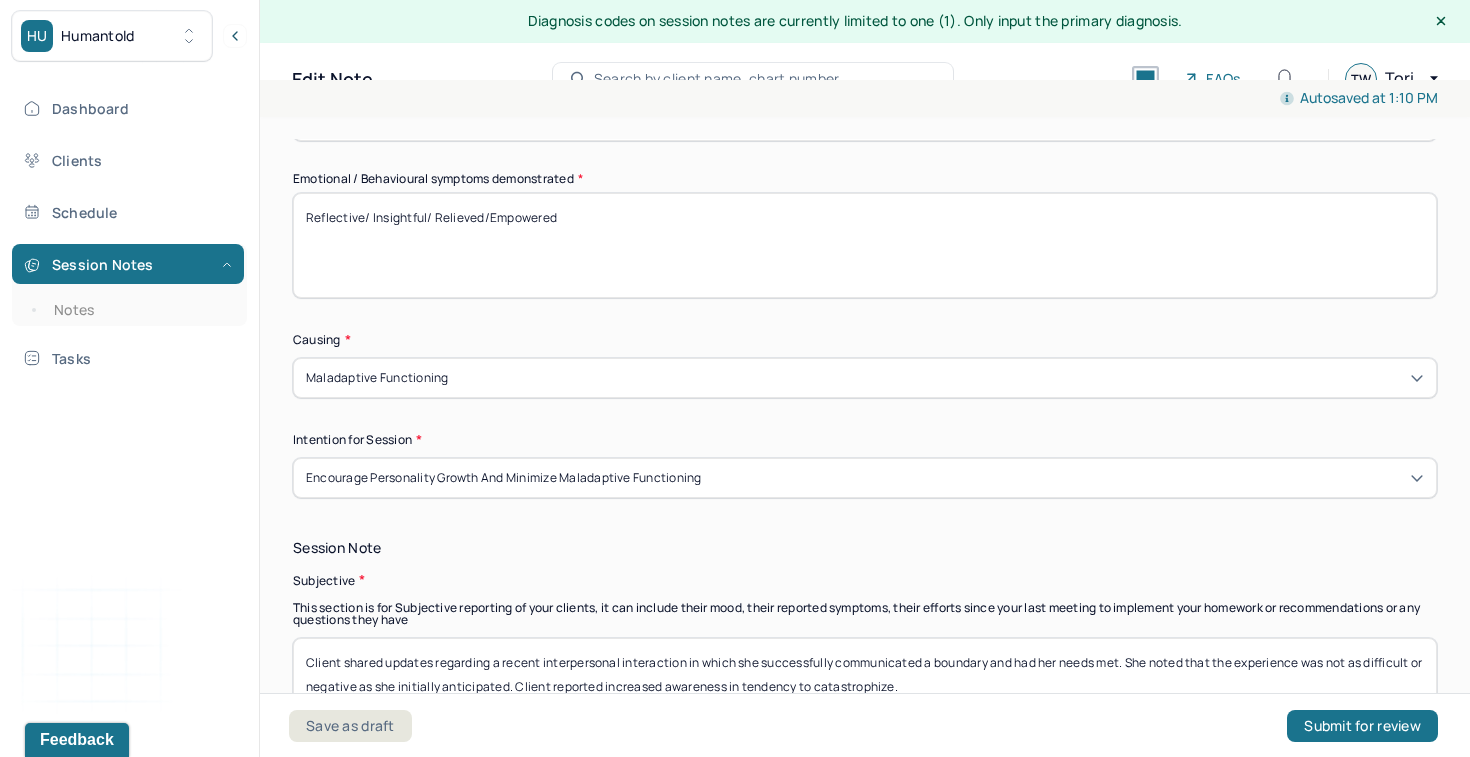 type on "Reflective/ Insightful/ Relieved/Empowered" 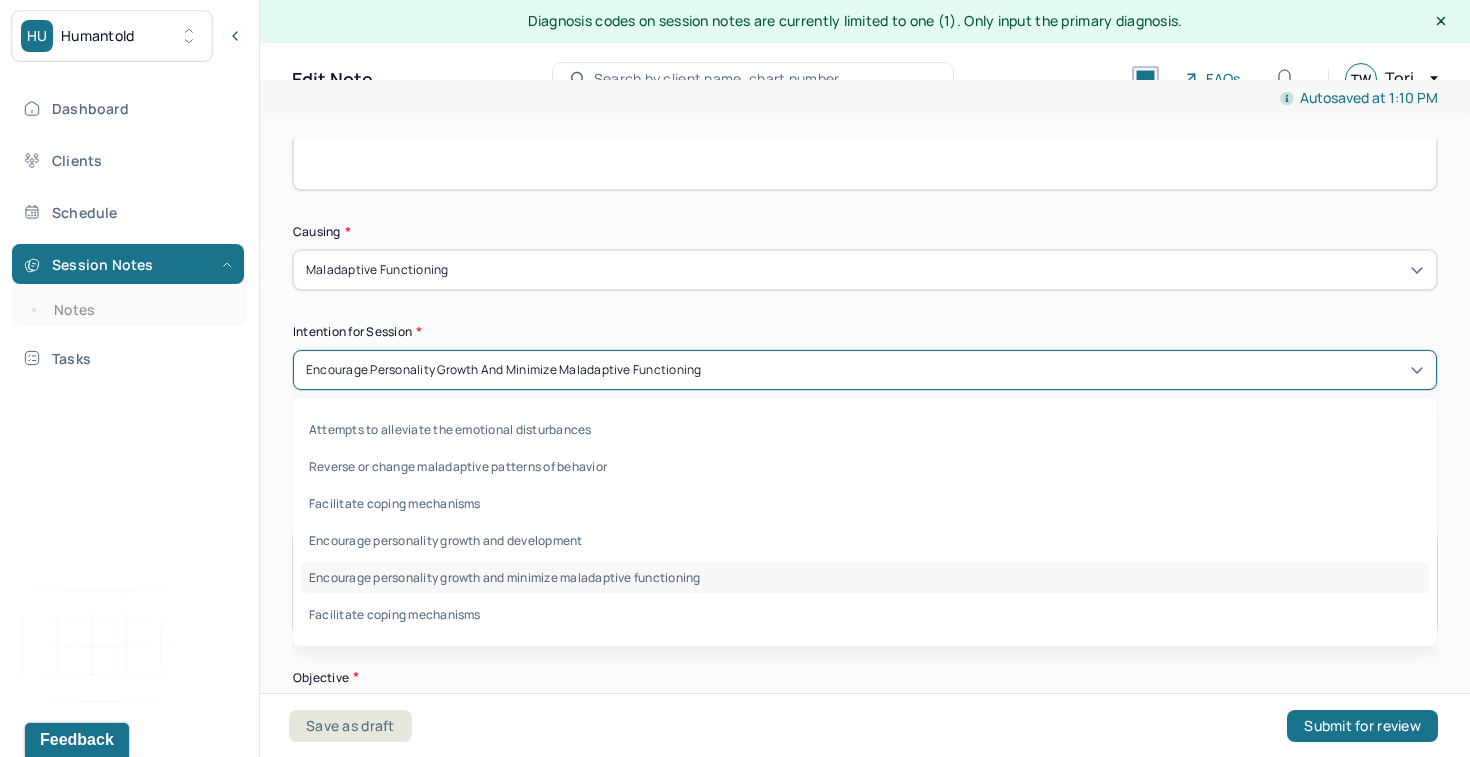 scroll, scrollTop: 1160, scrollLeft: 0, axis: vertical 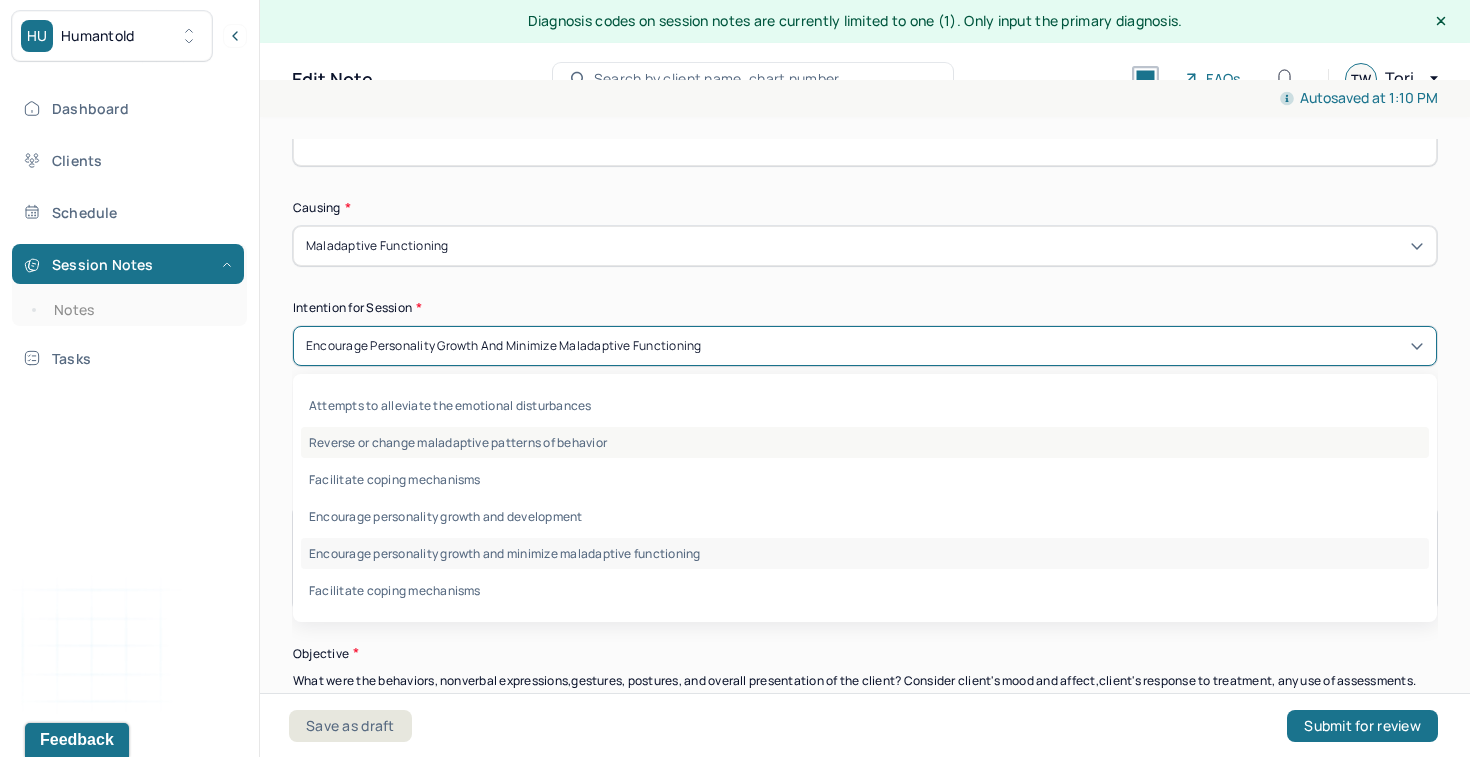 click on "Reverse or change maladaptive patterns of behavior" at bounding box center [865, 442] 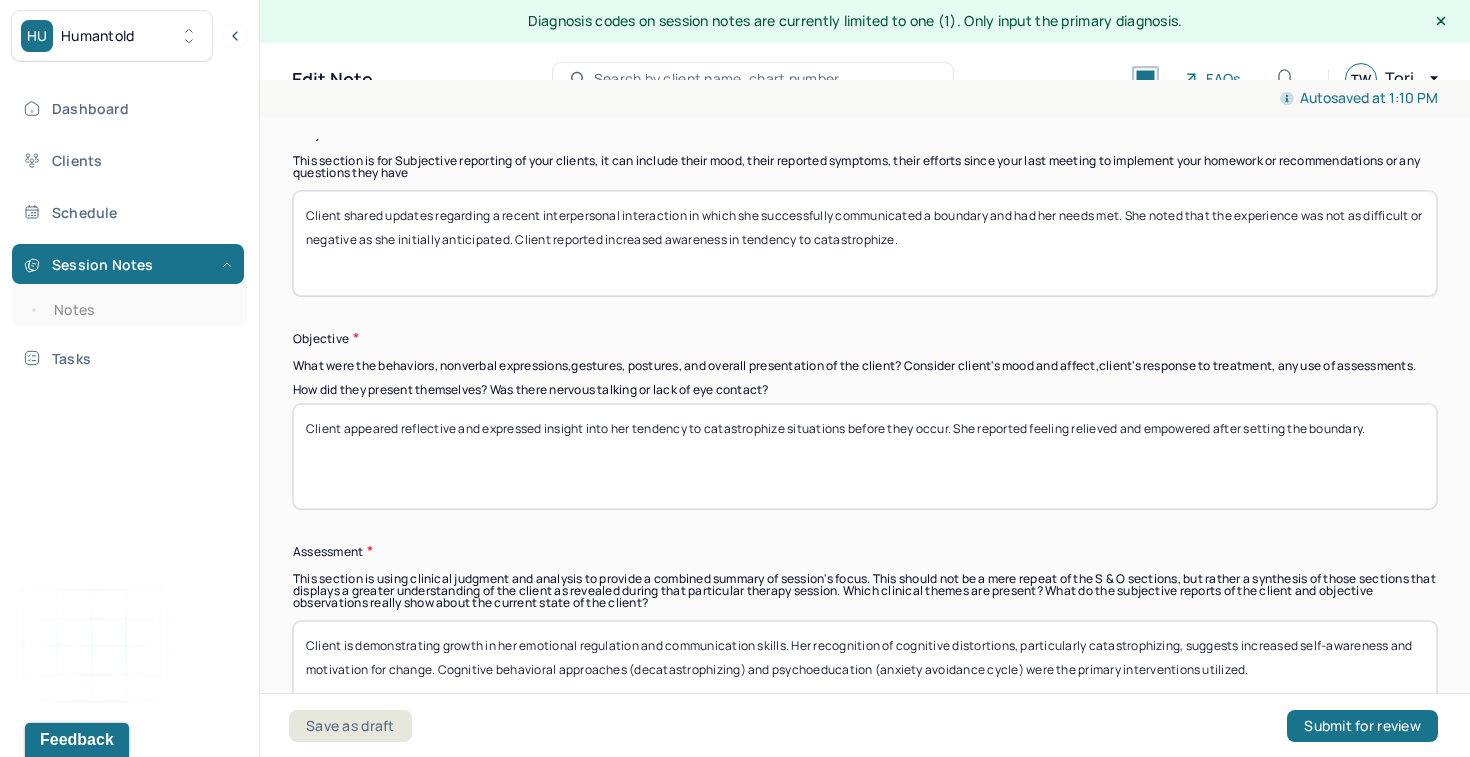 scroll, scrollTop: 1487, scrollLeft: 0, axis: vertical 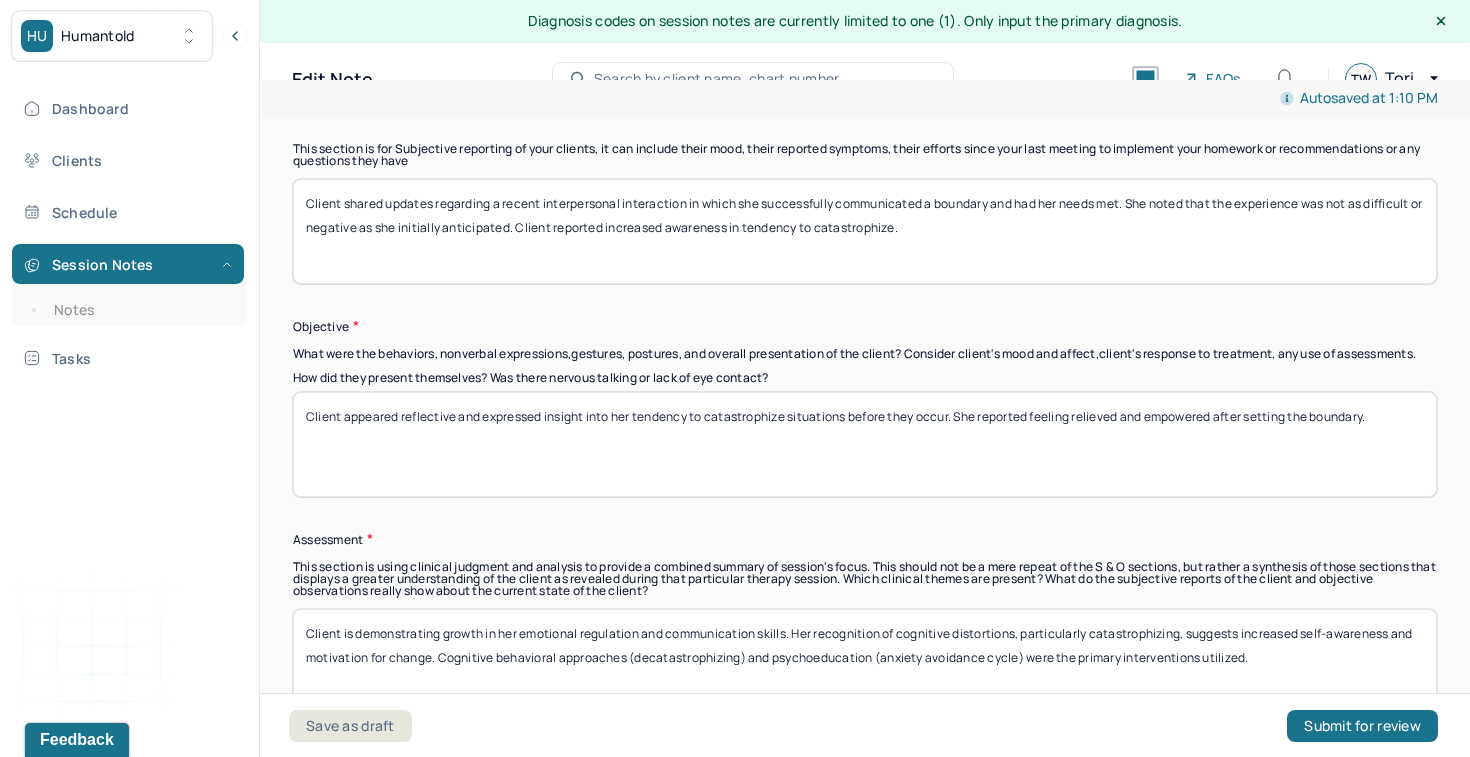 click on "Client shared updates regarding a recent interpersonal interaction in which she successfully communicated a boundary and had her needs met. She noted that the experience was not as difficult or negative as she initially anticipated. Client reported increased awareness in tendency to catastrophize." at bounding box center [865, 231] 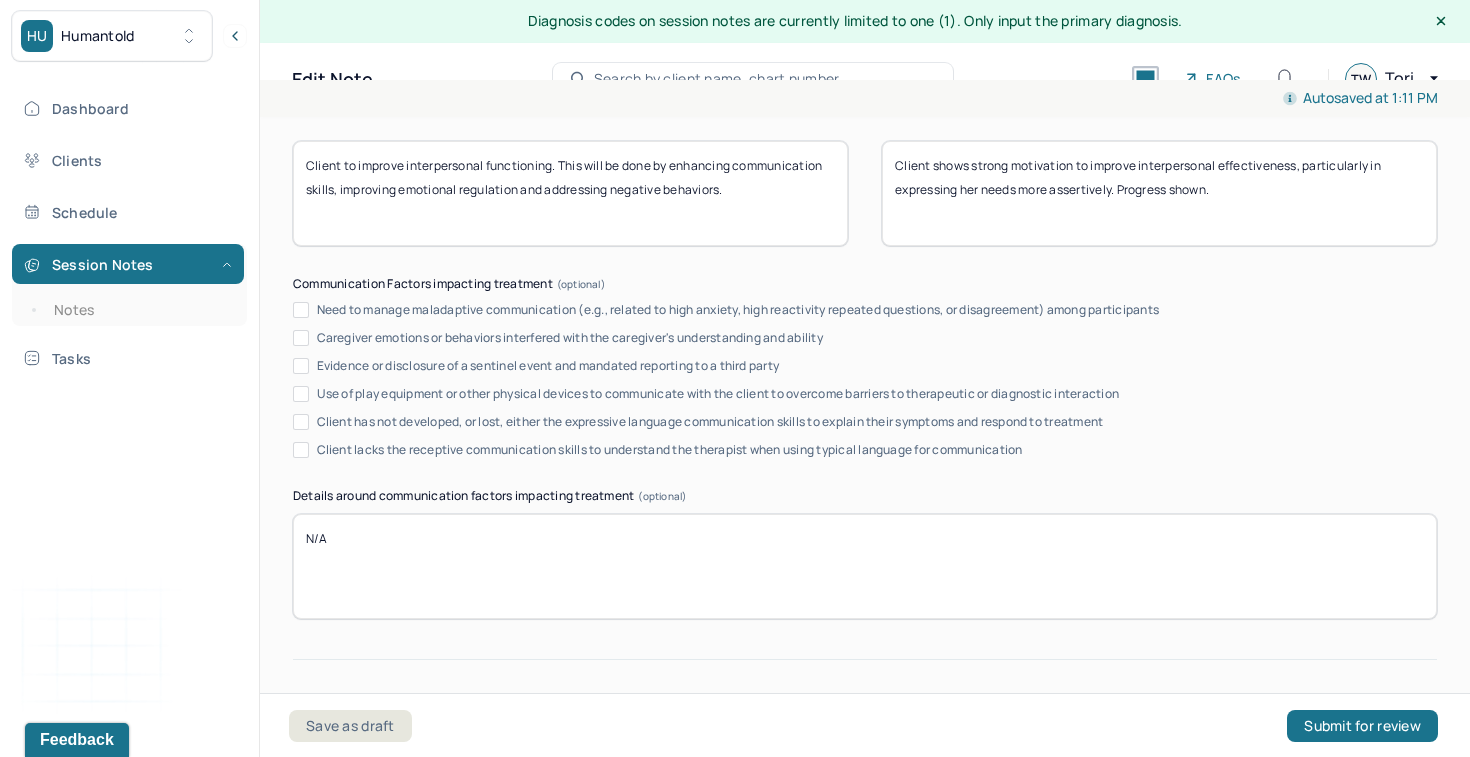 scroll, scrollTop: 3890, scrollLeft: 0, axis: vertical 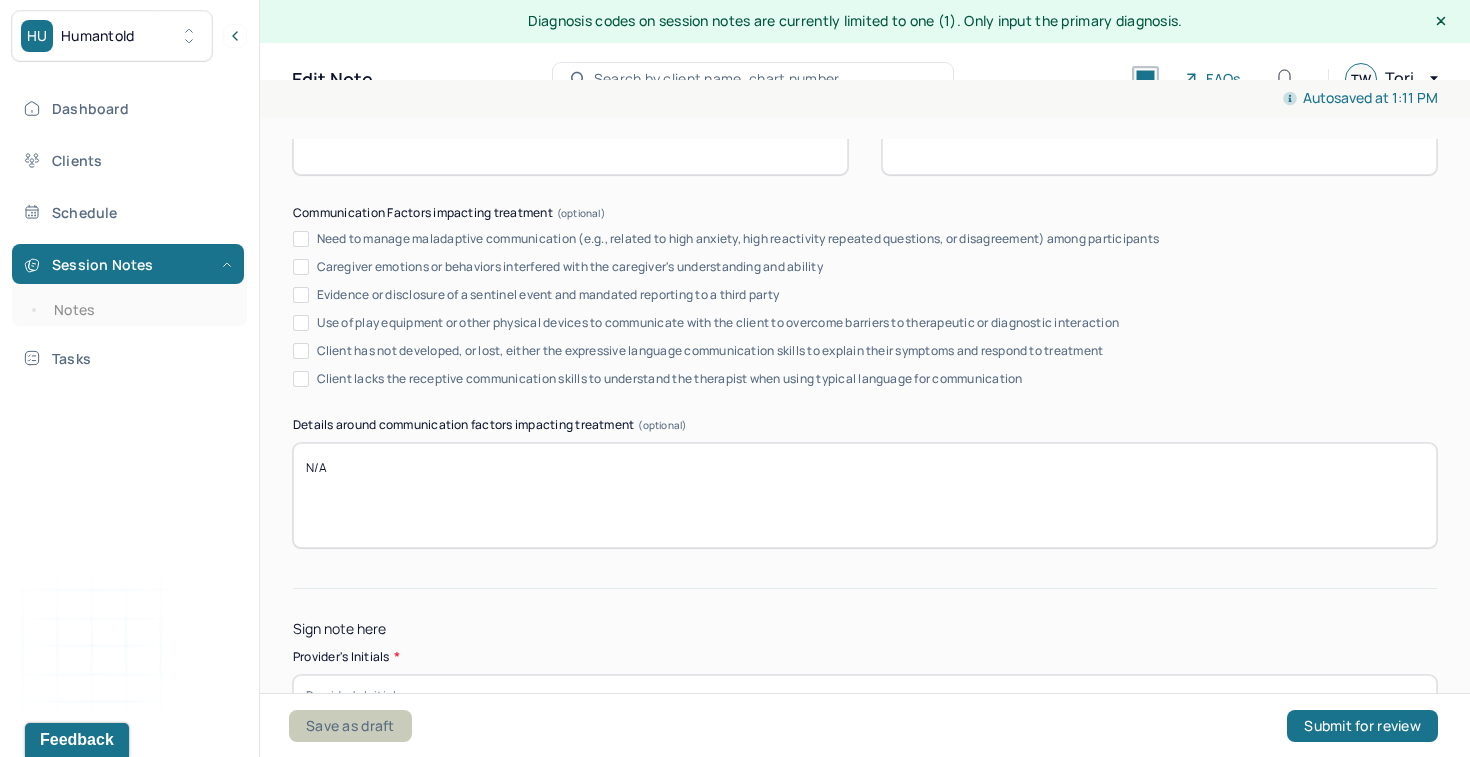 type on "Client shared updates regarding a recent interpersonal interaction in which she successfully communicated a boundary and had her needs met. She noted that the experience was not as difficult or negative as she initially anticipated. Client reported increased awareness in tendency to catastrophize." 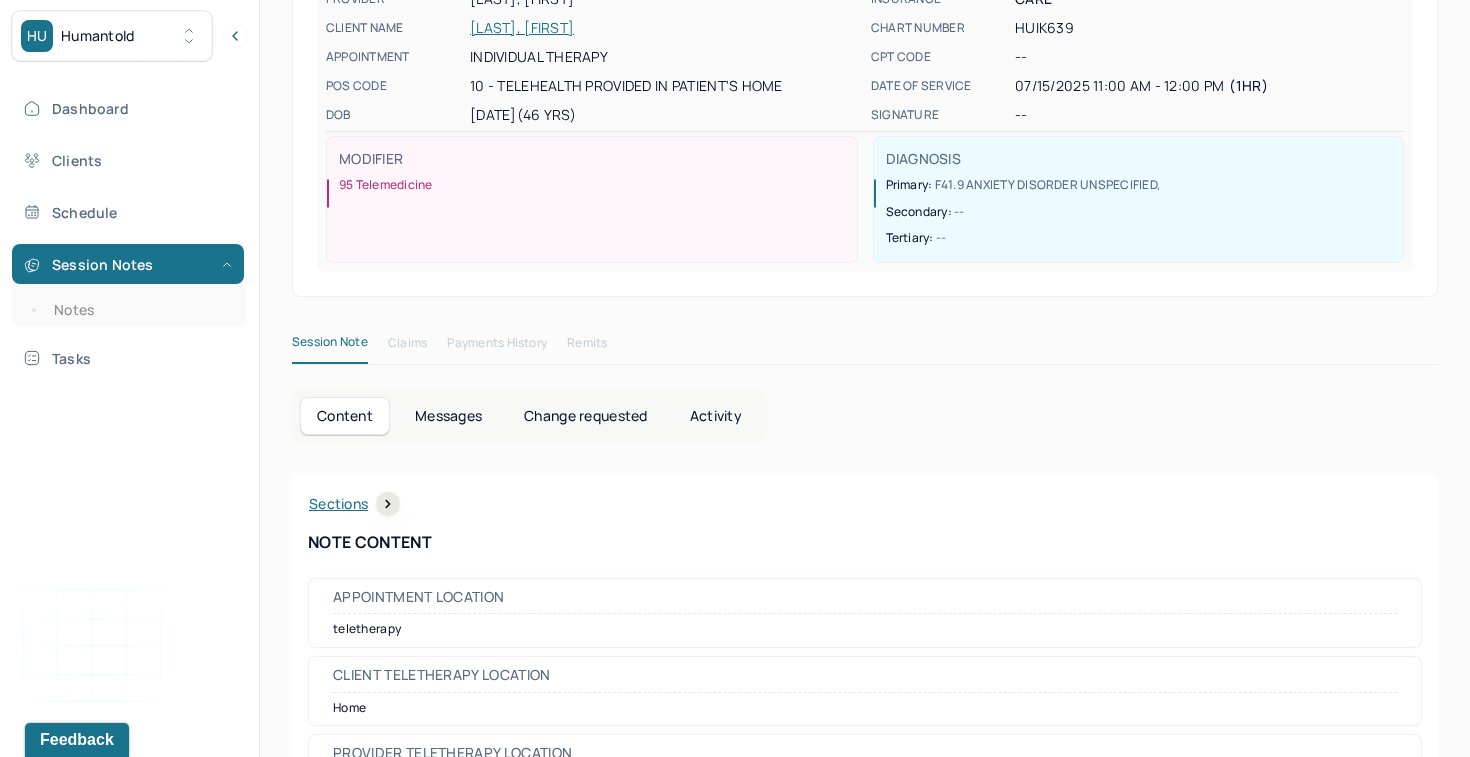 scroll, scrollTop: 244, scrollLeft: 0, axis: vertical 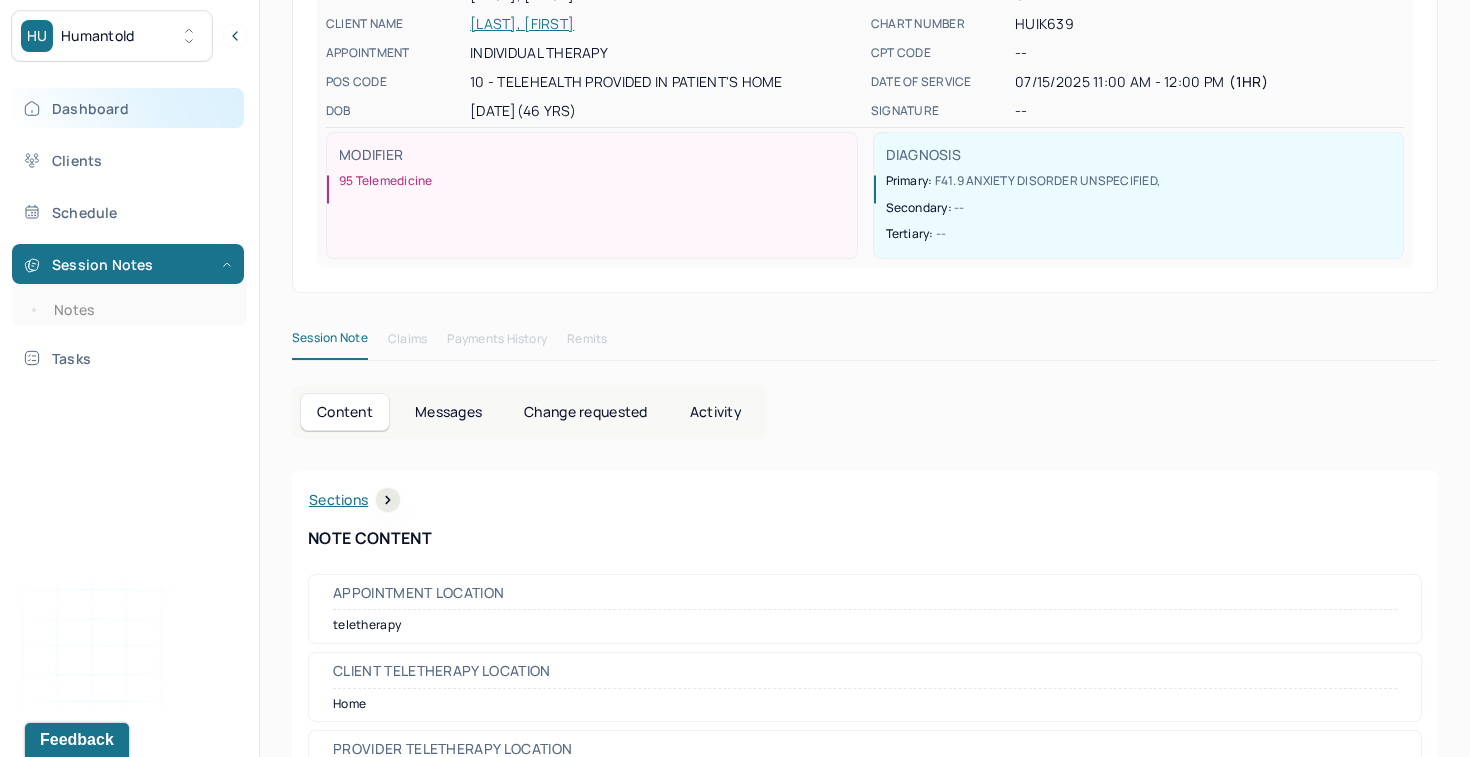 click on "Dashboard" at bounding box center (128, 108) 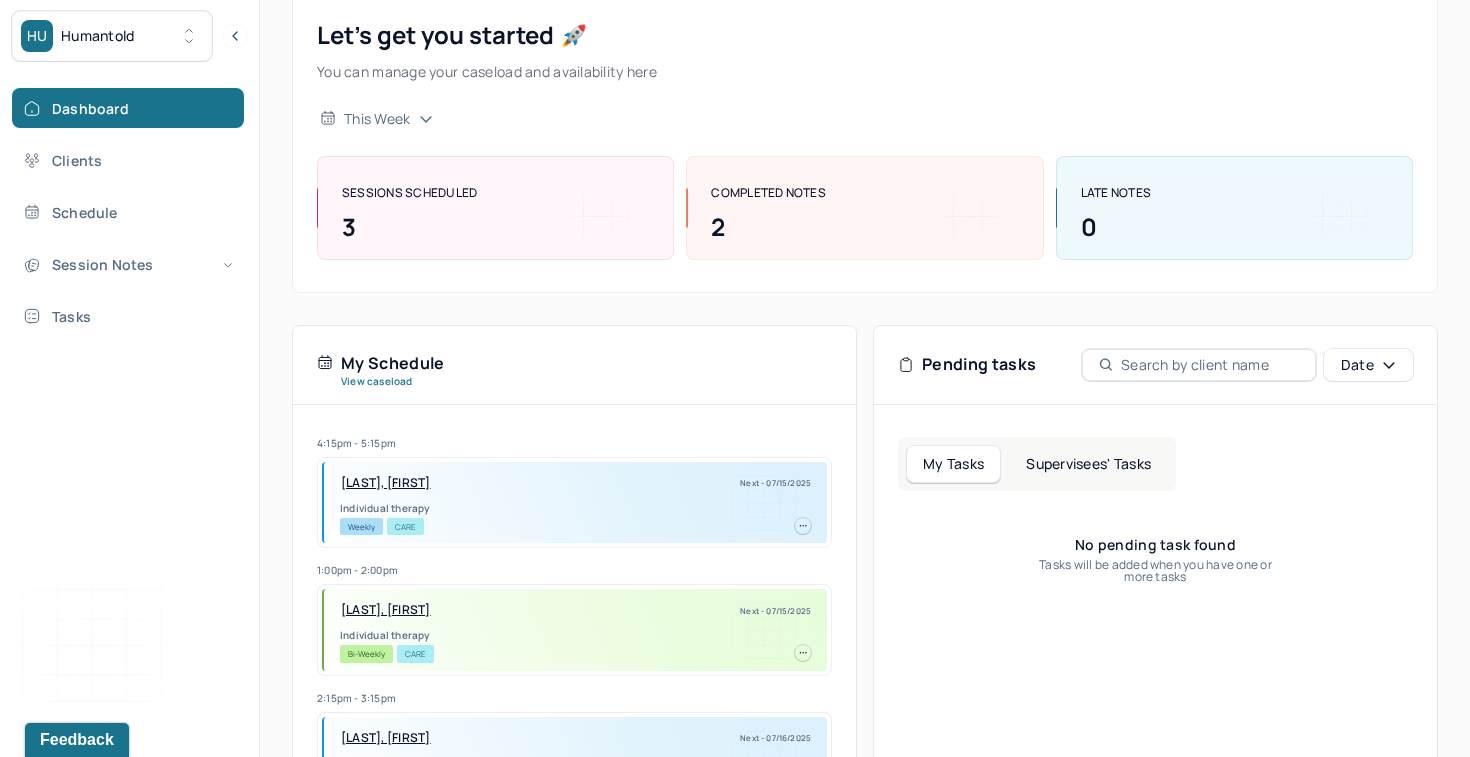 scroll, scrollTop: 0, scrollLeft: 0, axis: both 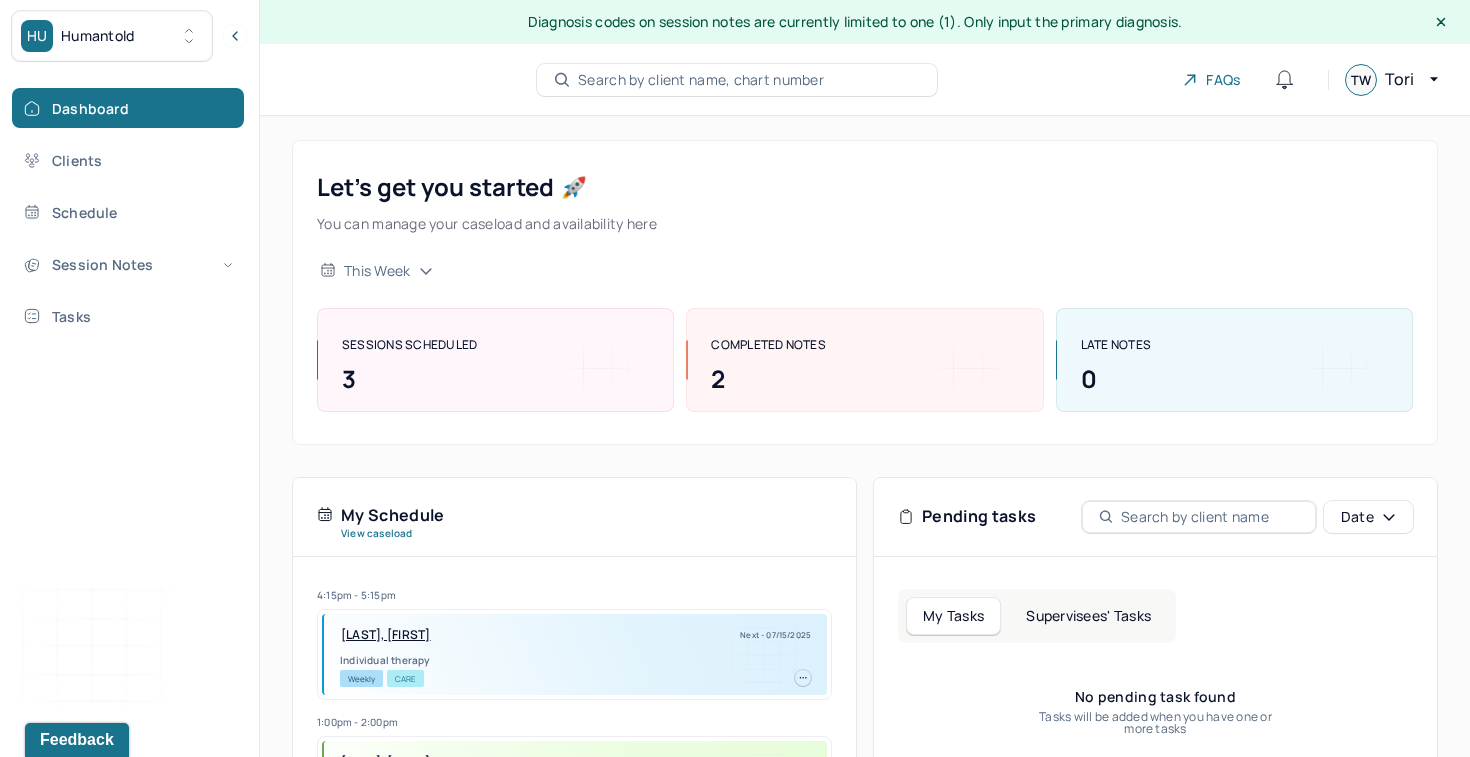 click on "Search by client name, chart number" at bounding box center (701, 80) 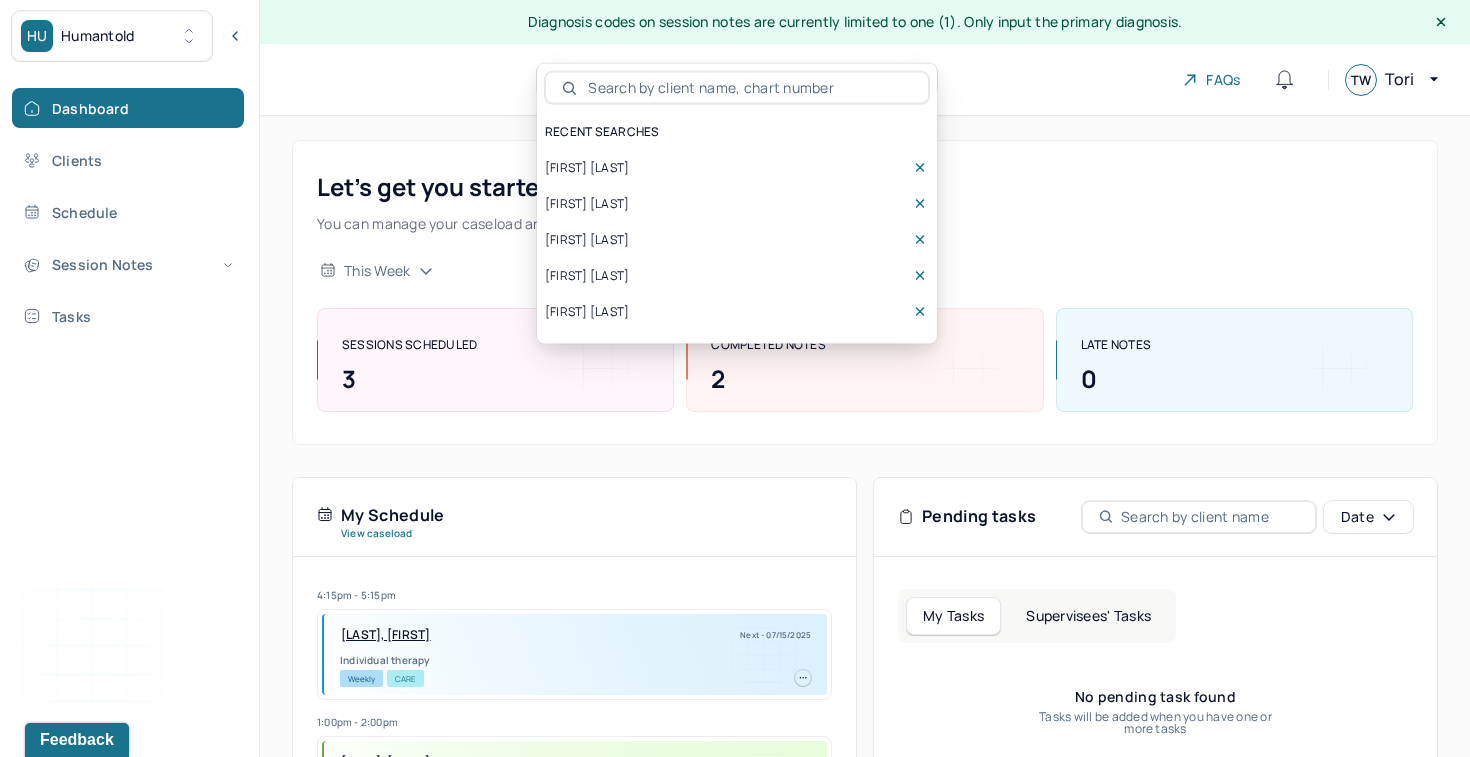 type on "a" 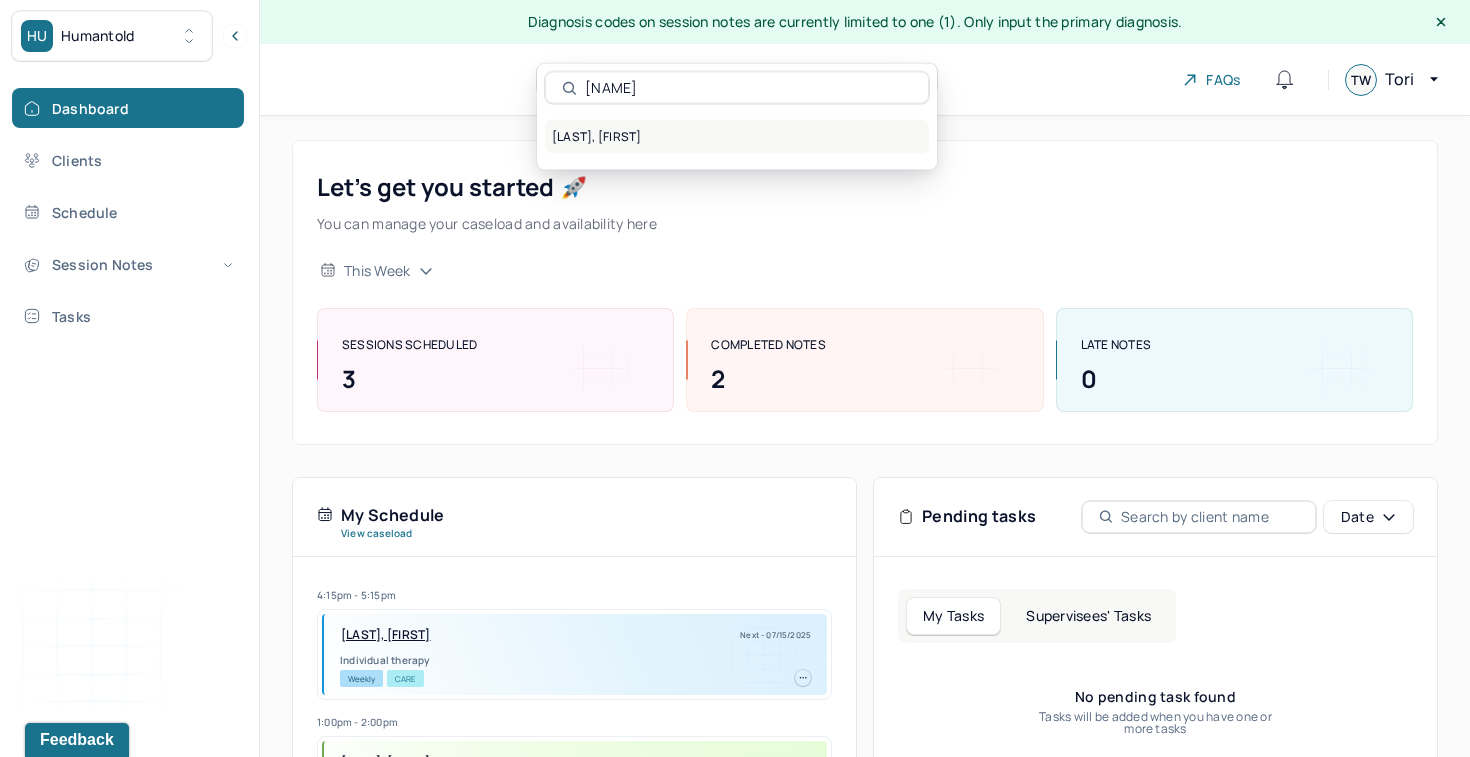 type on "[NAME]" 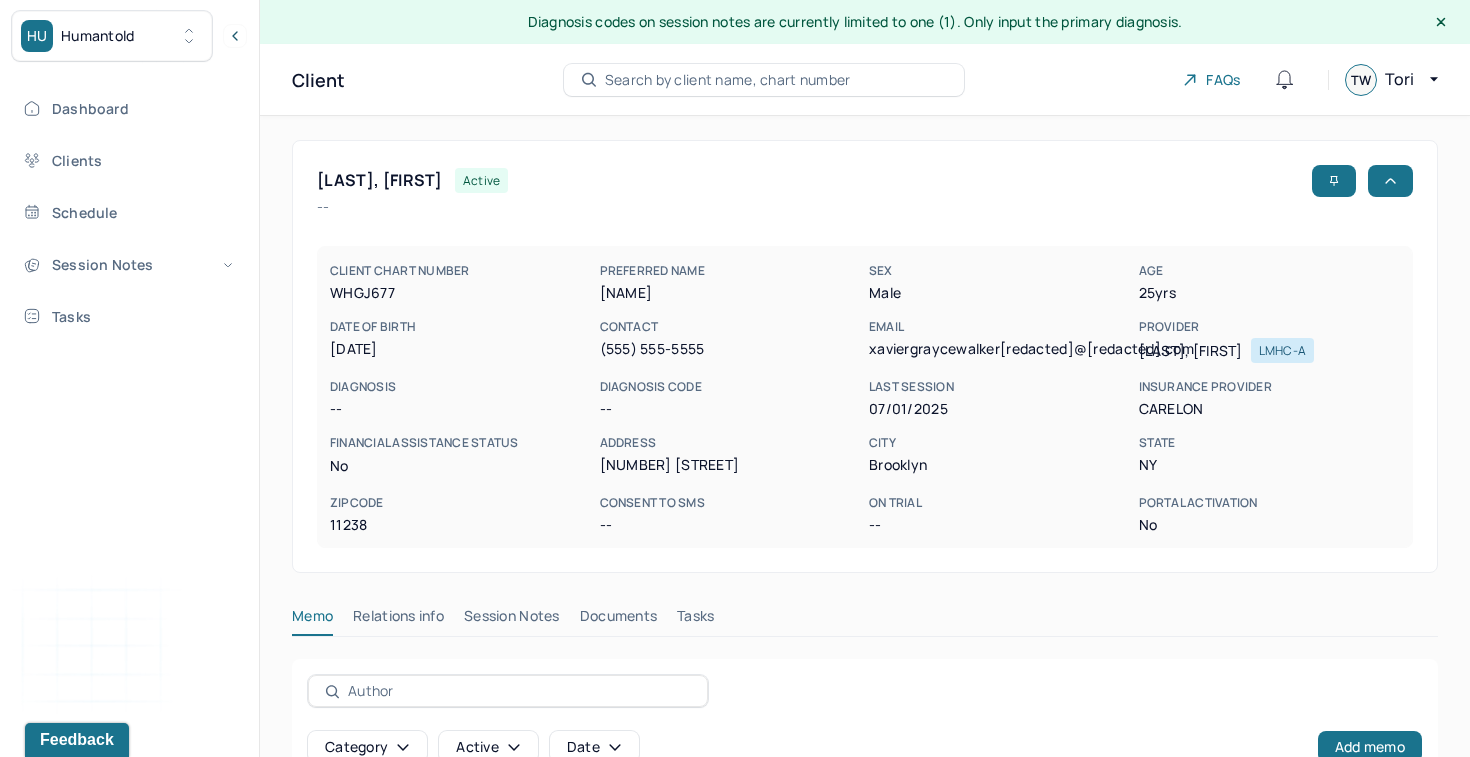 scroll, scrollTop: 115, scrollLeft: 0, axis: vertical 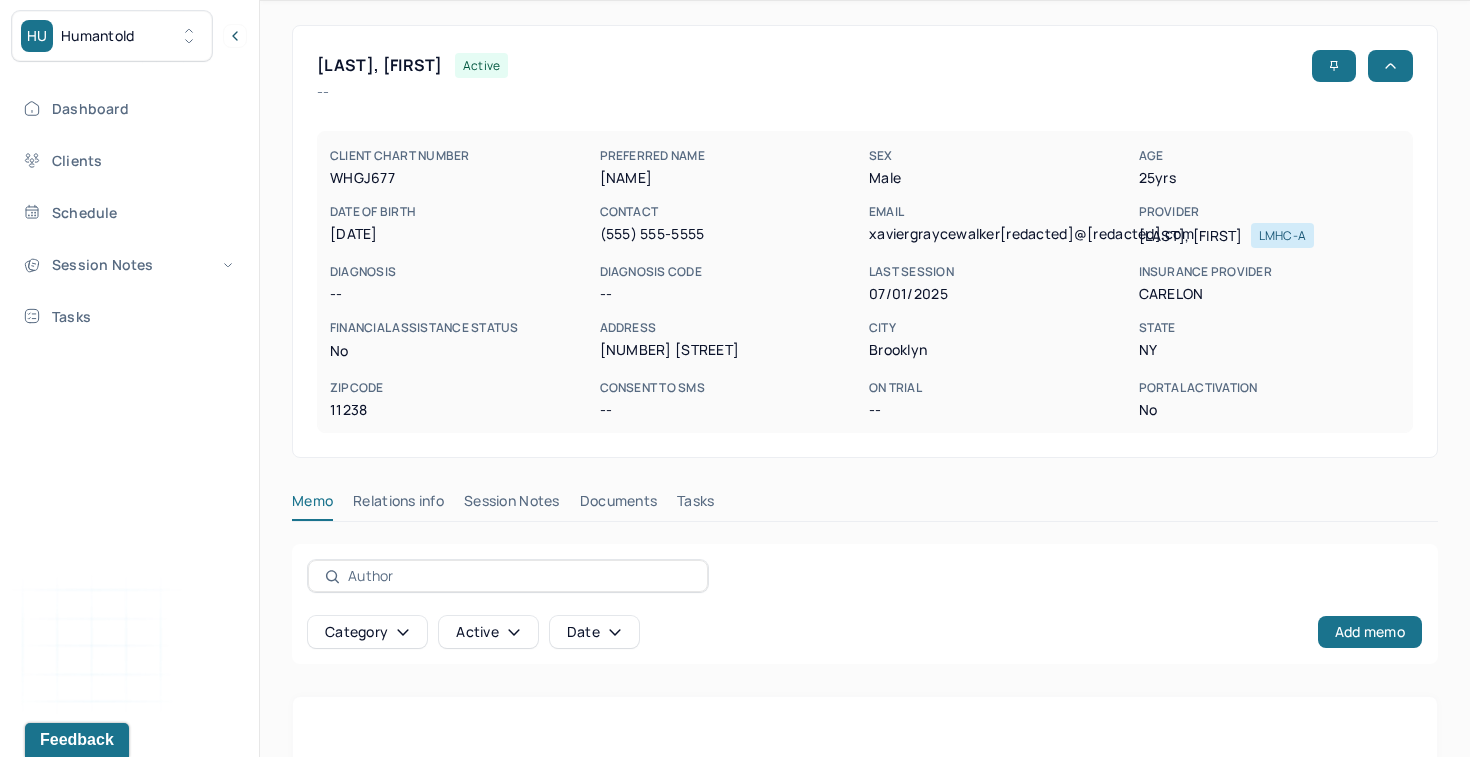 click on "Session Notes" at bounding box center (512, 505) 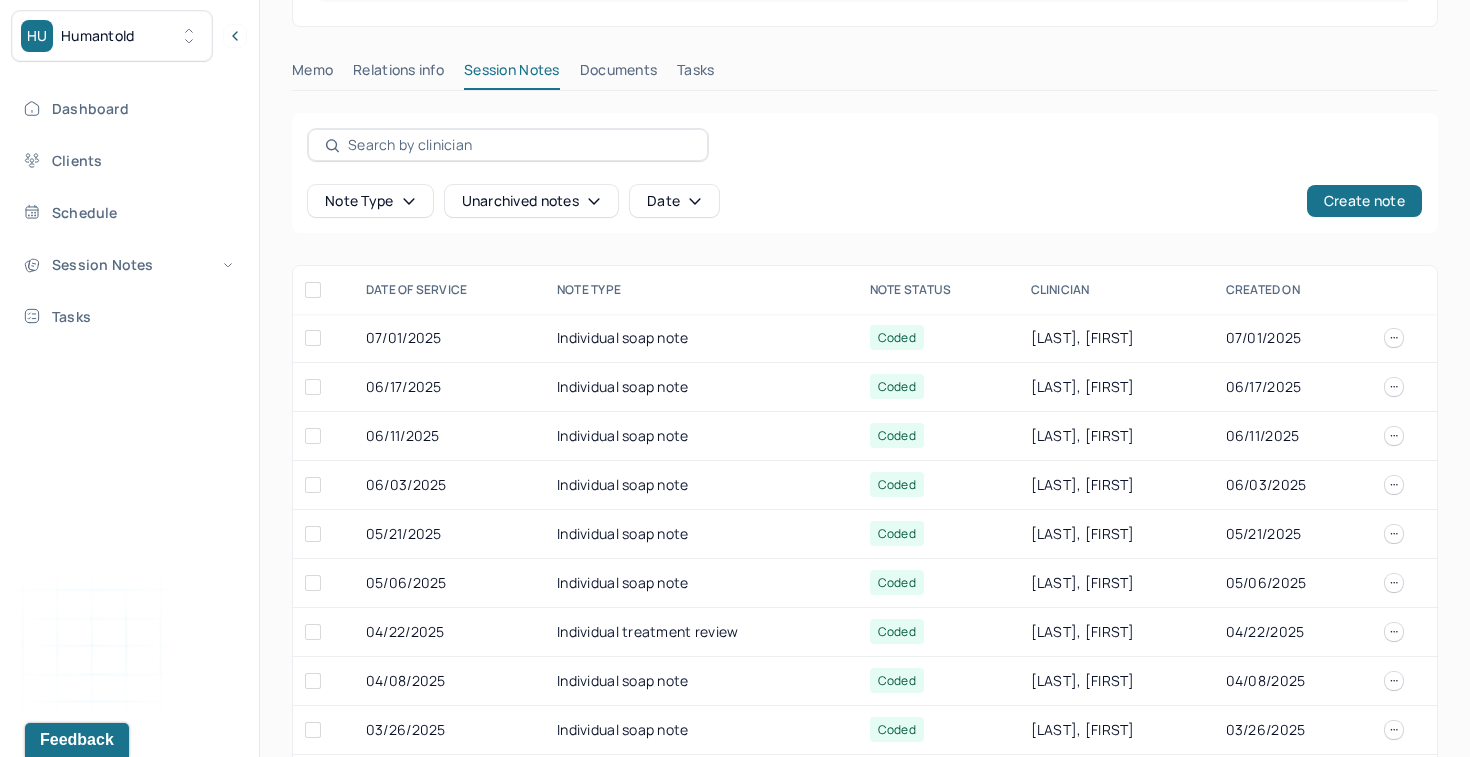 scroll, scrollTop: 550, scrollLeft: 0, axis: vertical 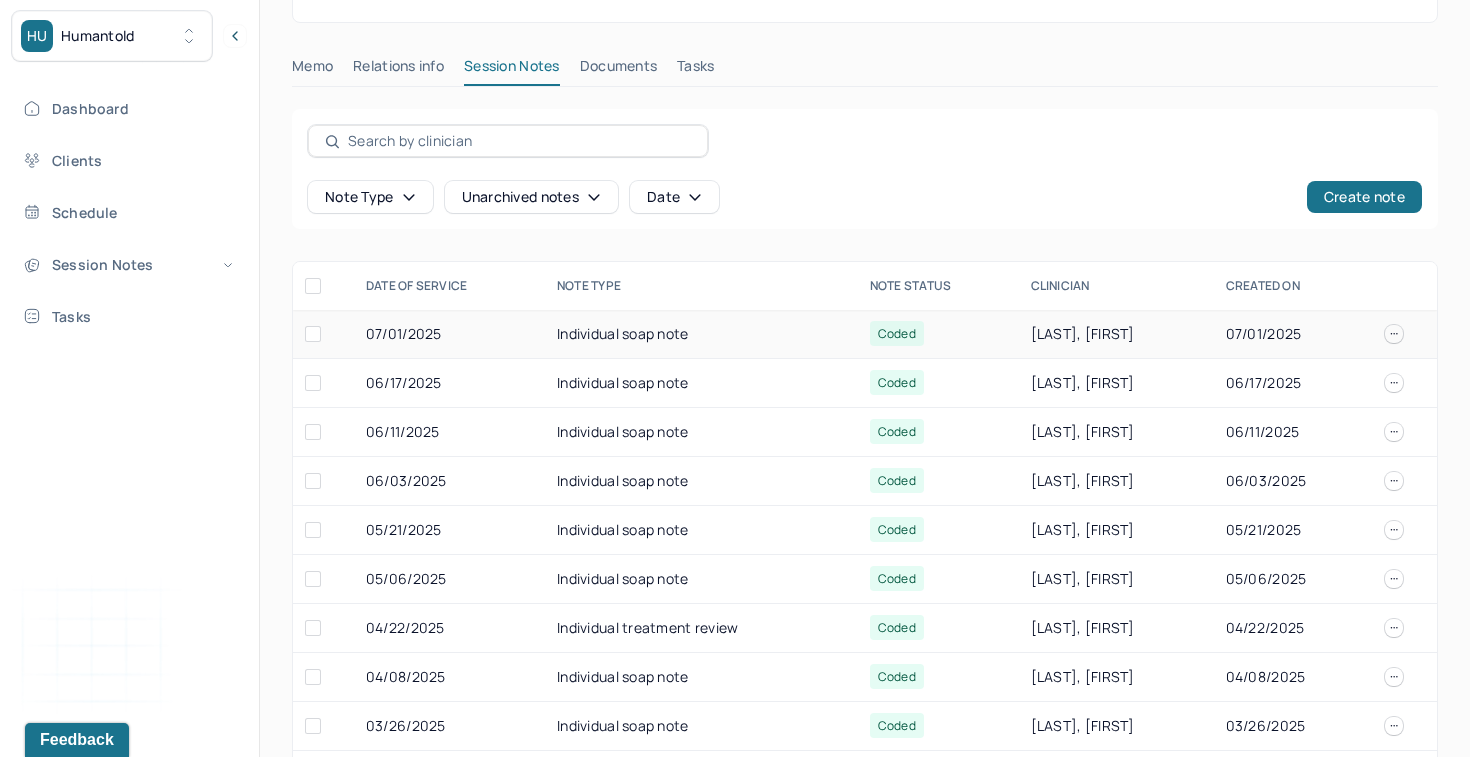 click on "Individual soap note" at bounding box center (701, 334) 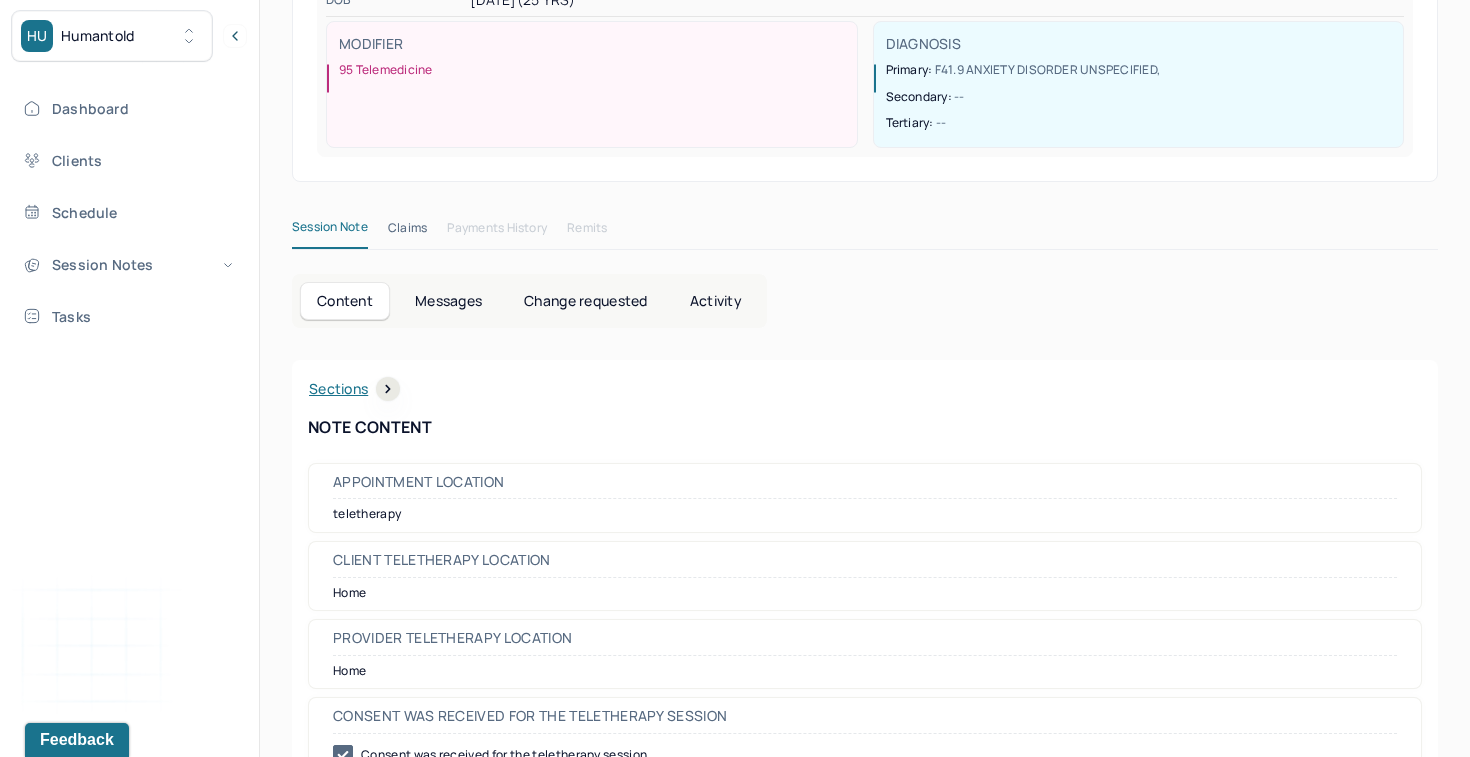 scroll, scrollTop: 550, scrollLeft: 0, axis: vertical 